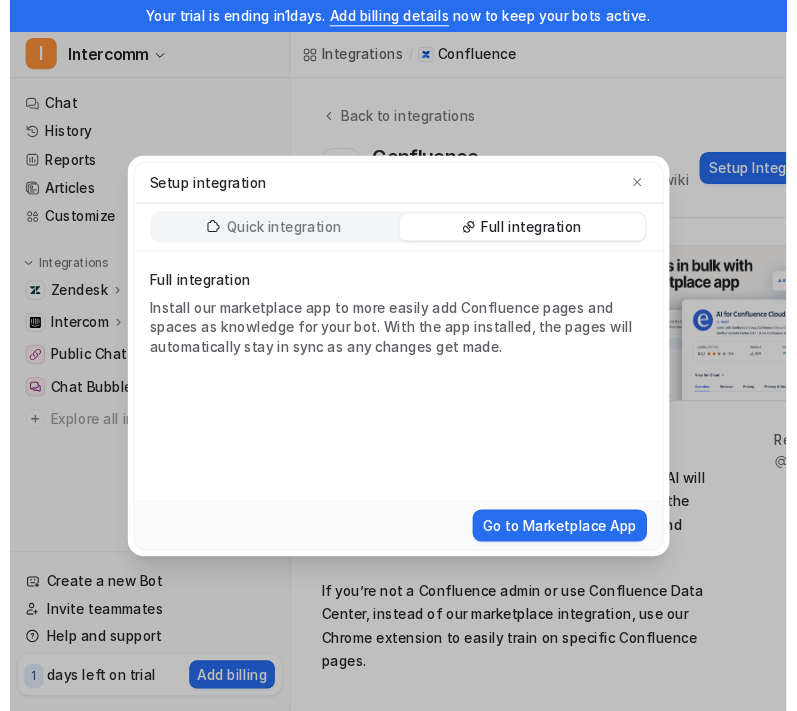 scroll, scrollTop: 0, scrollLeft: 0, axis: both 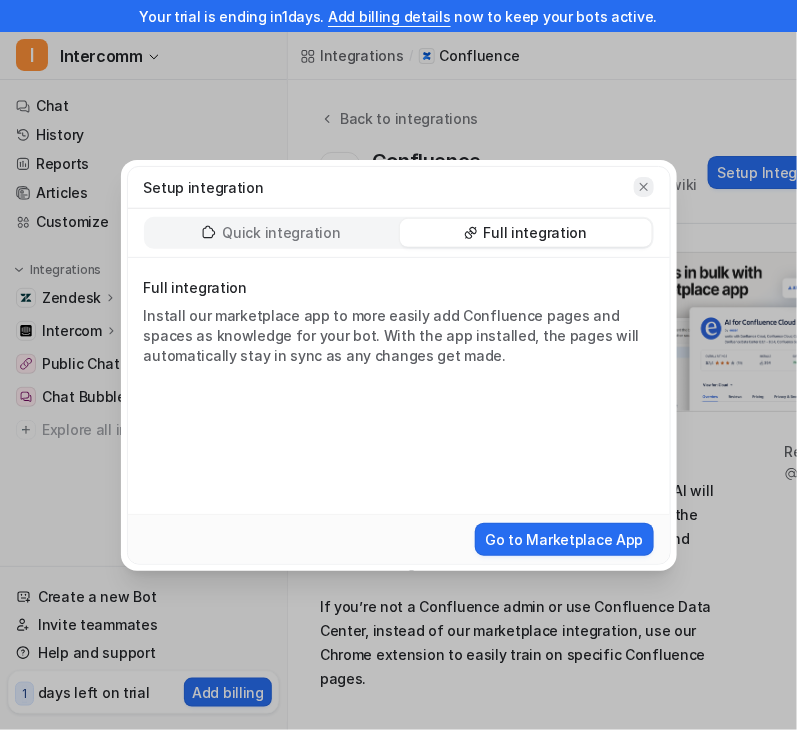 click 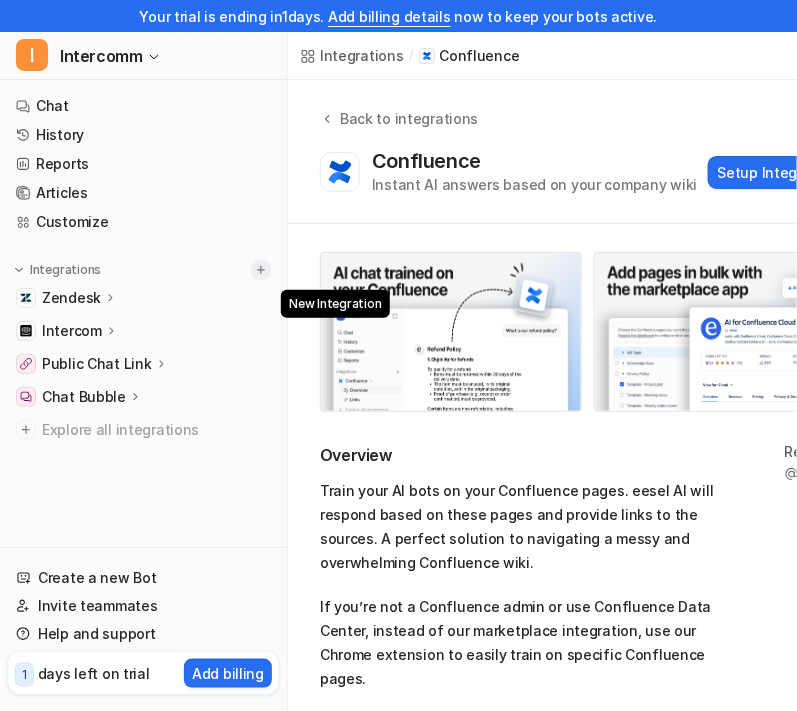 click at bounding box center (261, 270) 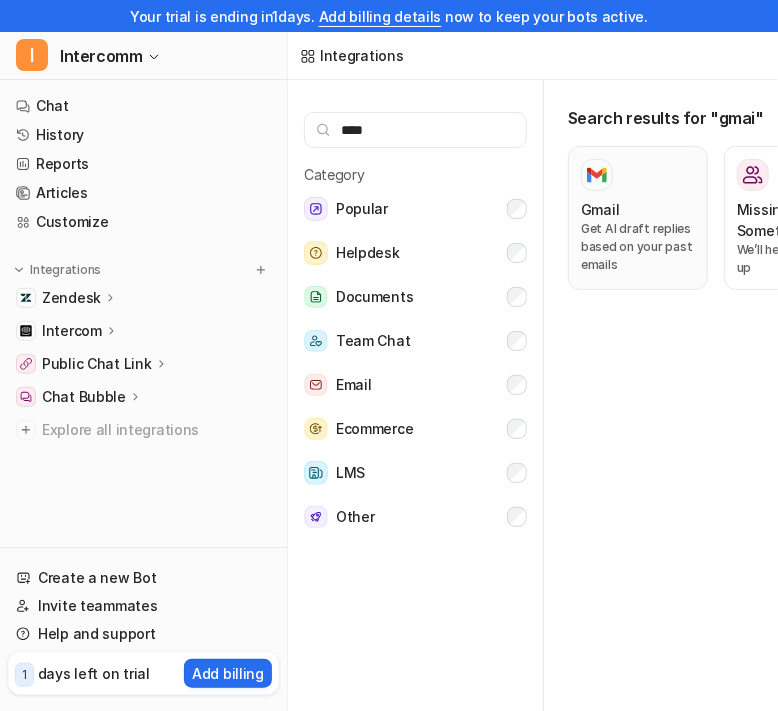 type on "****" 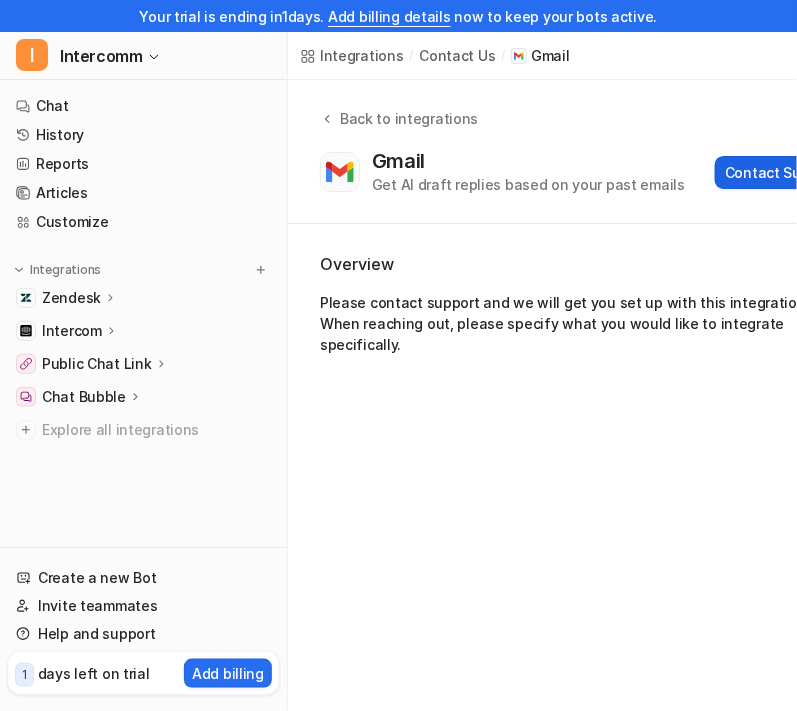 click on "Contact Support" at bounding box center (781, 172) 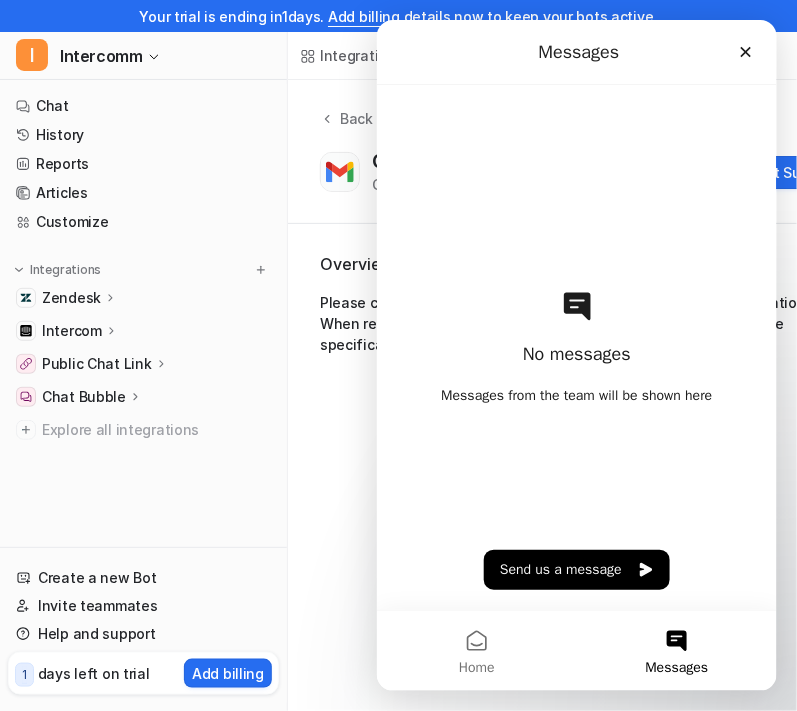 scroll, scrollTop: 0, scrollLeft: 0, axis: both 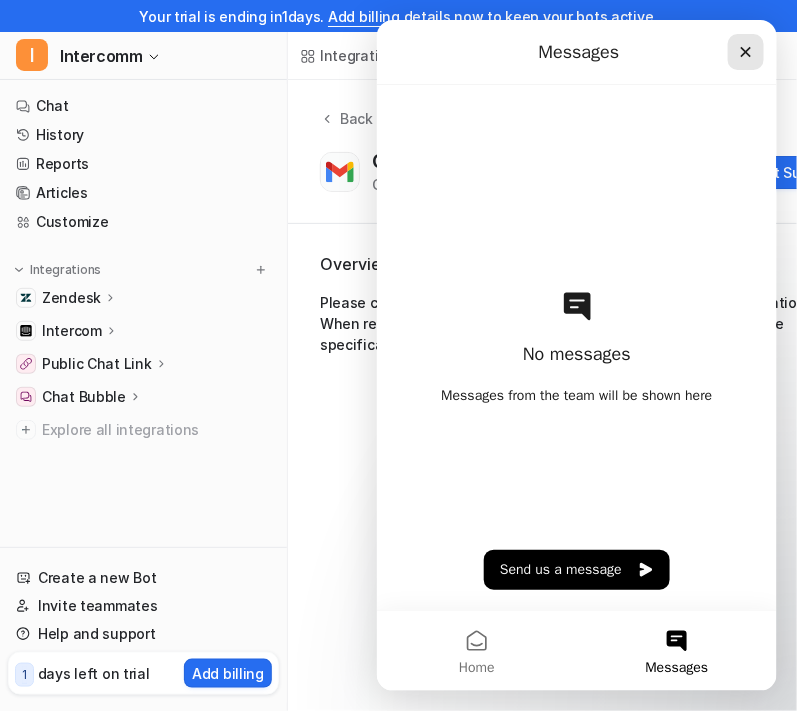 click at bounding box center [745, 51] 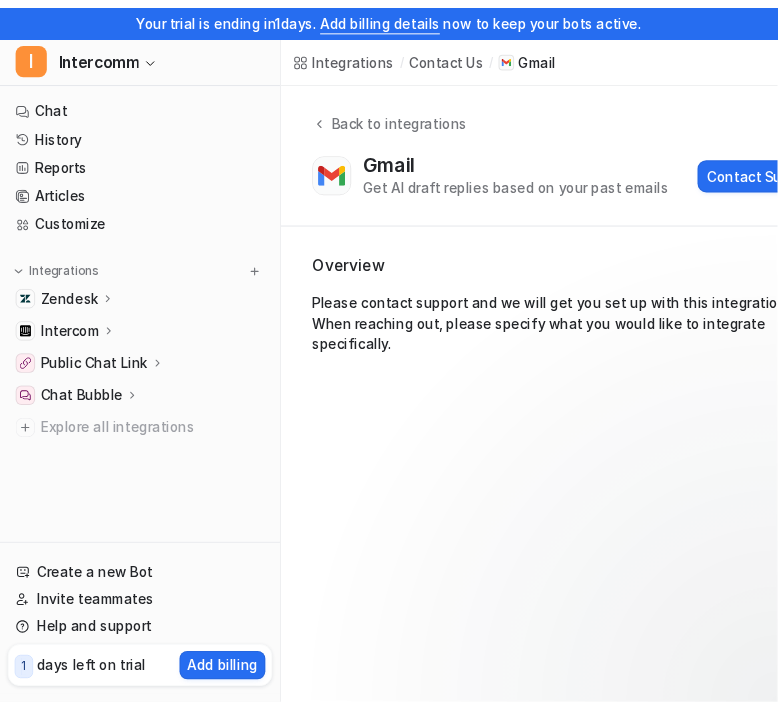 scroll, scrollTop: 0, scrollLeft: 0, axis: both 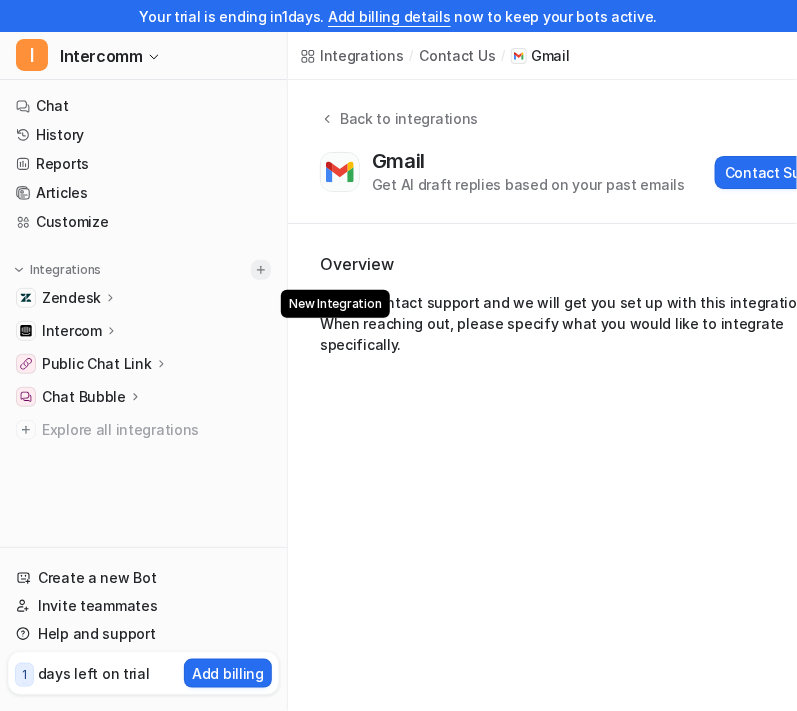 click at bounding box center [261, 270] 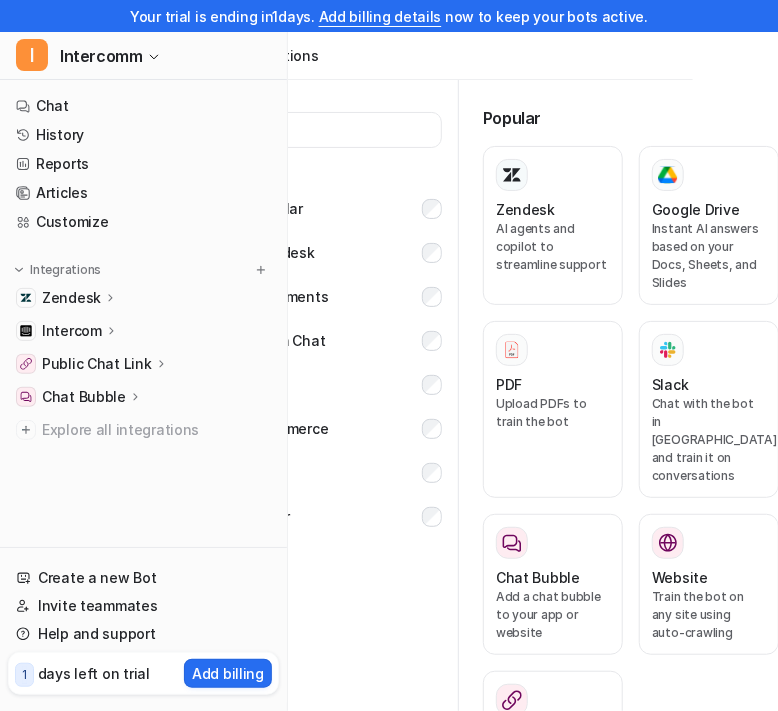 scroll, scrollTop: 0, scrollLeft: 109, axis: horizontal 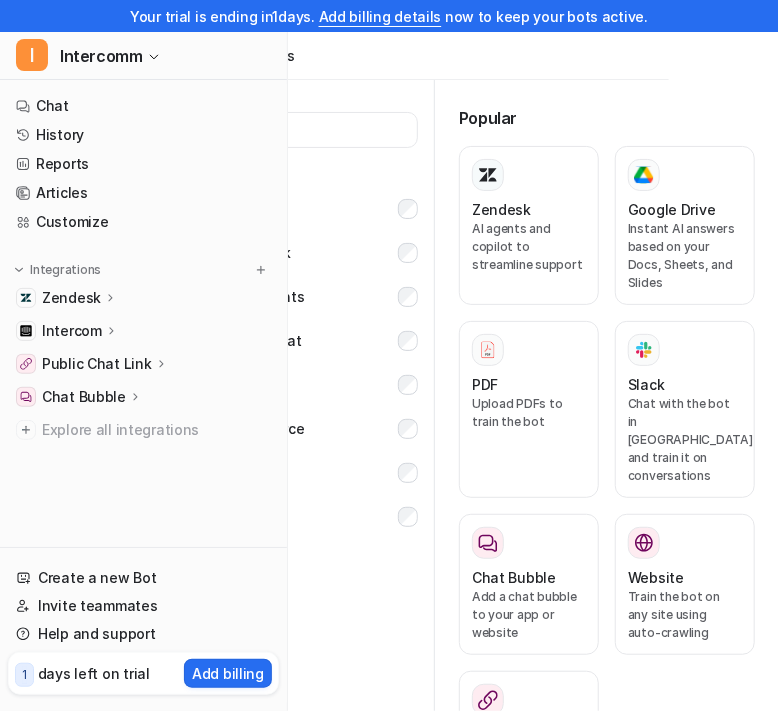 click on "Integrations" at bounding box center (424, 56) 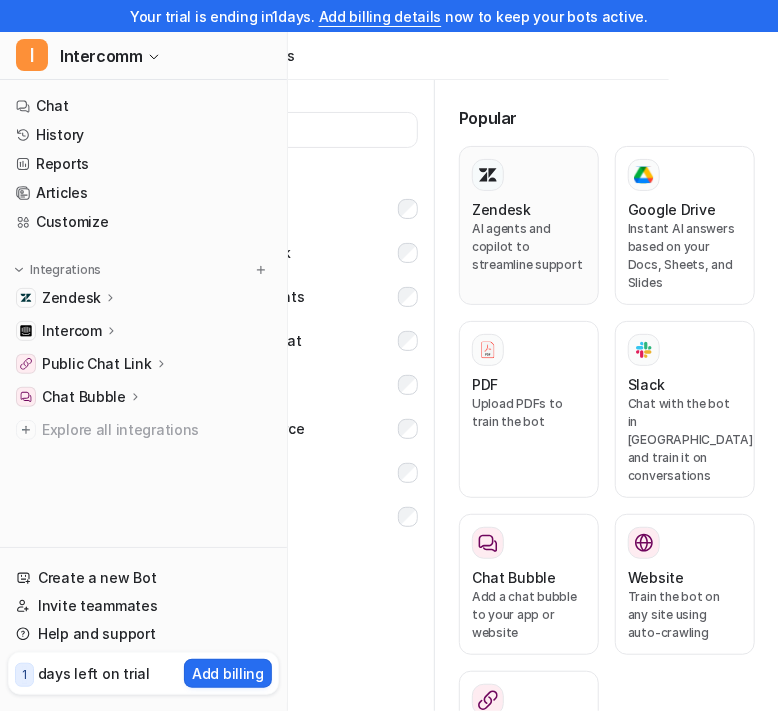 click on "Zendesk" at bounding box center (529, 209) 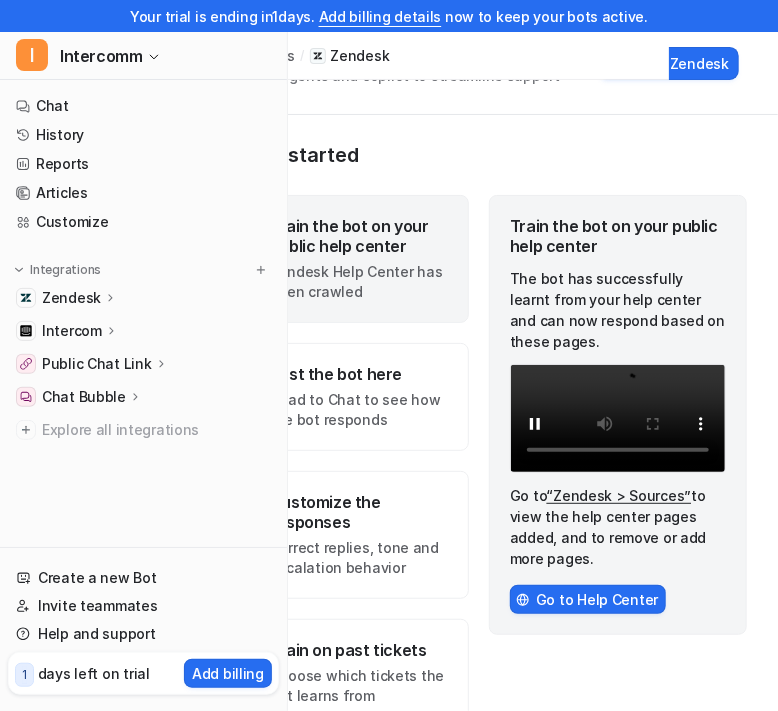 scroll, scrollTop: 124, scrollLeft: 109, axis: both 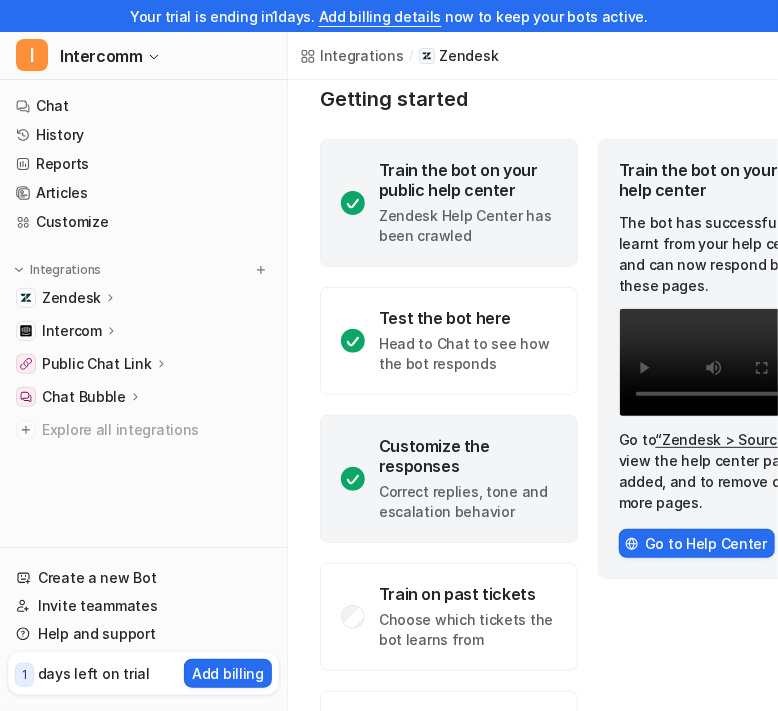 click on "Customize the responses" 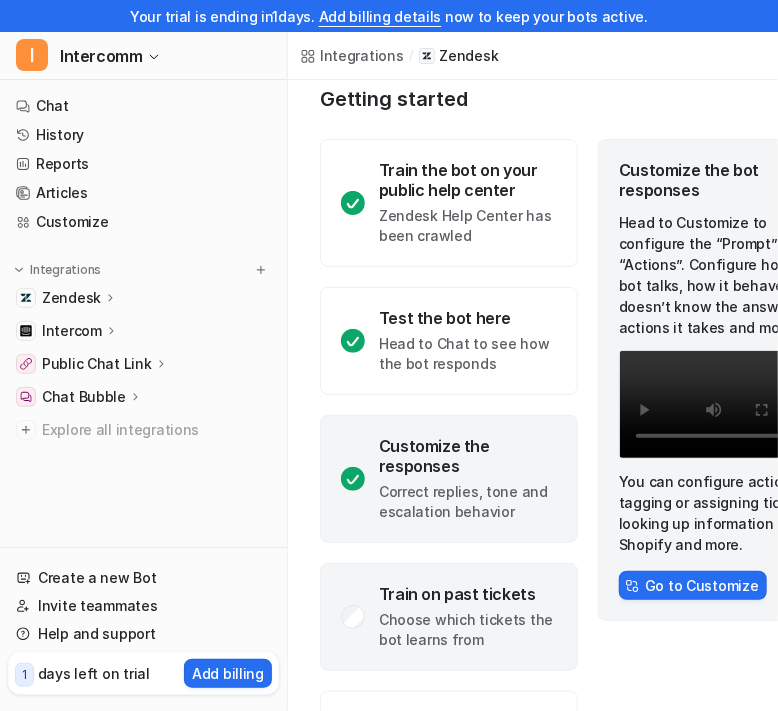 click on "Choose which tickets the bot learns from" 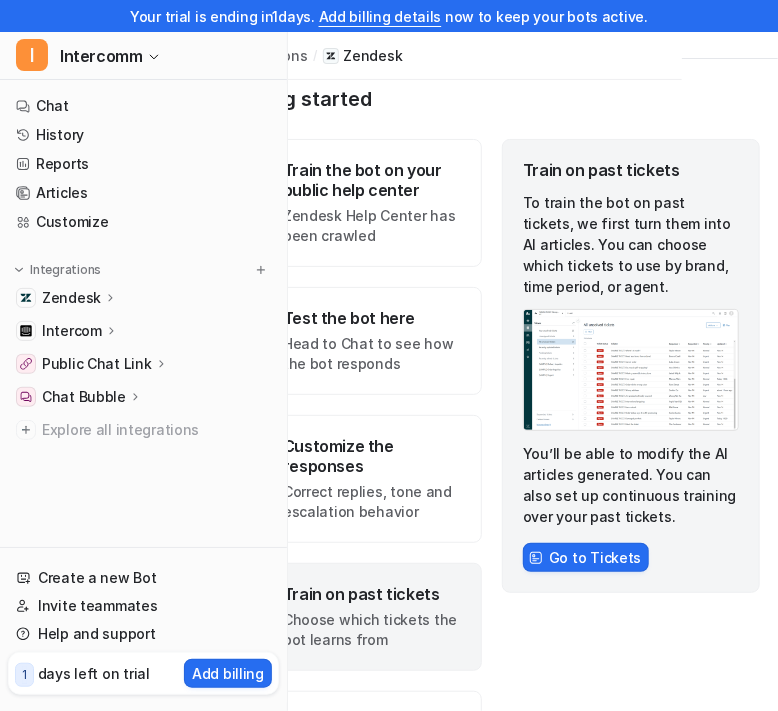 scroll, scrollTop: 124, scrollLeft: 109, axis: both 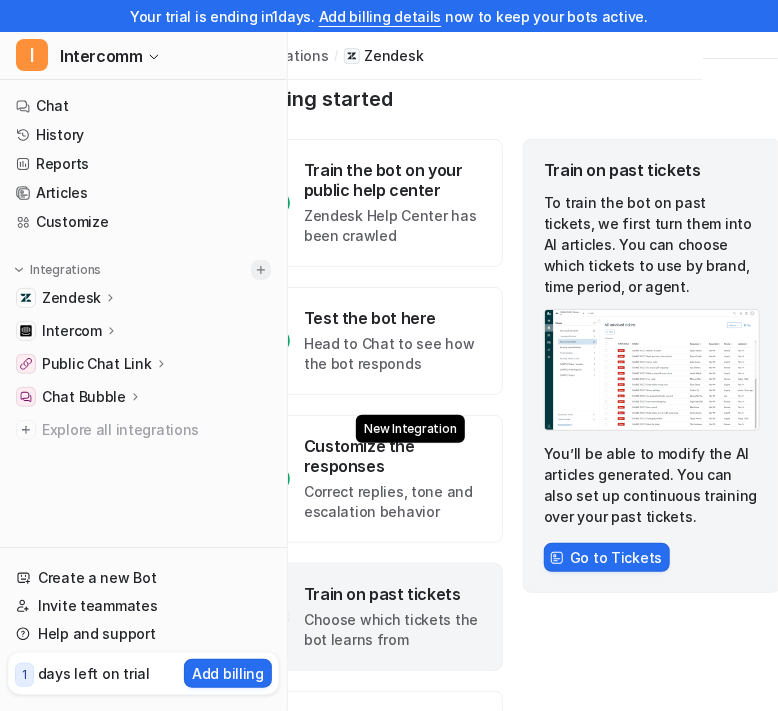 click at bounding box center [261, 270] 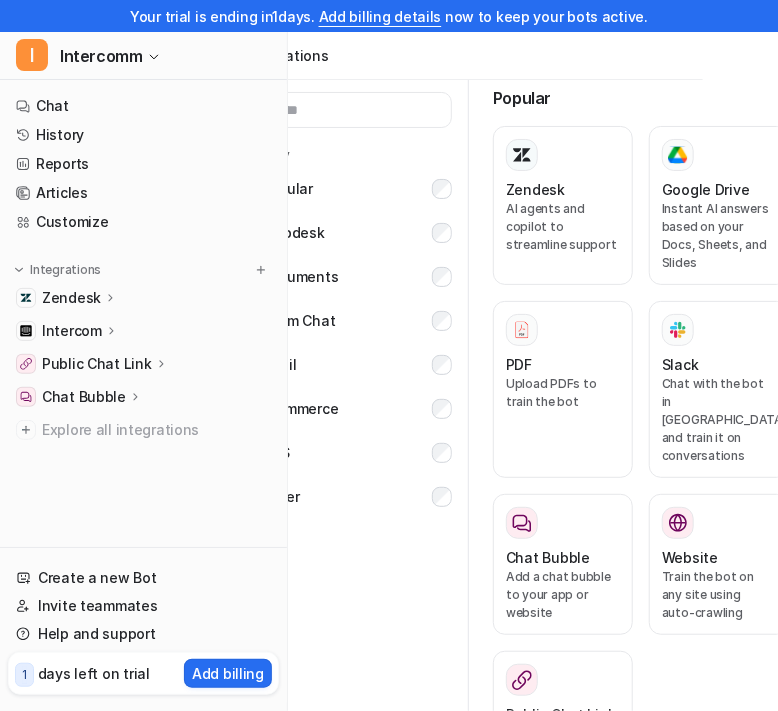 scroll, scrollTop: 0, scrollLeft: 75, axis: horizontal 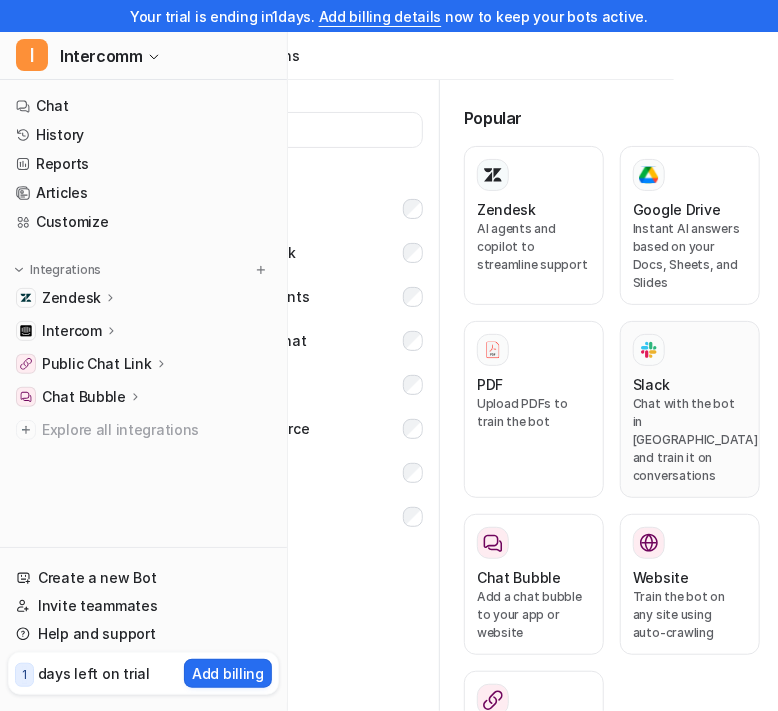 click on "Slack" at bounding box center (651, 384) 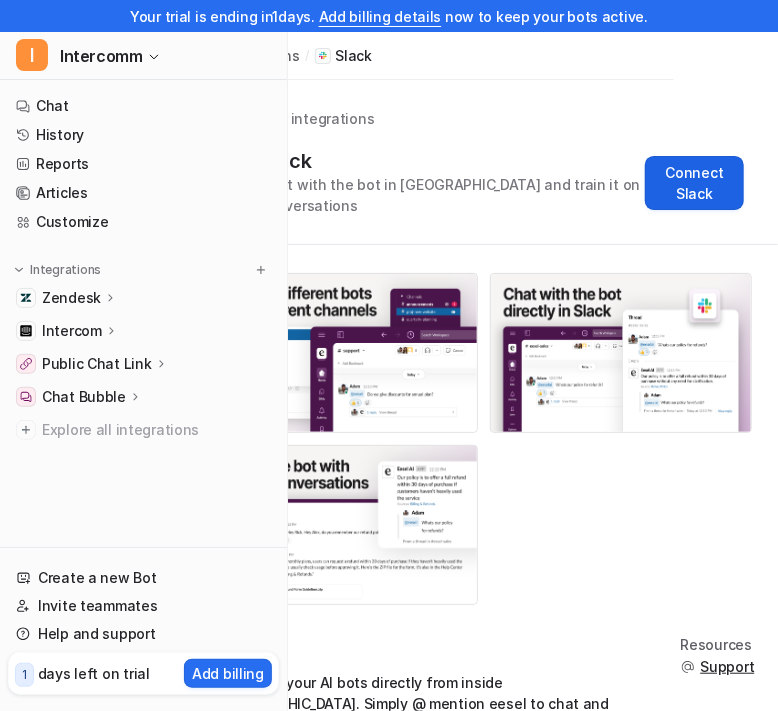 click on "Connect Slack" at bounding box center [694, 183] 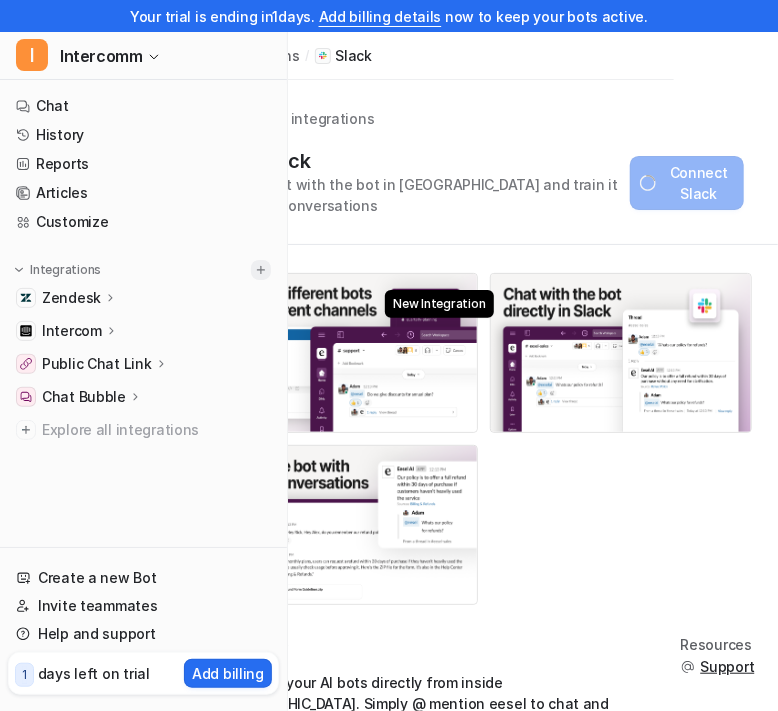 click at bounding box center [261, 270] 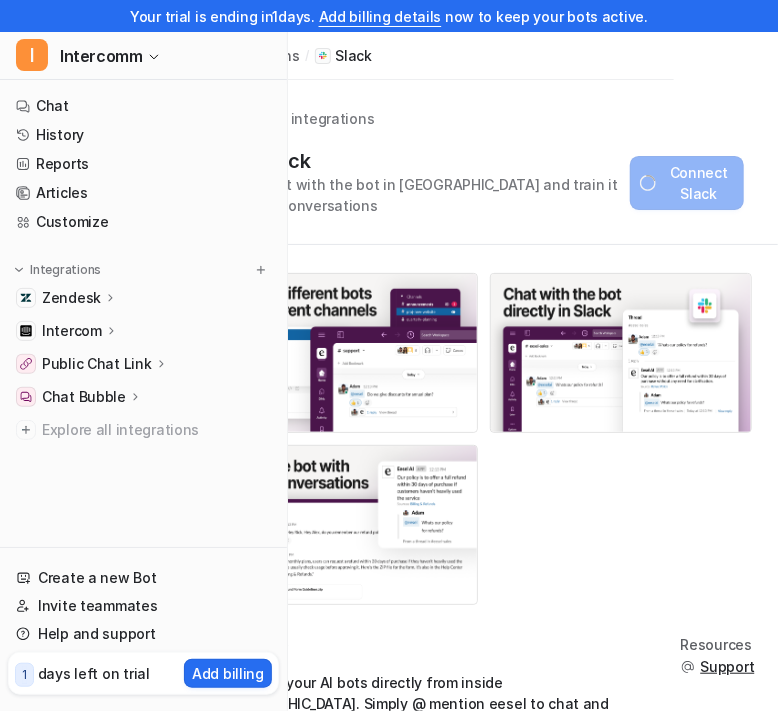type 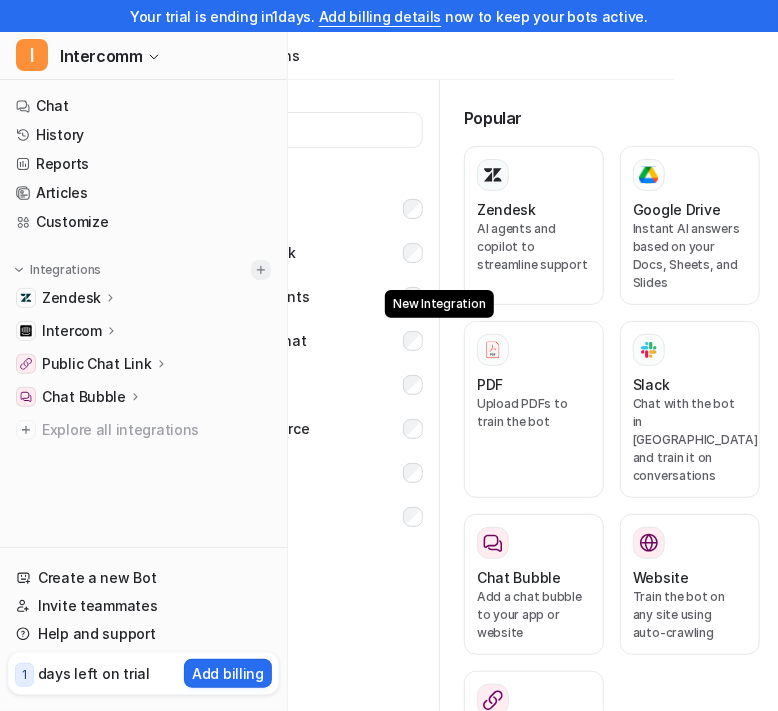 click at bounding box center [261, 270] 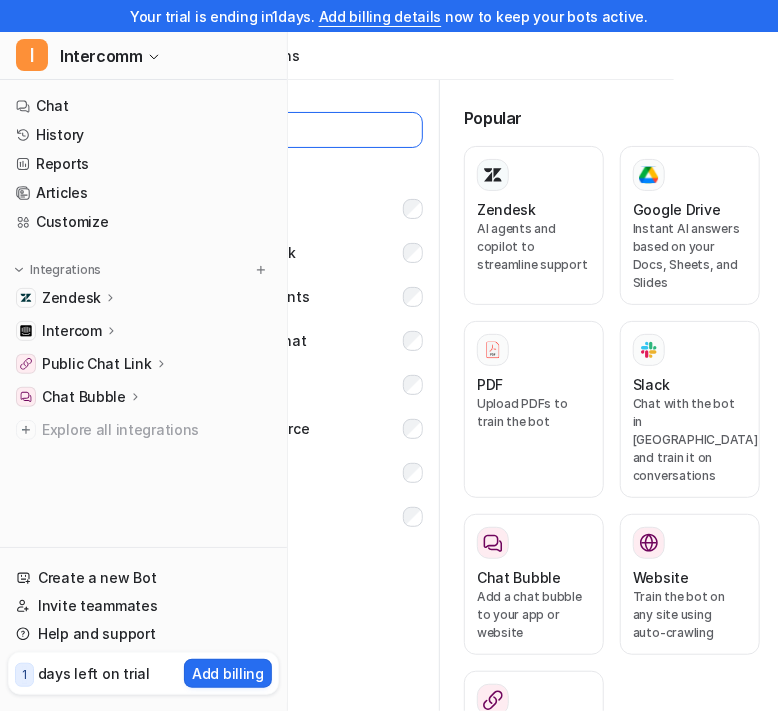 click at bounding box center (311, 130) 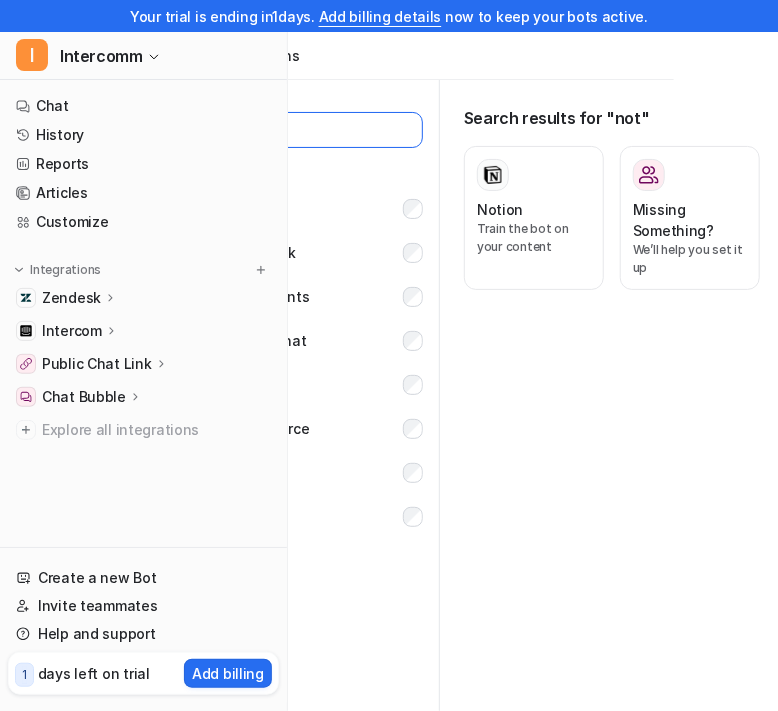 type on "***" 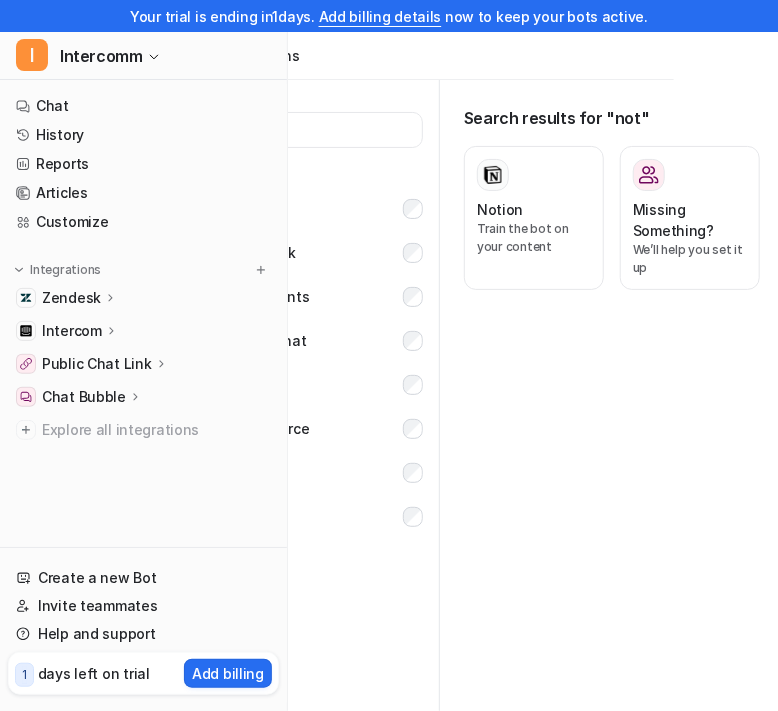 click on "Search results for "not" Notion Train the bot on your content Missing Something? We’ll help you set it up" at bounding box center [620, 415] 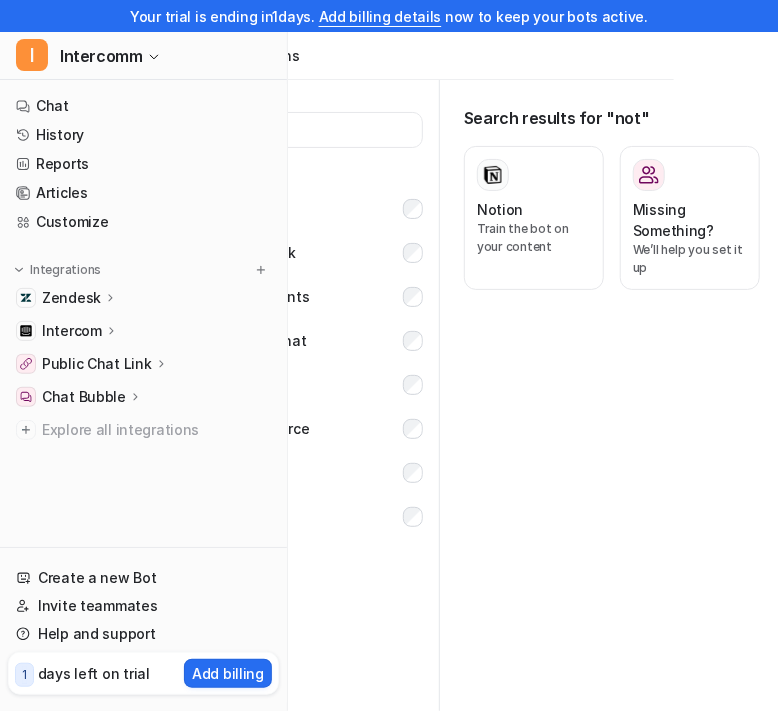 click on "Search results for "not" Notion Train the bot on your content Missing Something? We’ll help you set it up" at bounding box center (620, 415) 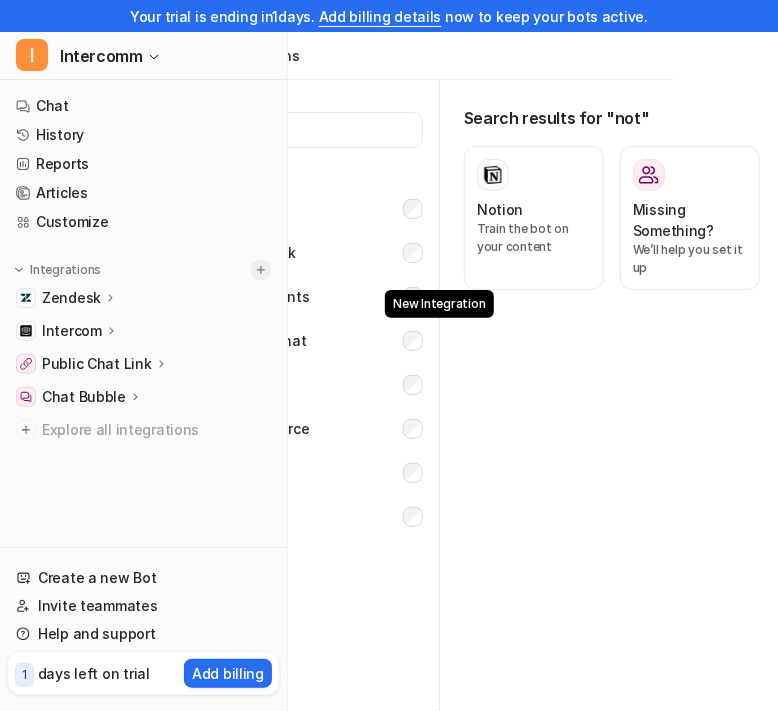 click at bounding box center (261, 270) 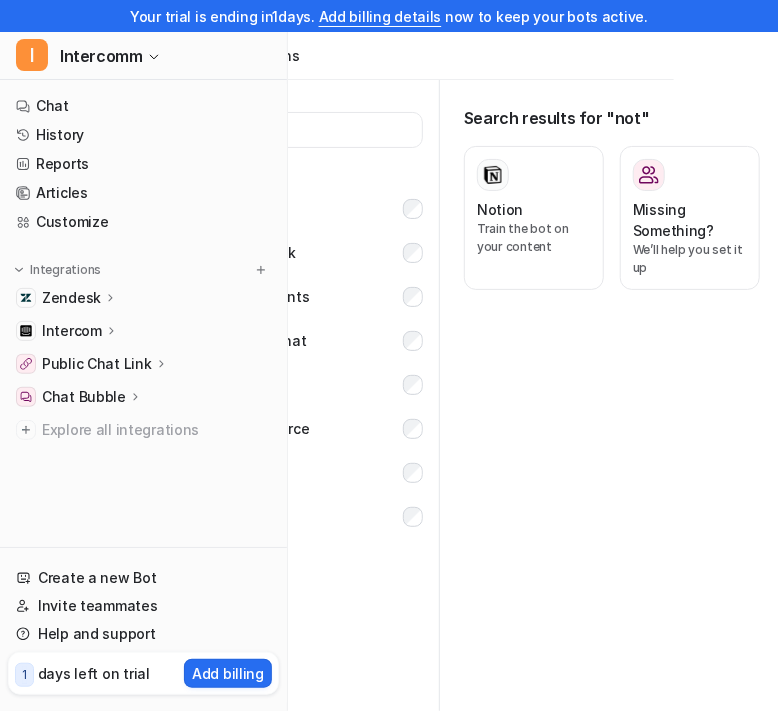 click on "Integrations" at bounding box center (429, 56) 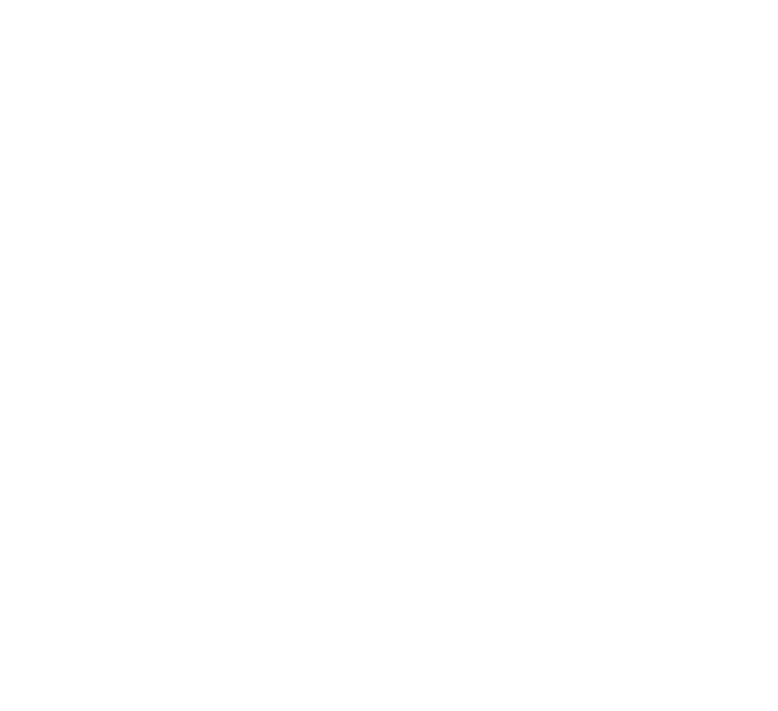 scroll, scrollTop: 0, scrollLeft: 0, axis: both 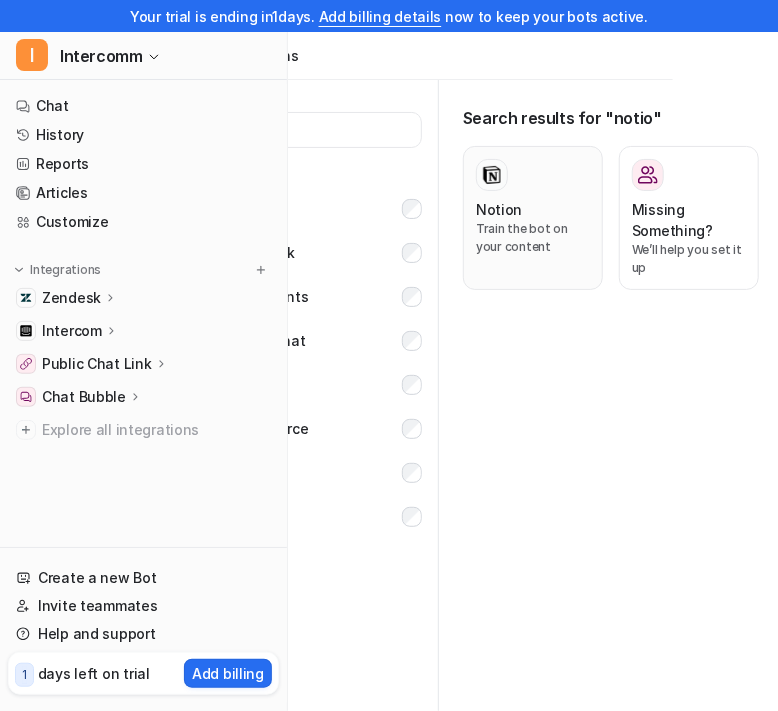 type on "*****" 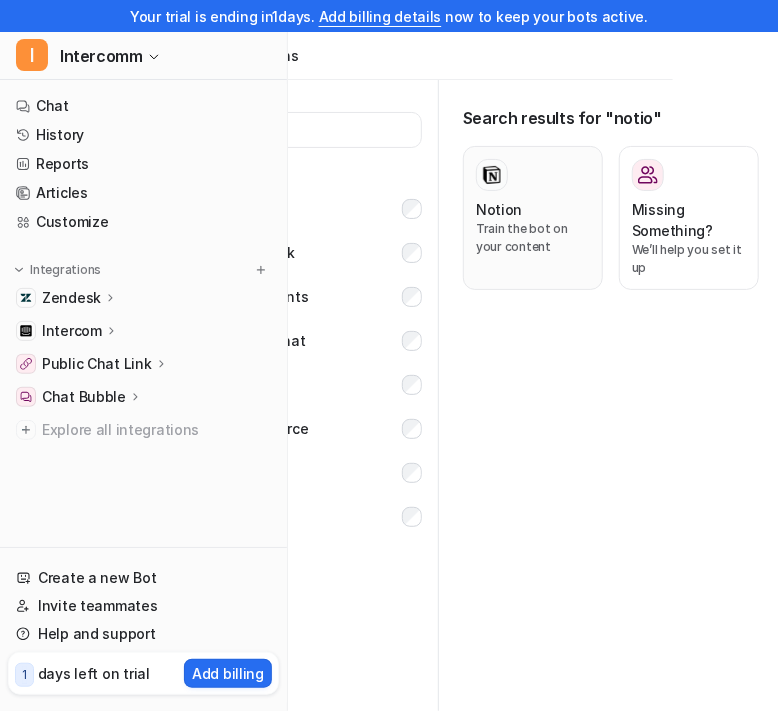 click on "Notion Train the bot on your content" at bounding box center [533, 218] 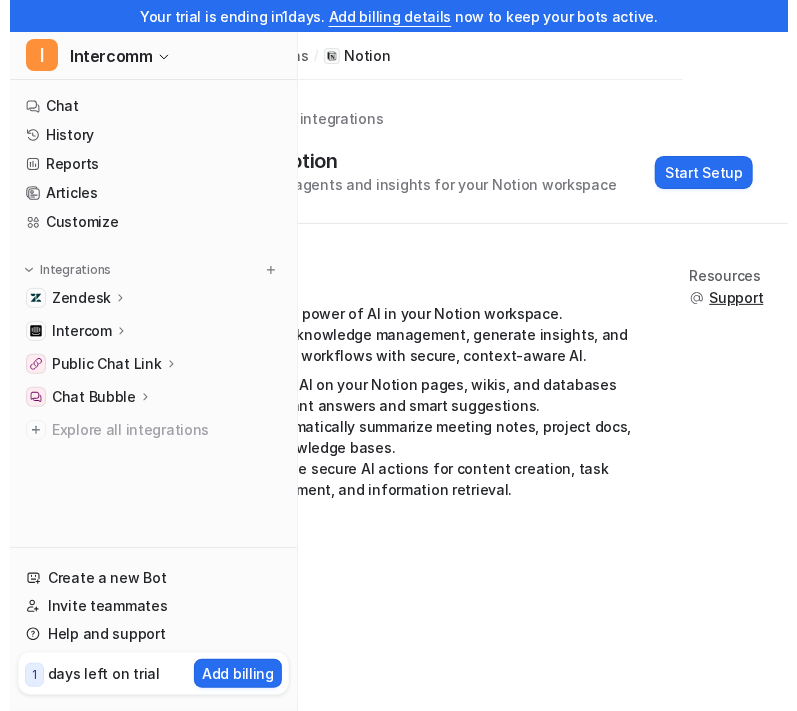 scroll, scrollTop: 0, scrollLeft: 90, axis: horizontal 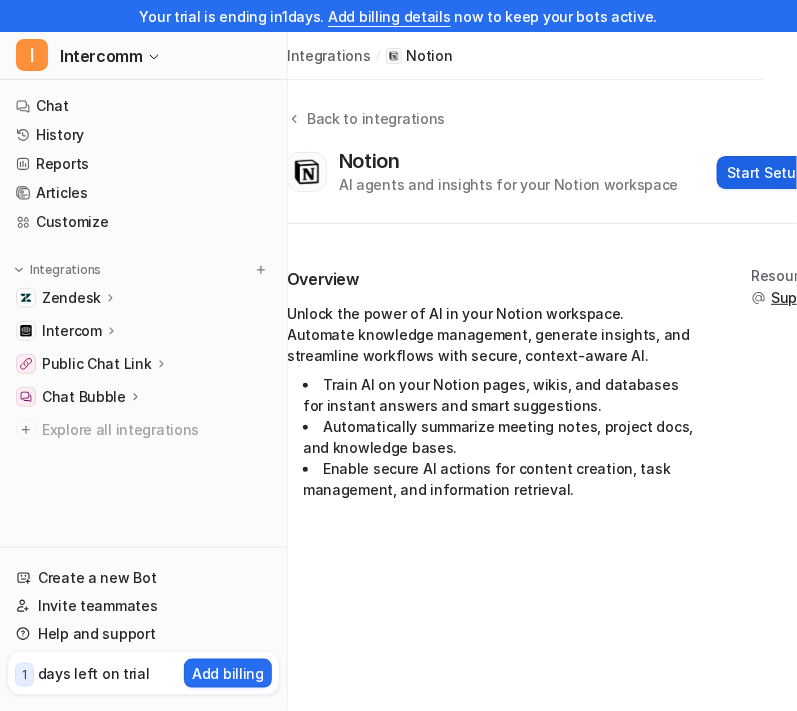 click on "Start Setup" at bounding box center [766, 172] 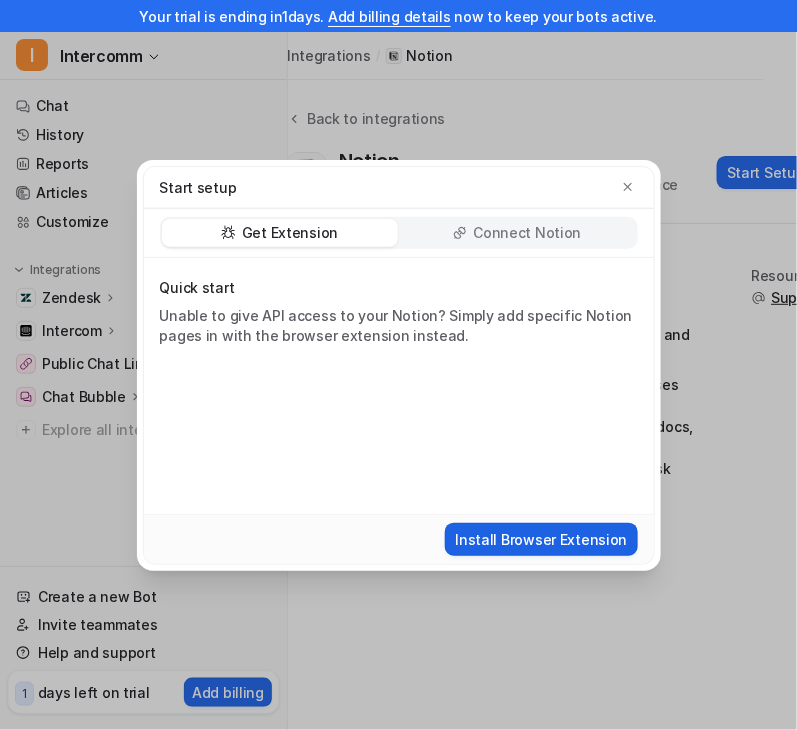 click on "Install Browser Extension" at bounding box center [541, 539] 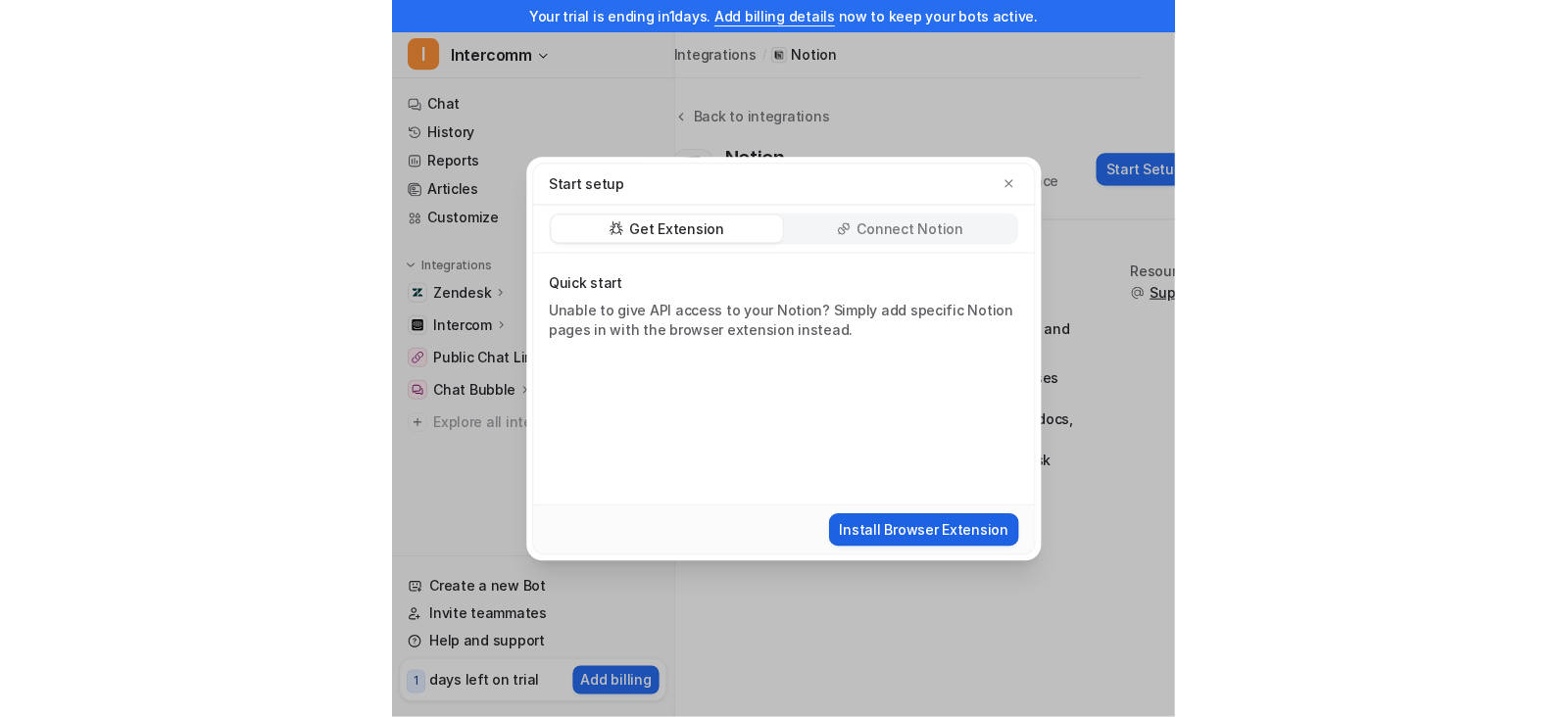 scroll, scrollTop: 0, scrollLeft: 0, axis: both 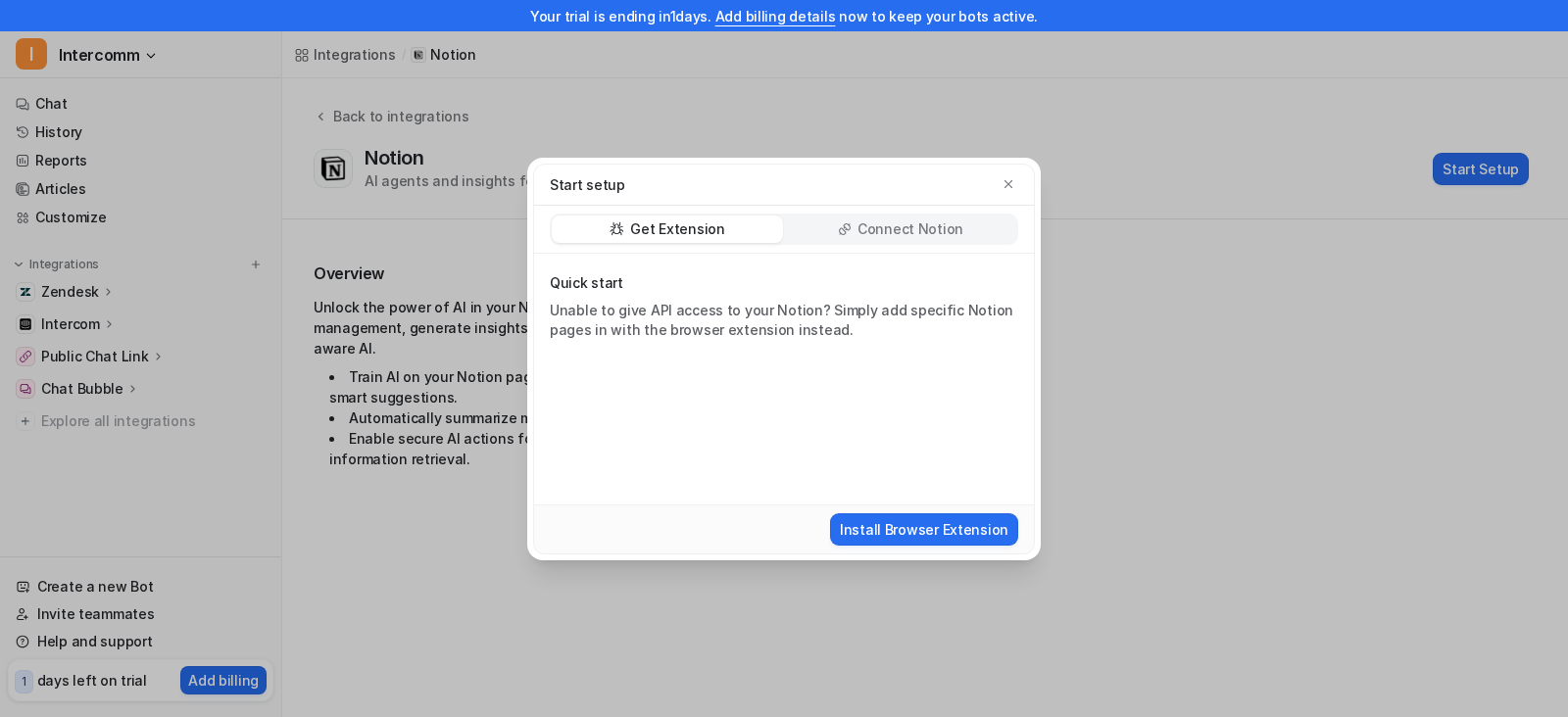 click on "Connect Notion" at bounding box center (910, 229) 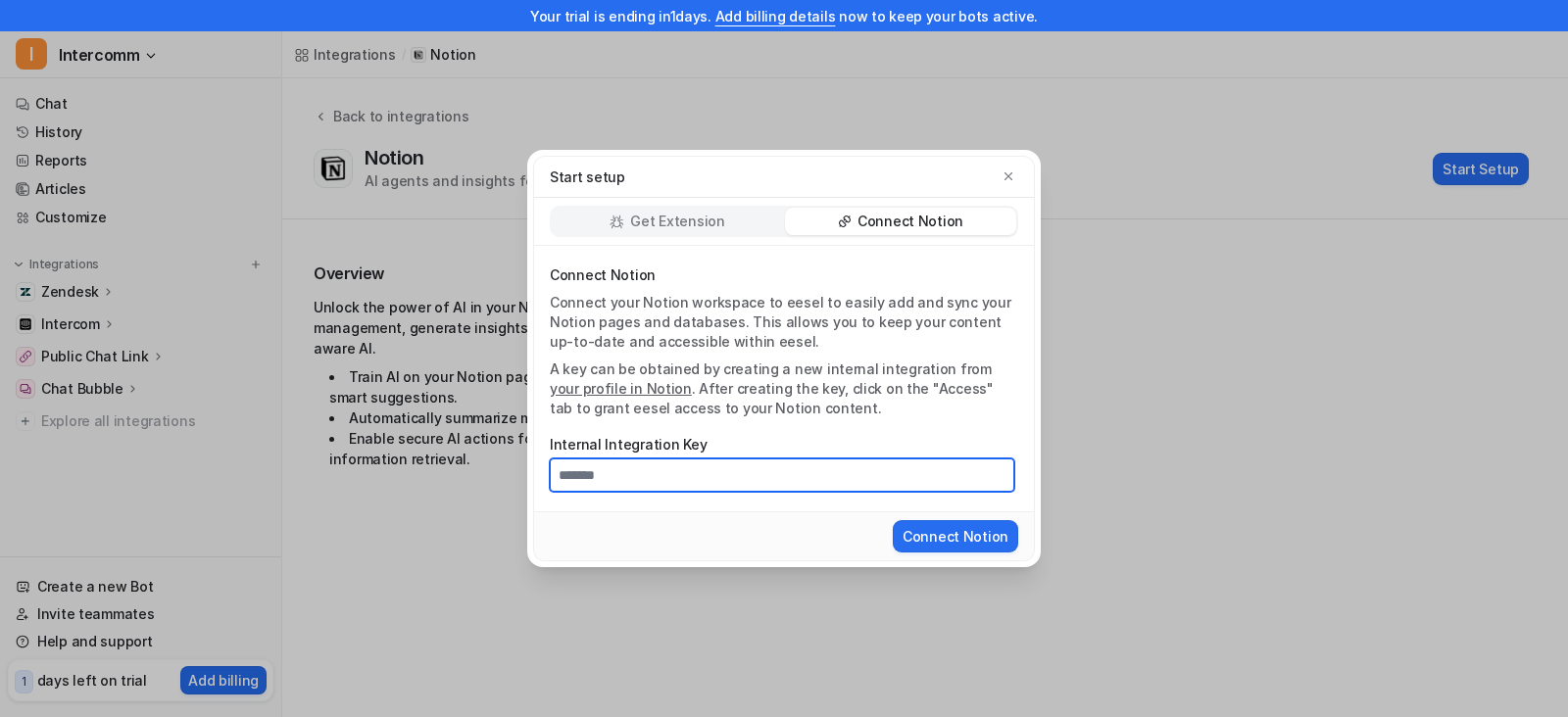 click on "Internal Integration Key" at bounding box center [782, 475] 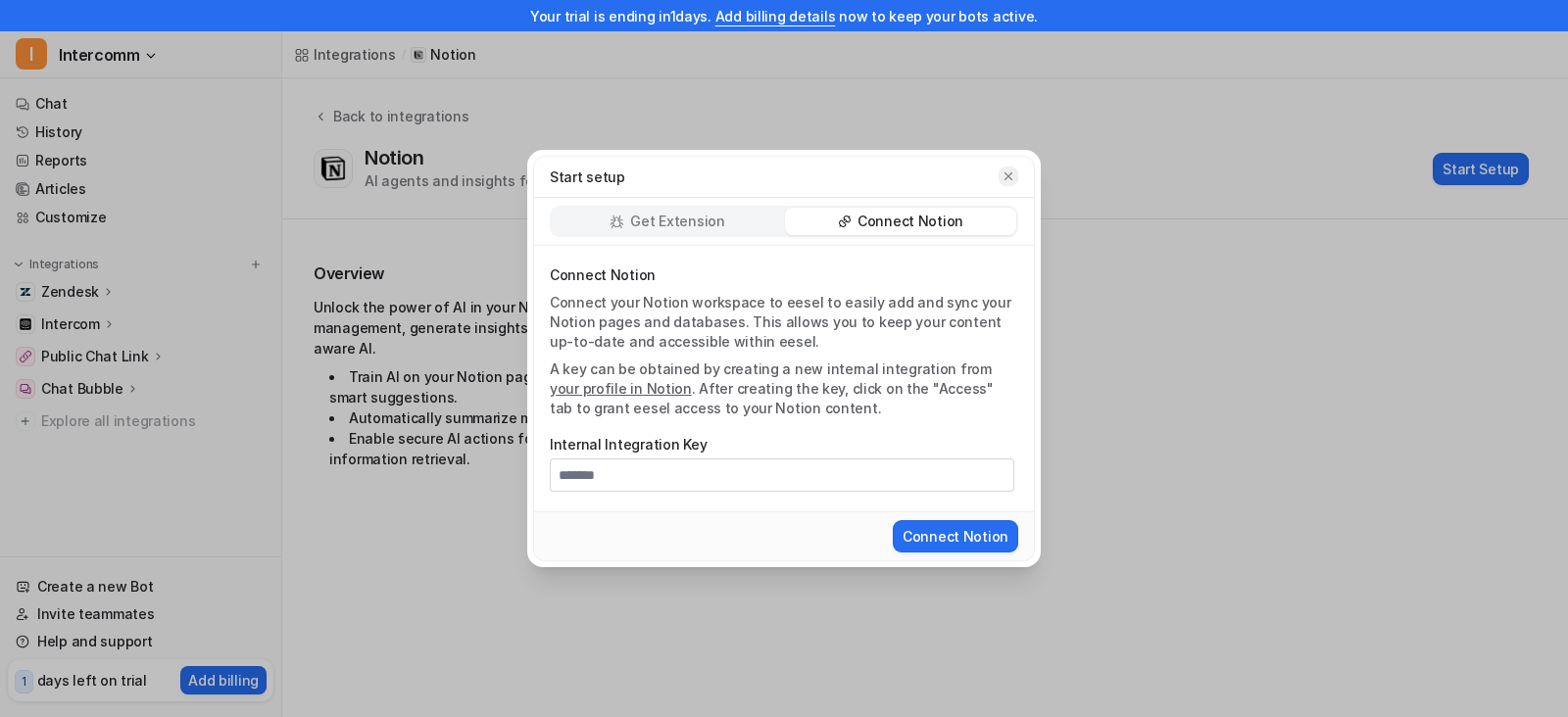 click 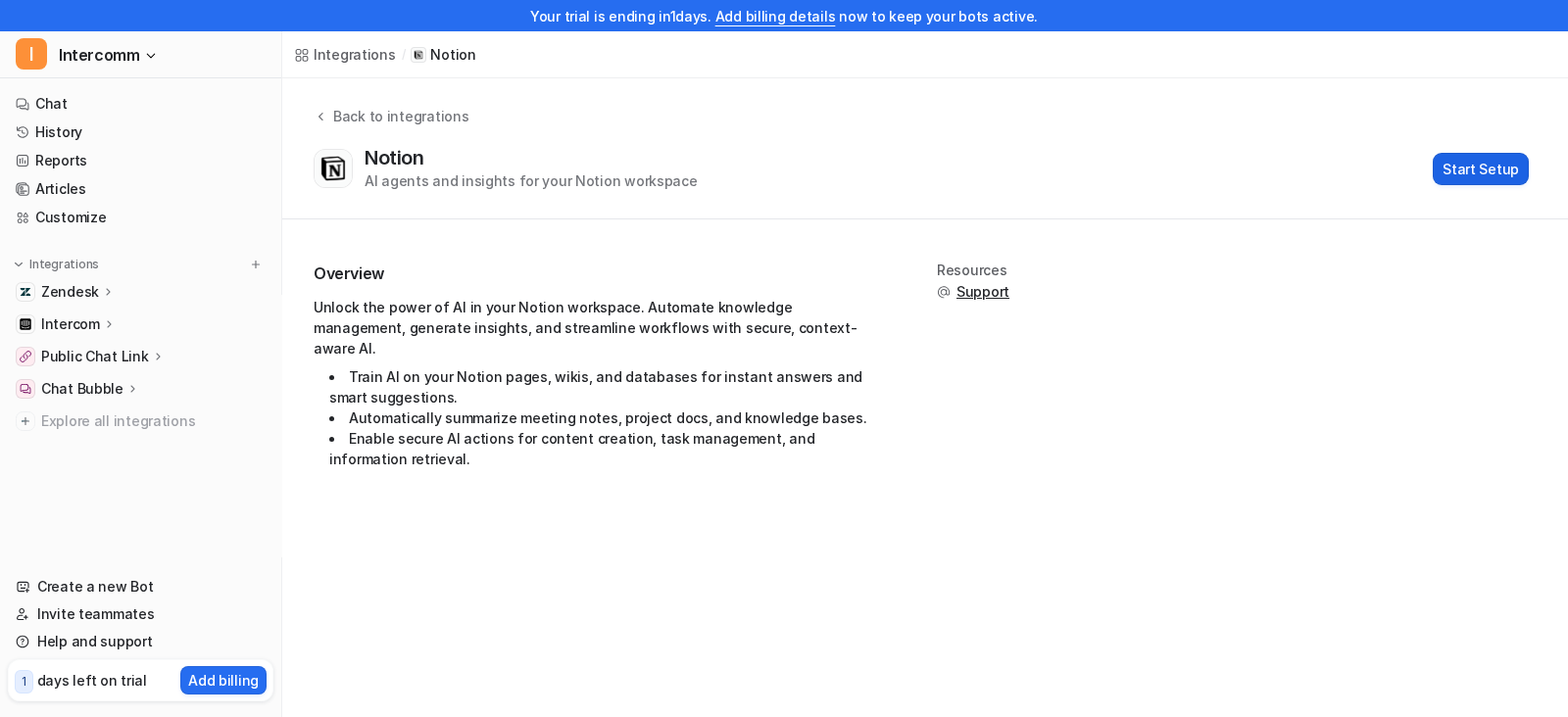 click on "Start Setup" at bounding box center (1481, 168) 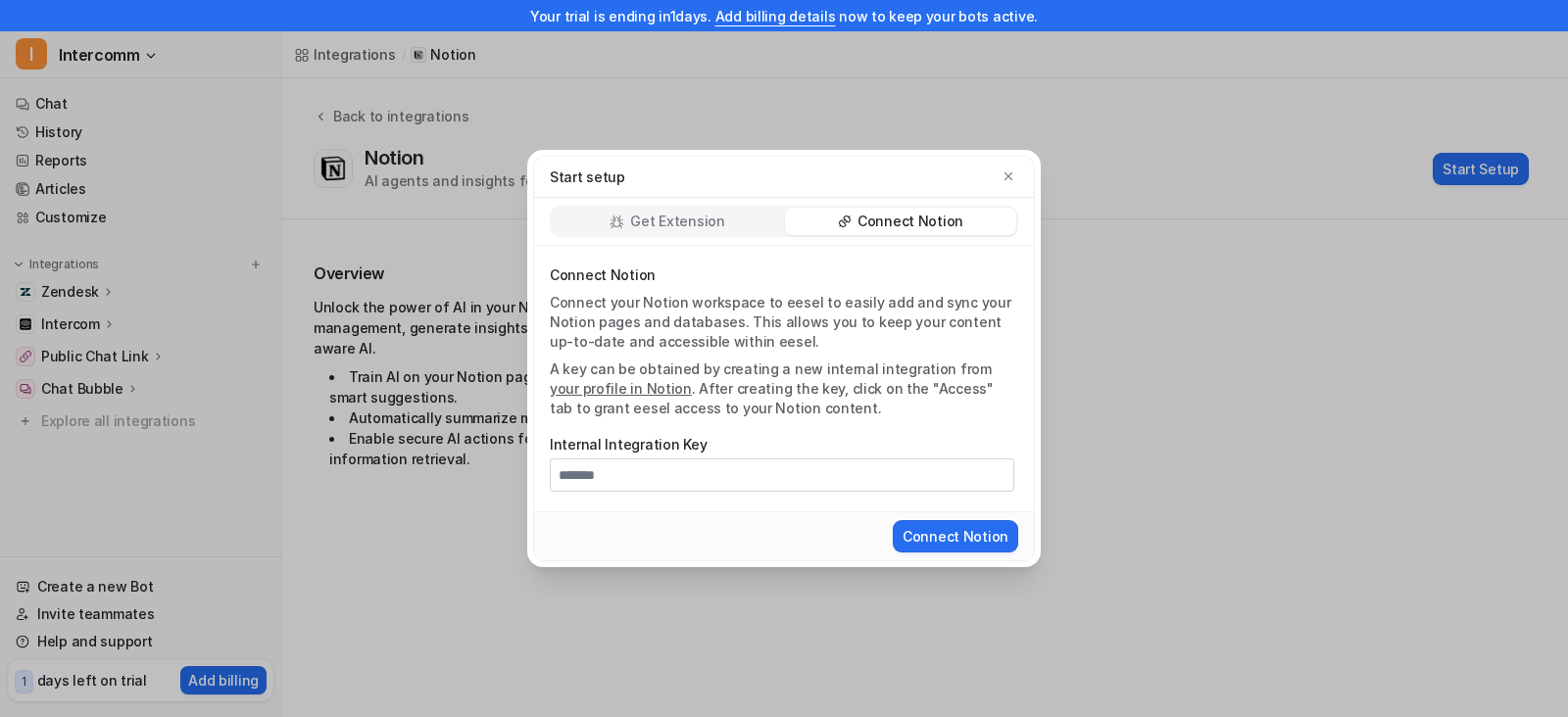click on "Get Extension" at bounding box center [677, 221] 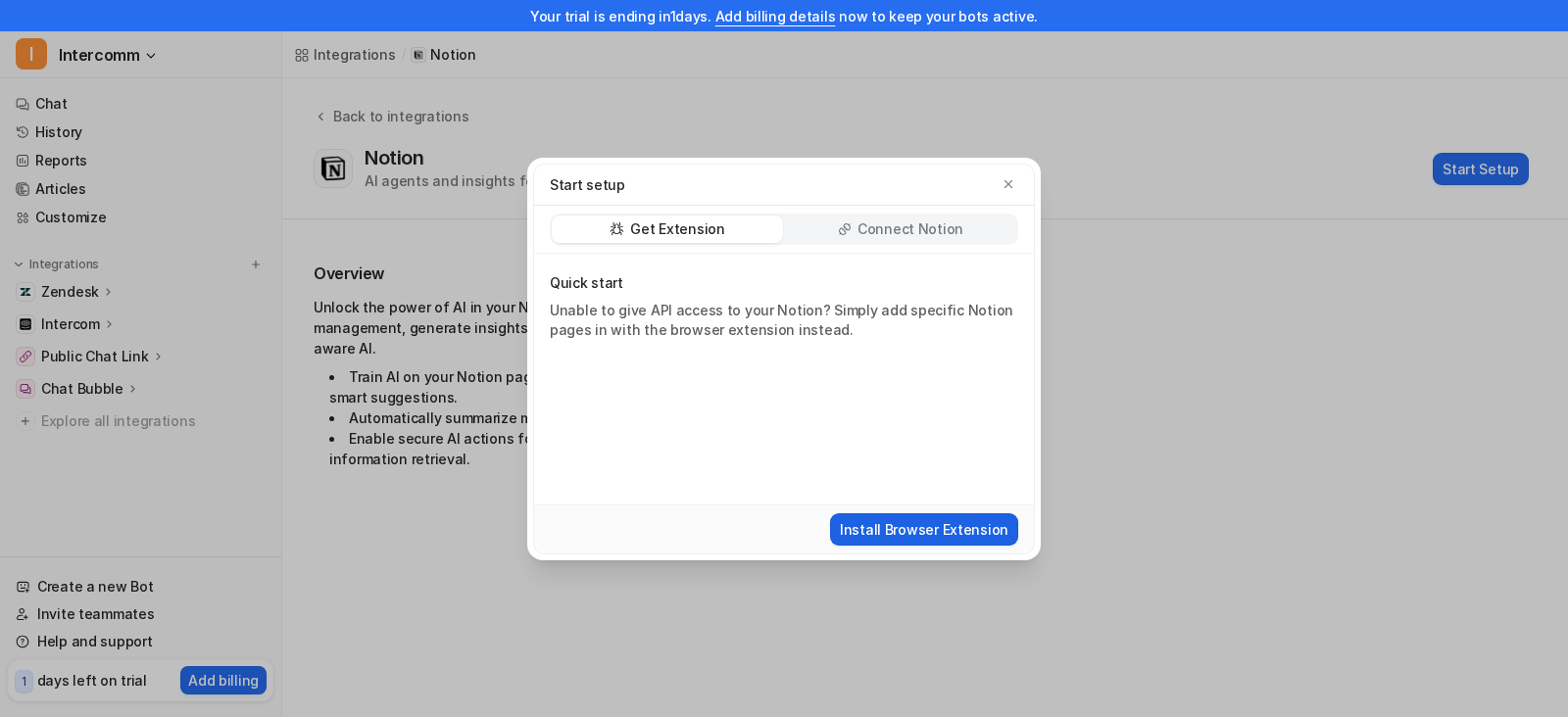 click on "Install Browser Extension" at bounding box center (924, 529) 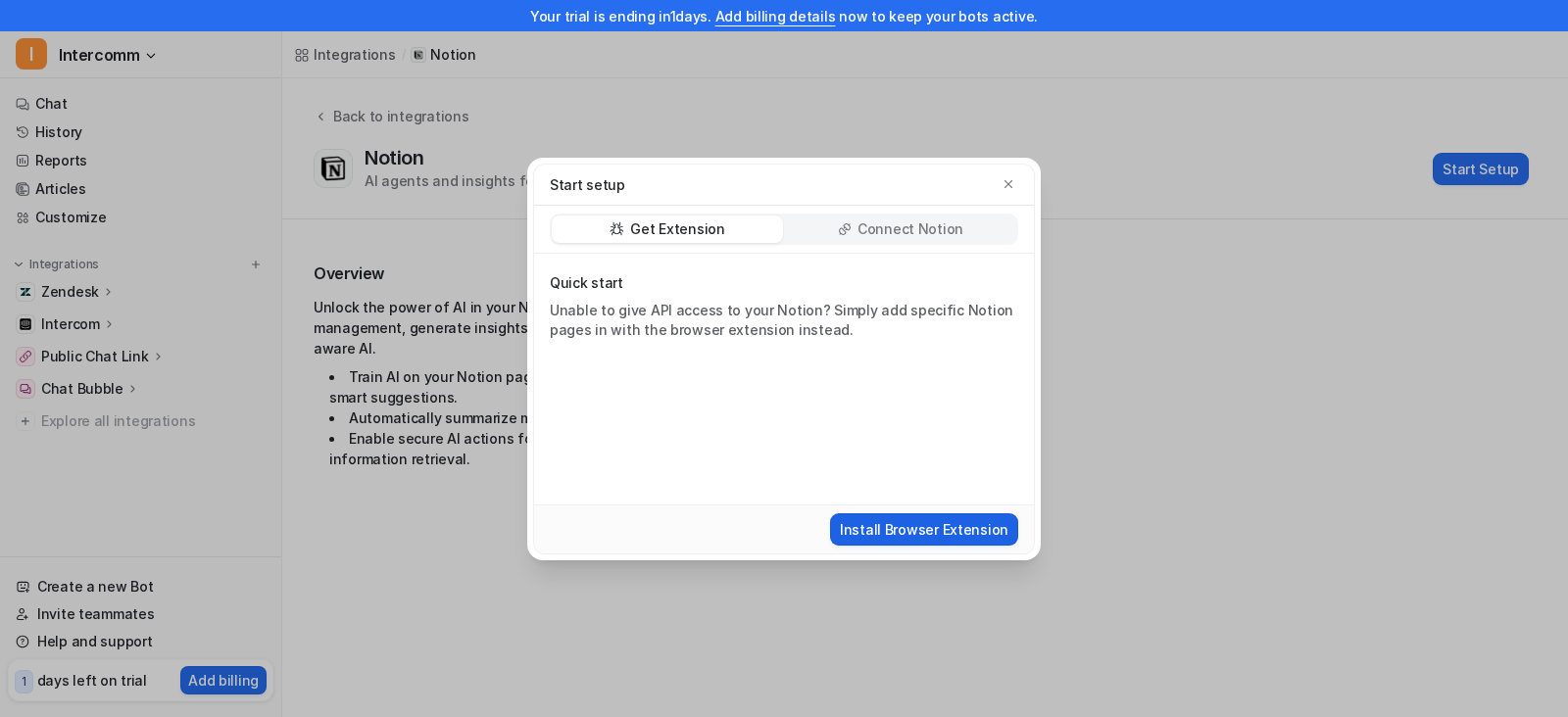 click on "Install Browser Extension" at bounding box center [924, 529] 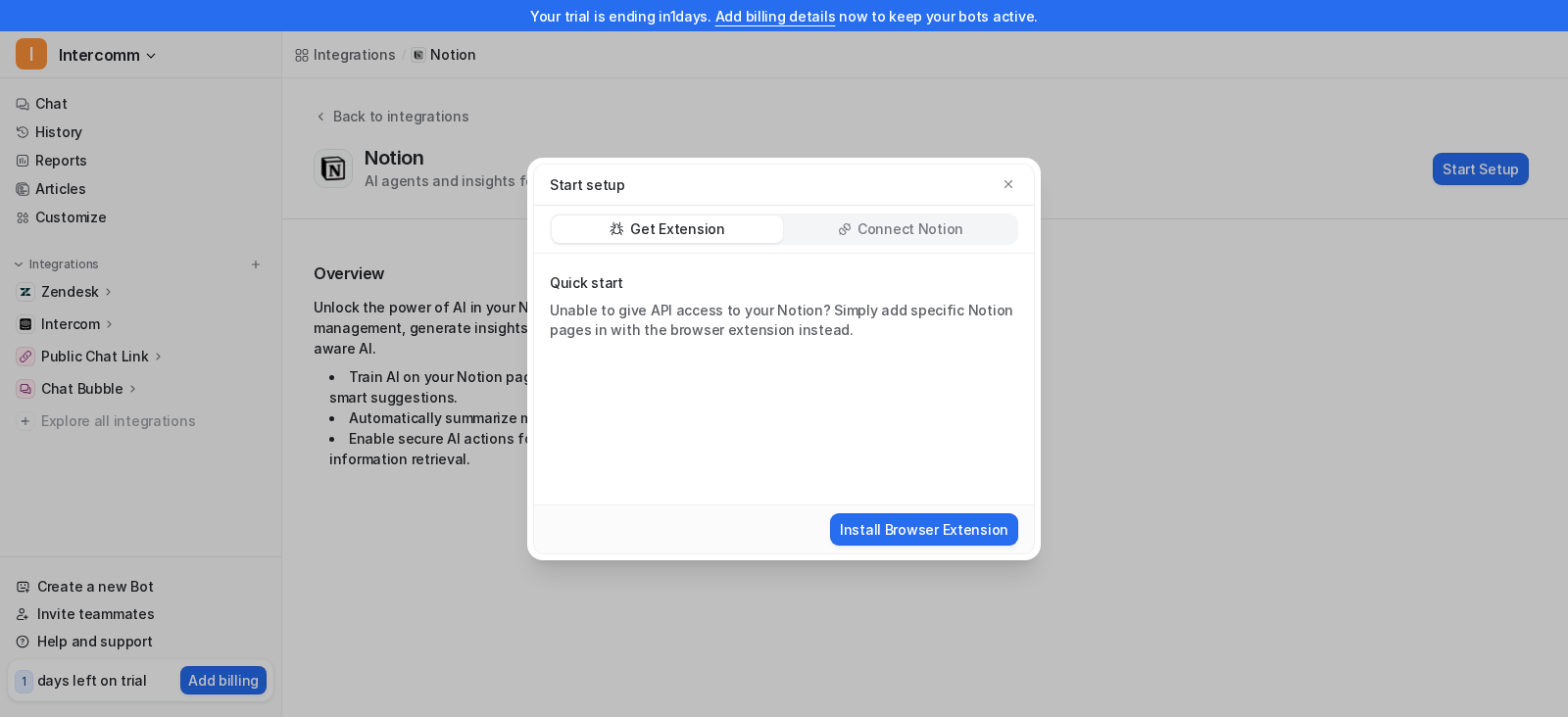 click on "Connect Notion" at bounding box center (910, 229) 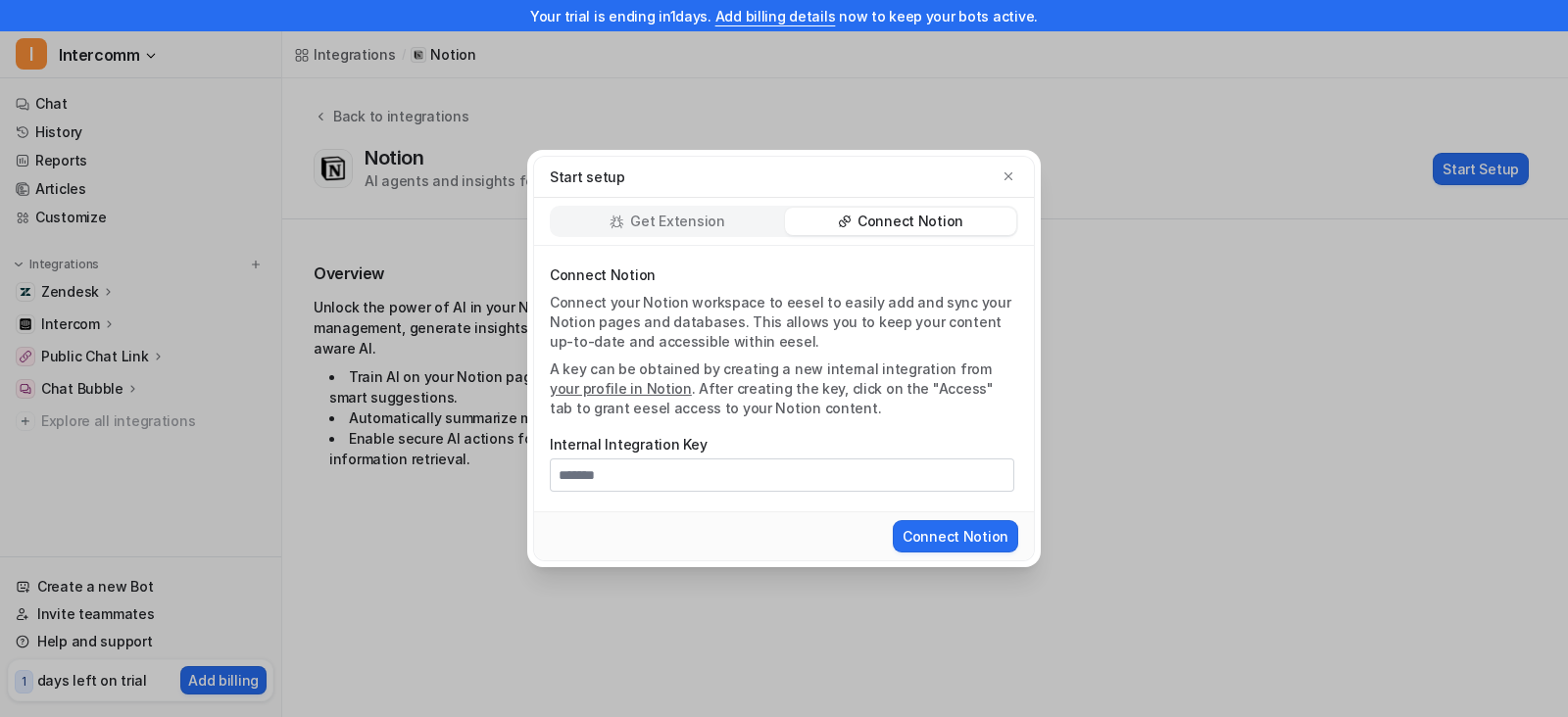 click on "Get Extension" at bounding box center [677, 221] 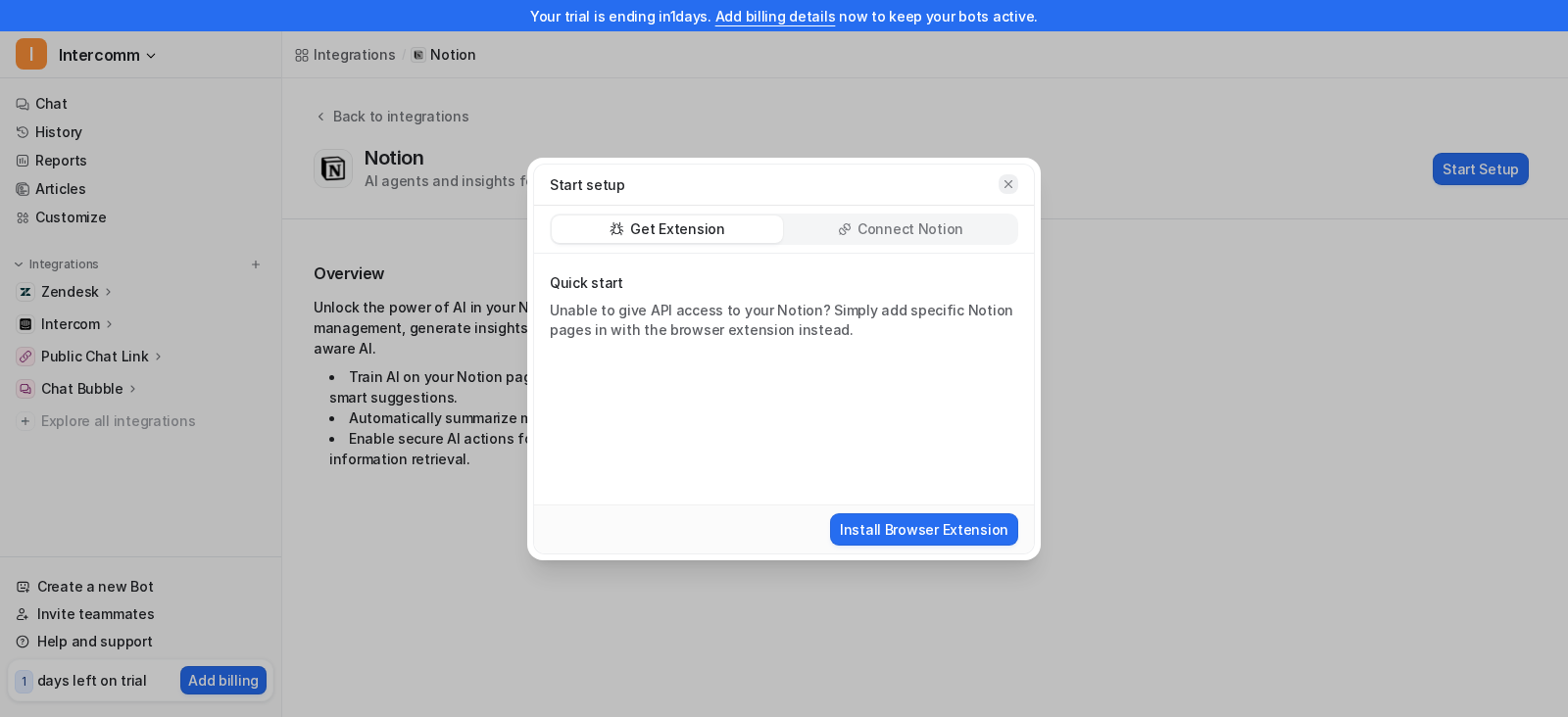 click 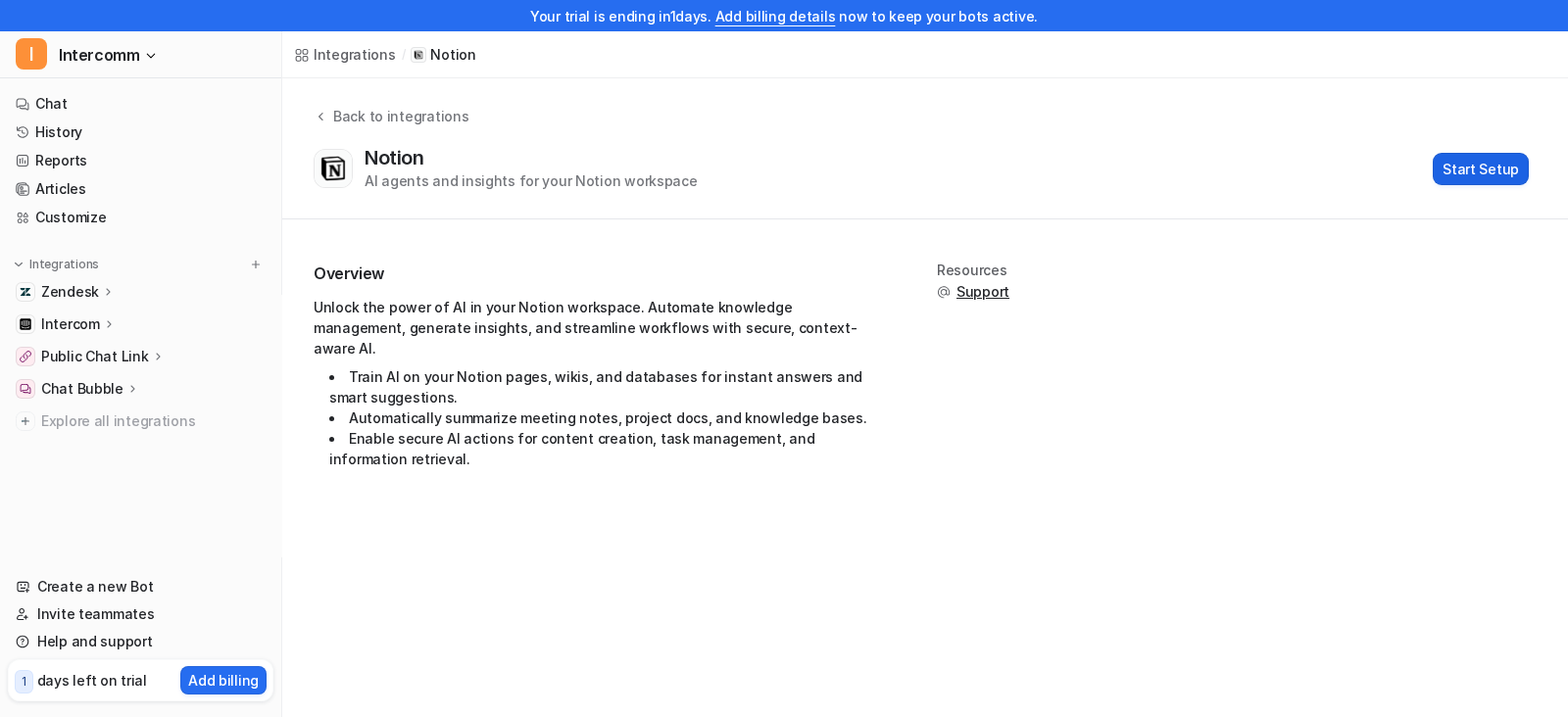 click on "Start Setup" at bounding box center [1481, 168] 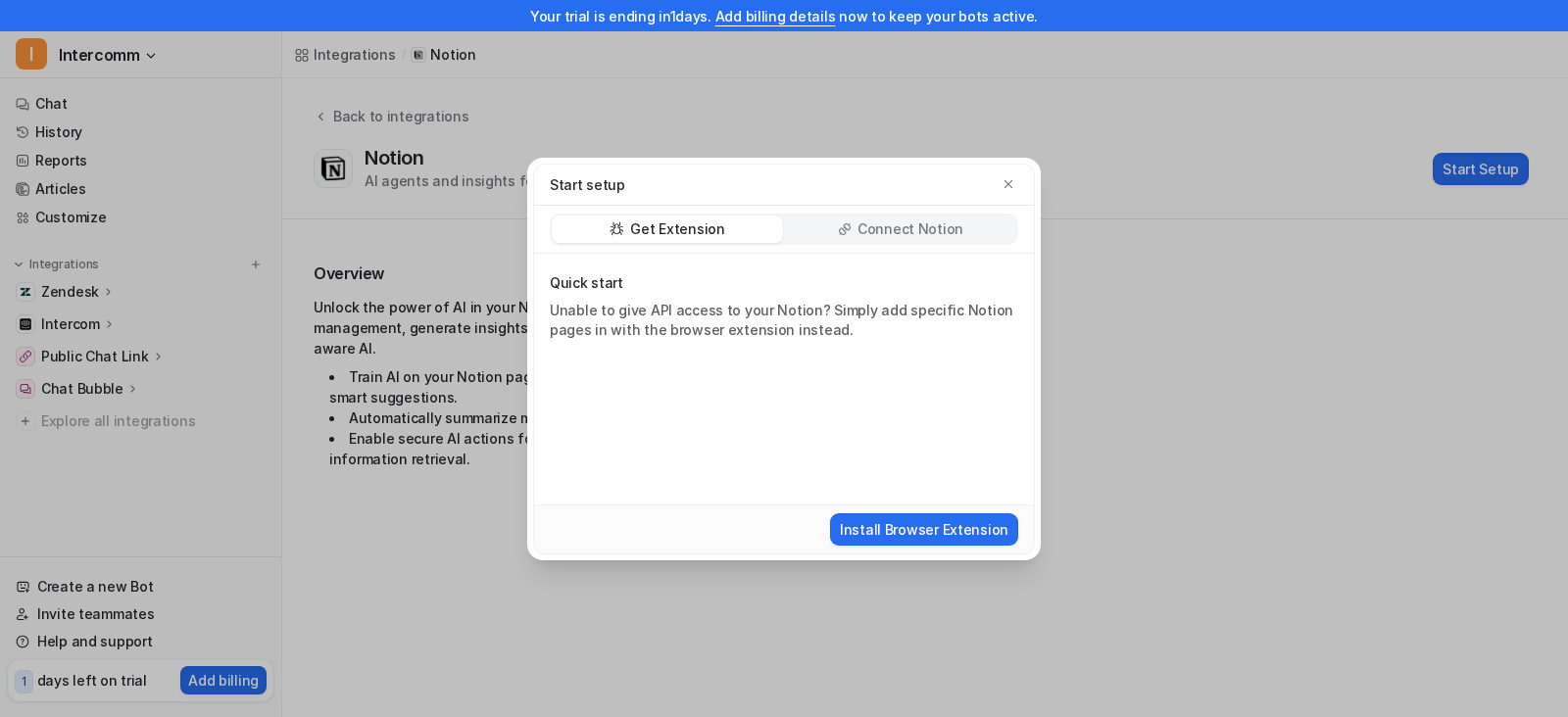 click on "Connect Notion" at bounding box center [910, 229] 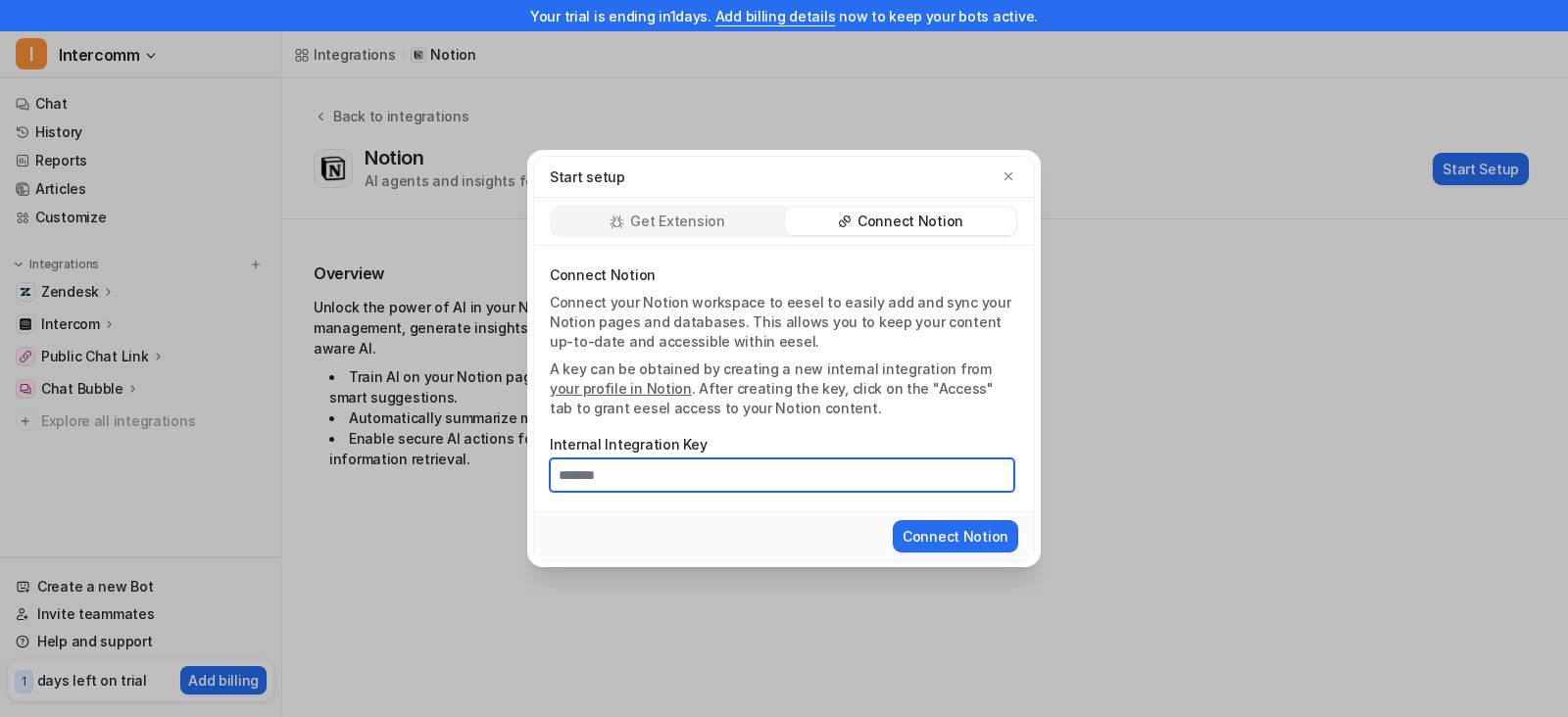 click on "Internal Integration Key" at bounding box center [782, 475] 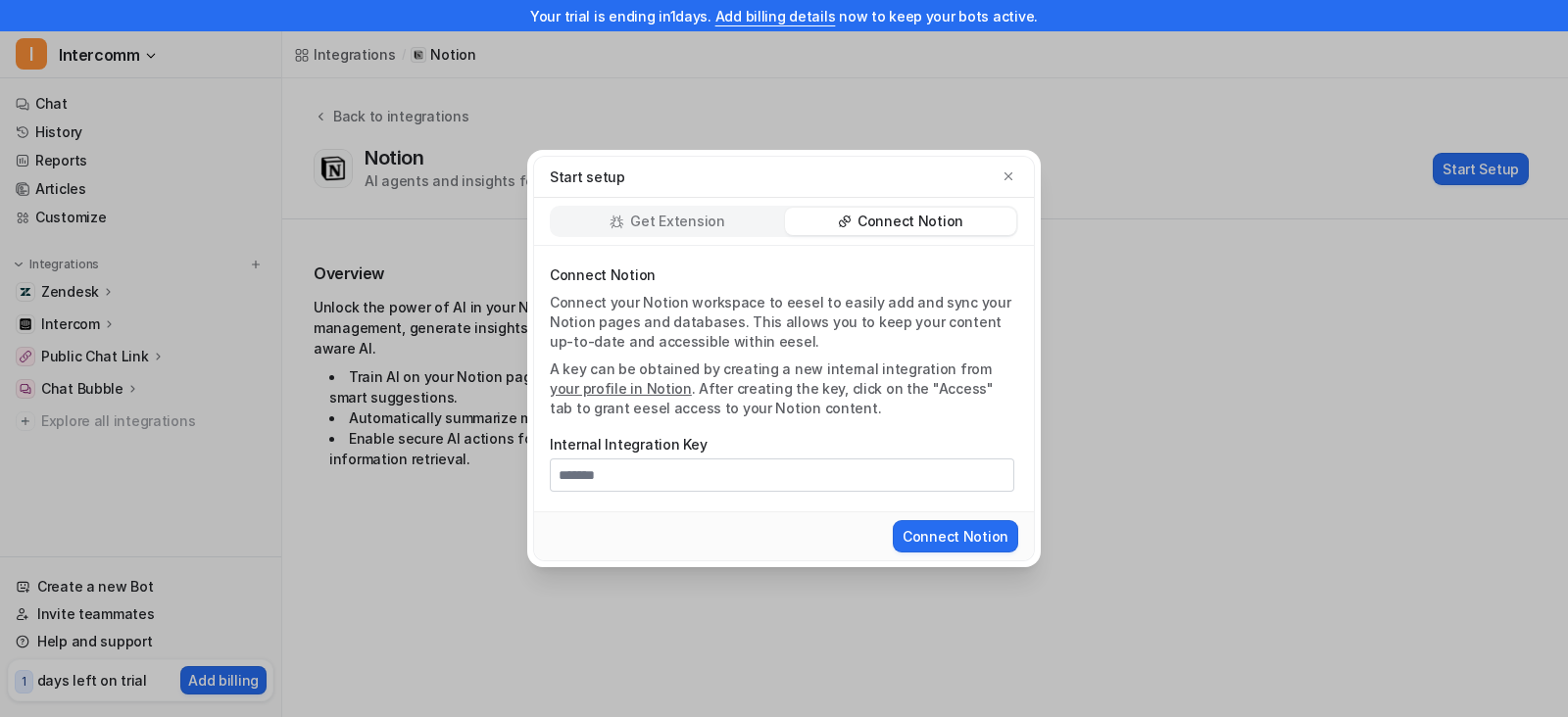click on "your profile in Notion" at bounding box center (620, 388) 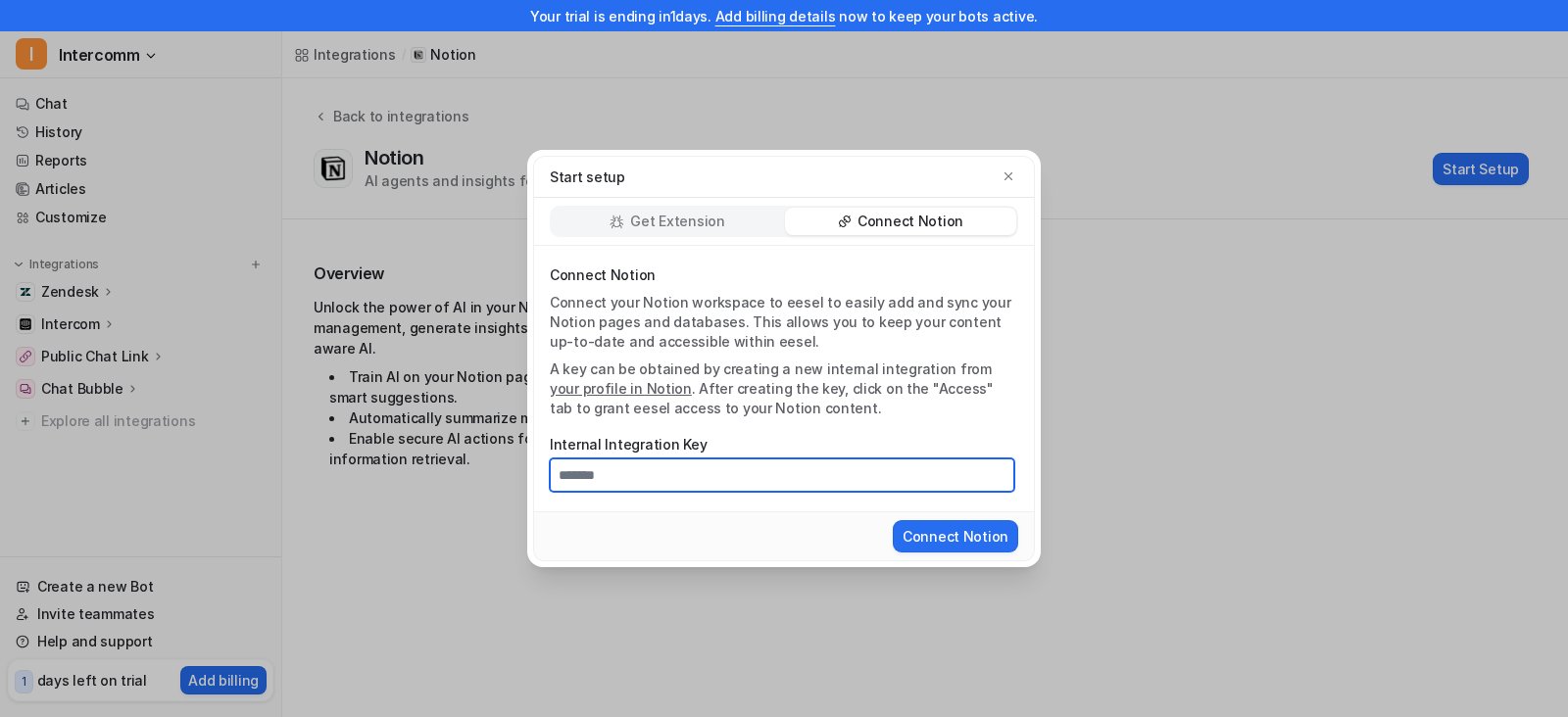 click on "Internal Integration Key" at bounding box center [782, 475] 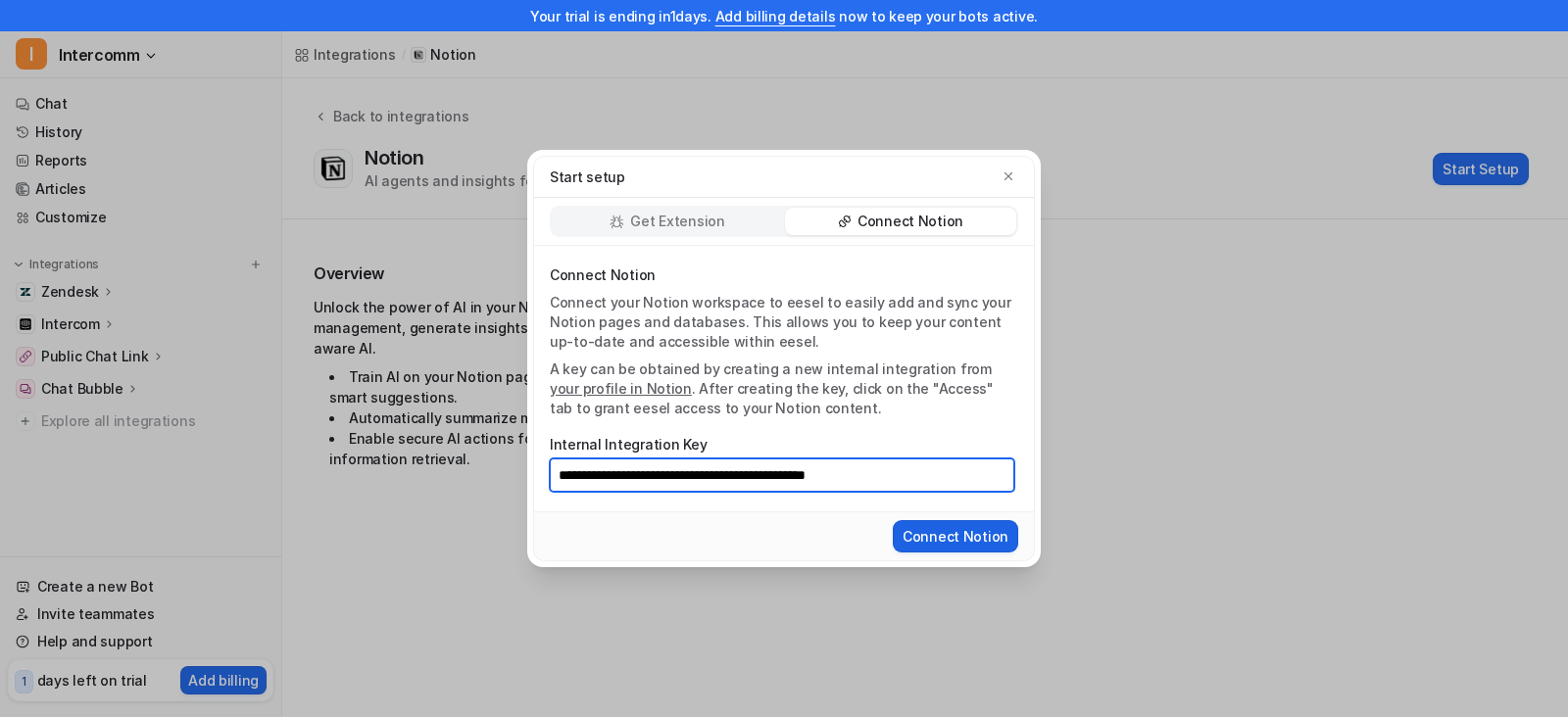 type on "**********" 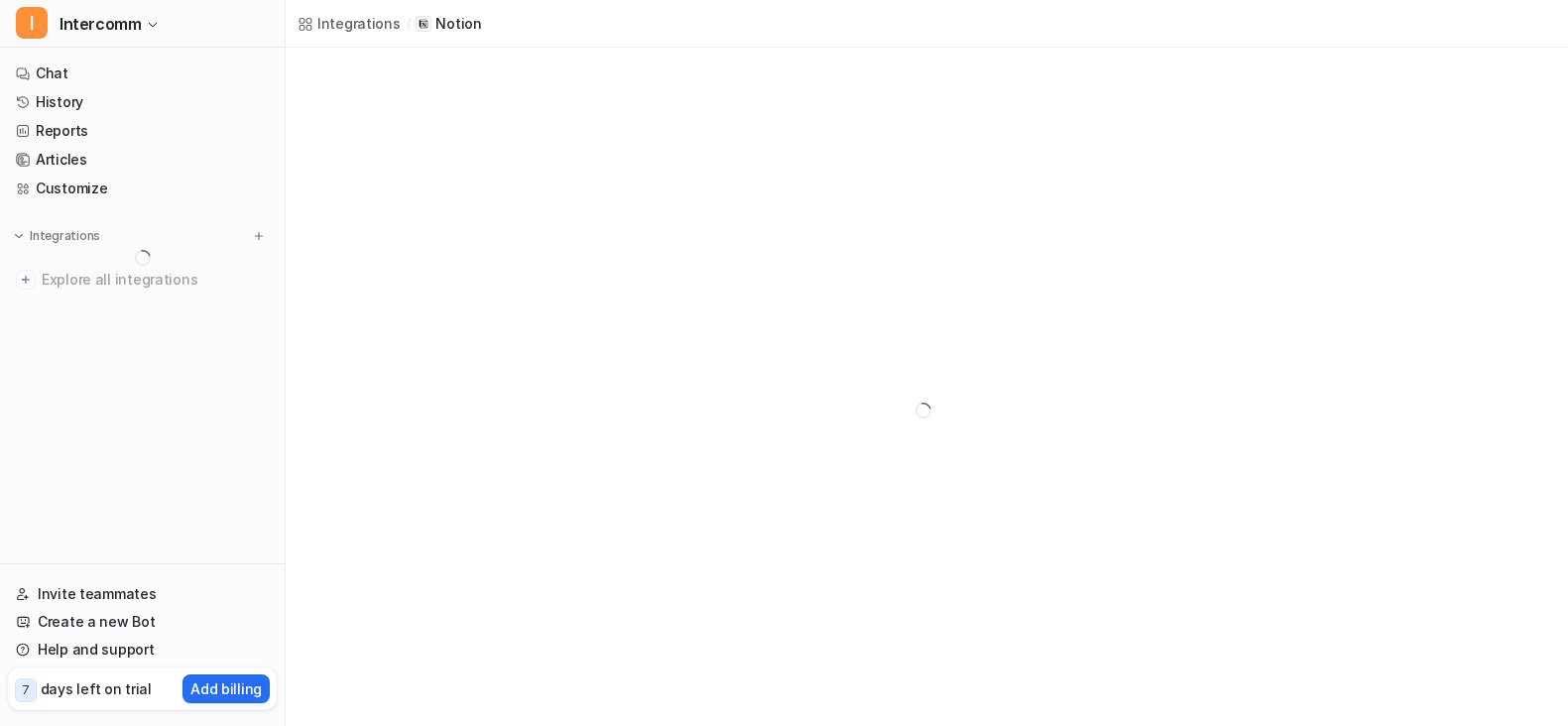 scroll, scrollTop: 0, scrollLeft: 0, axis: both 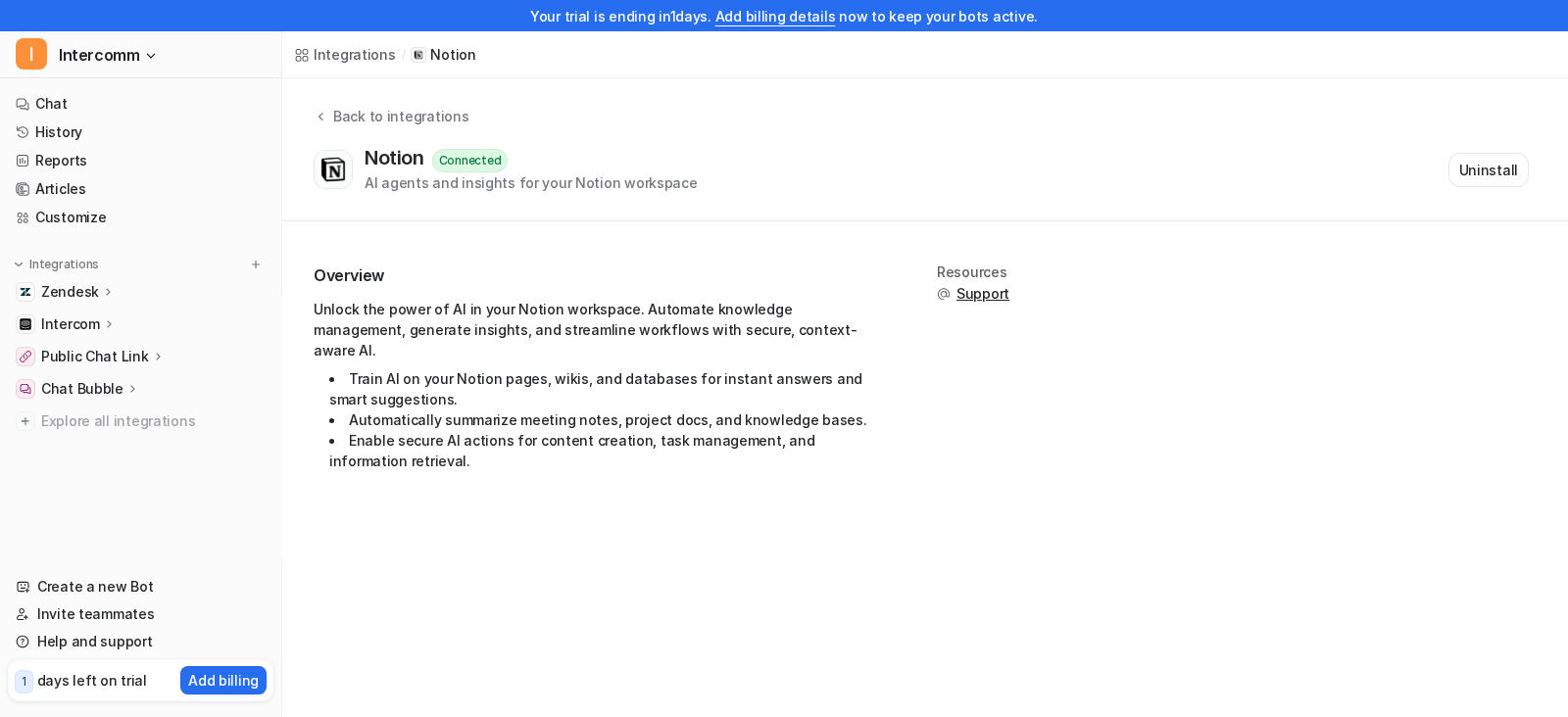 click on "Integrations Zendesk Overview Sources AI Agent AI Copilot Intercom Overview Help Center Conversations AI Agent Sidebar Assistant Macros Public Chat Link Overview Configuration Chat Bubble Overview Configuration Code snippet Explore all integrations" at bounding box center (140, 345) 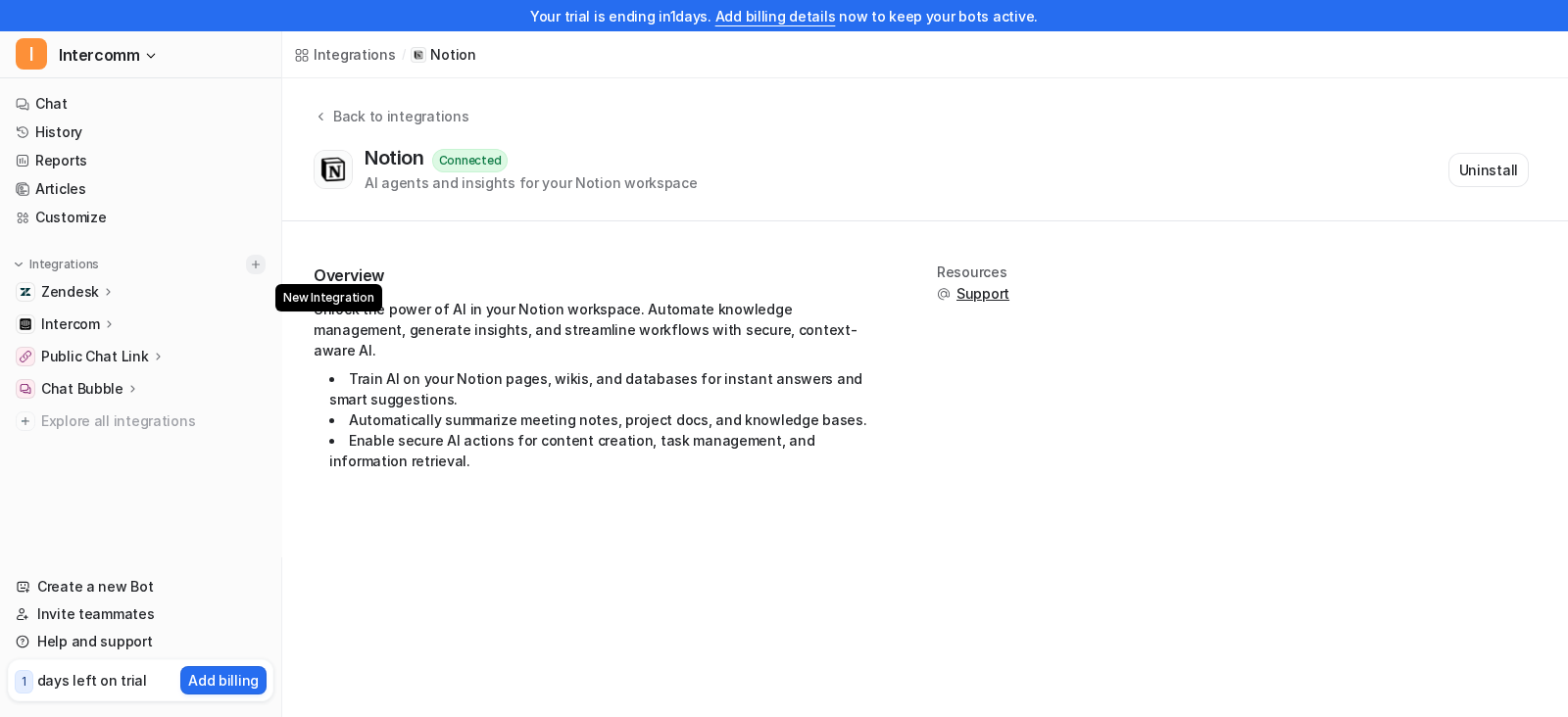 click at bounding box center (256, 264) 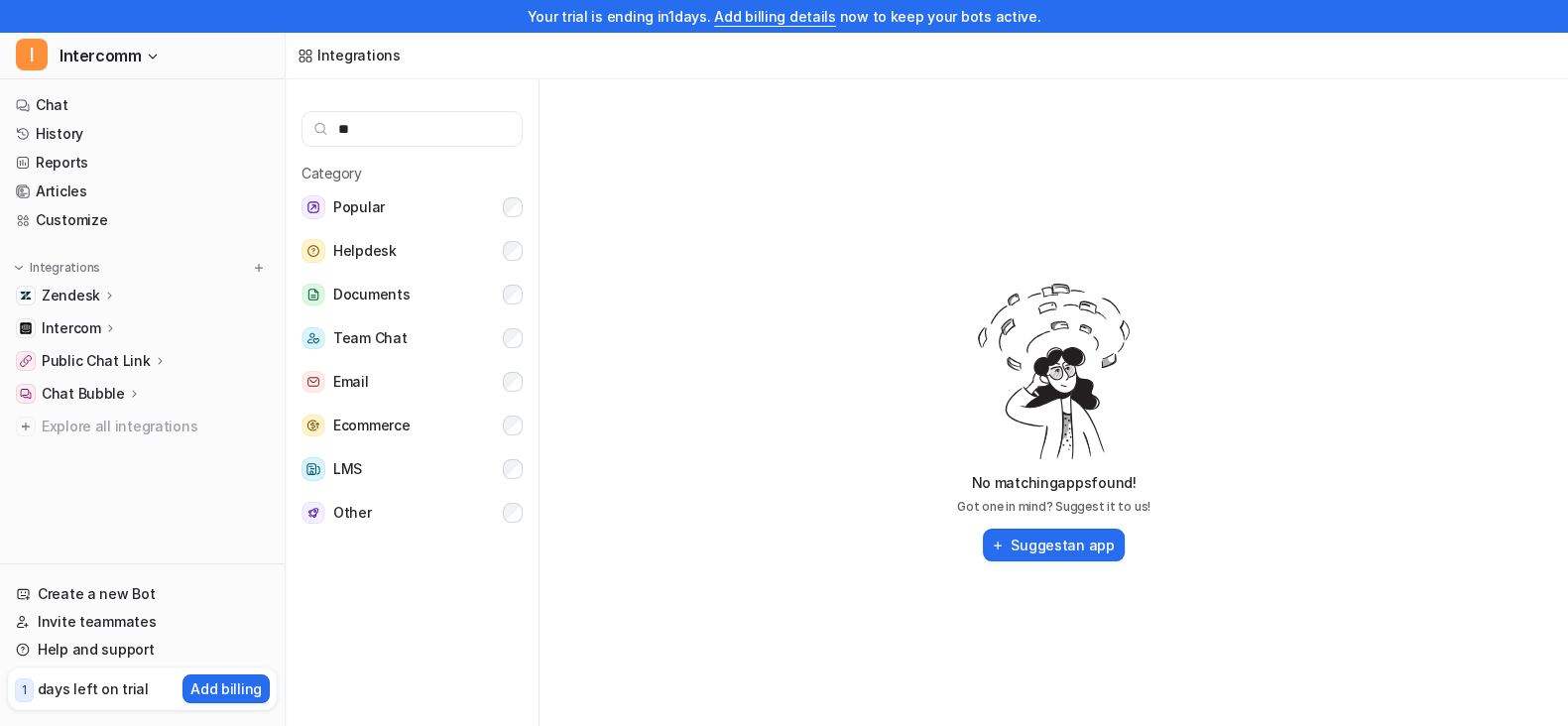 type on "*" 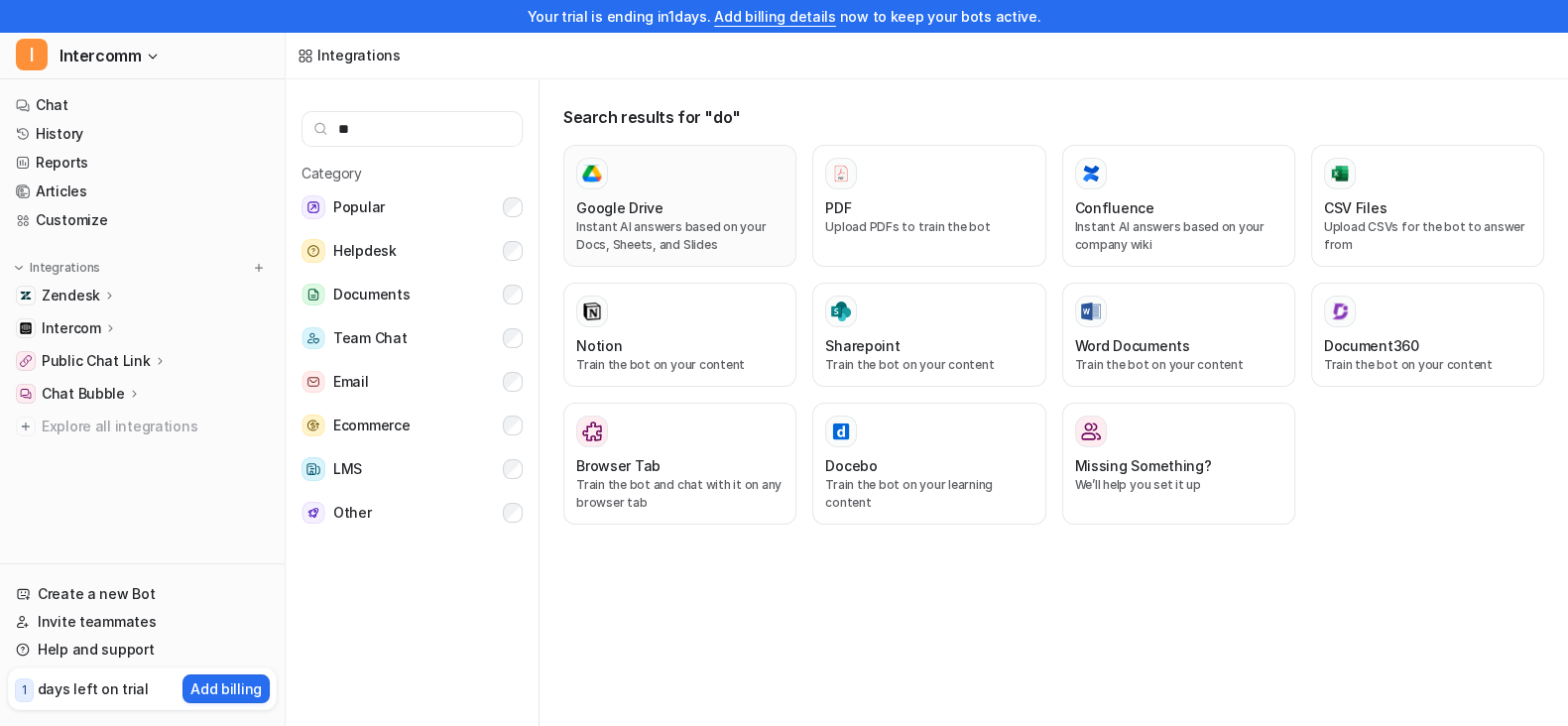 type on "**" 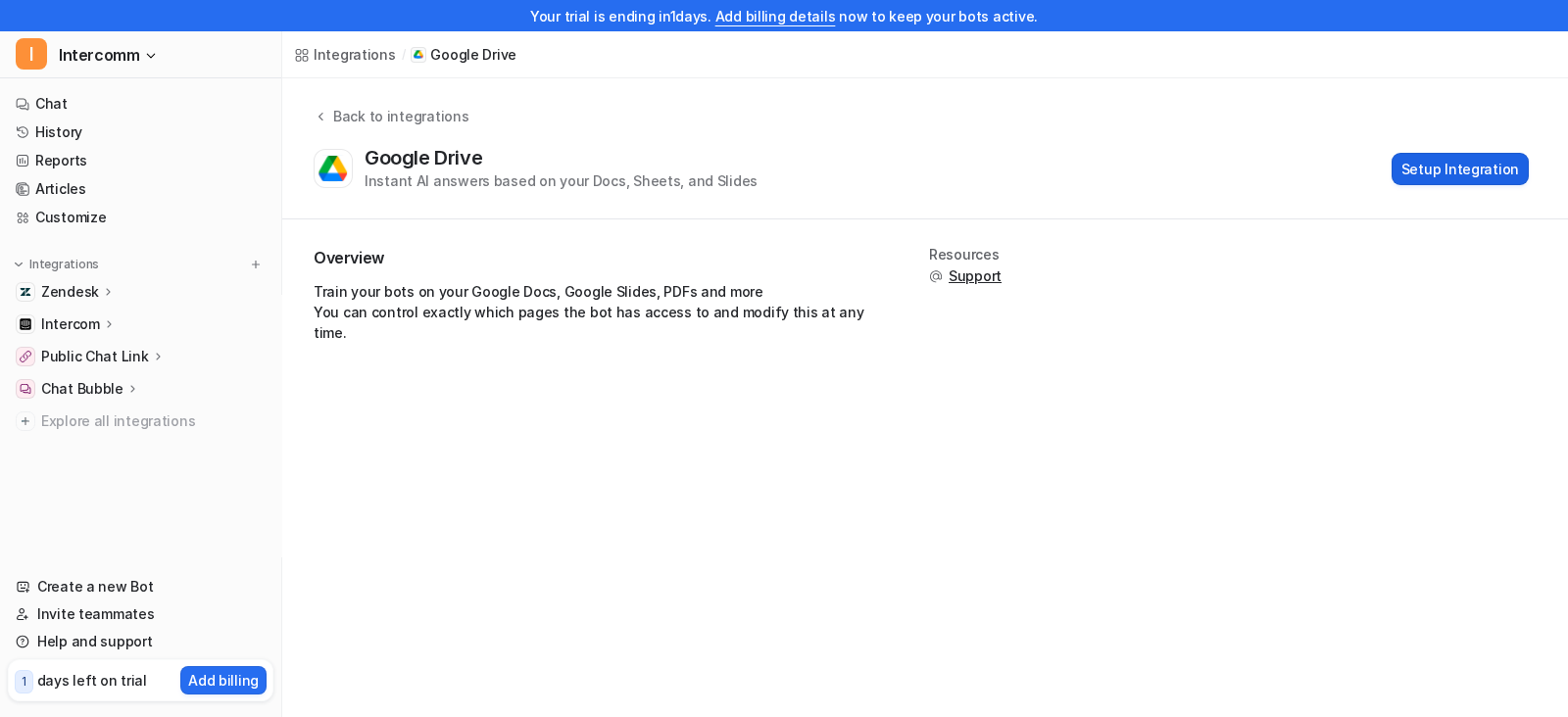 click on "Setup Integration" at bounding box center [1460, 168] 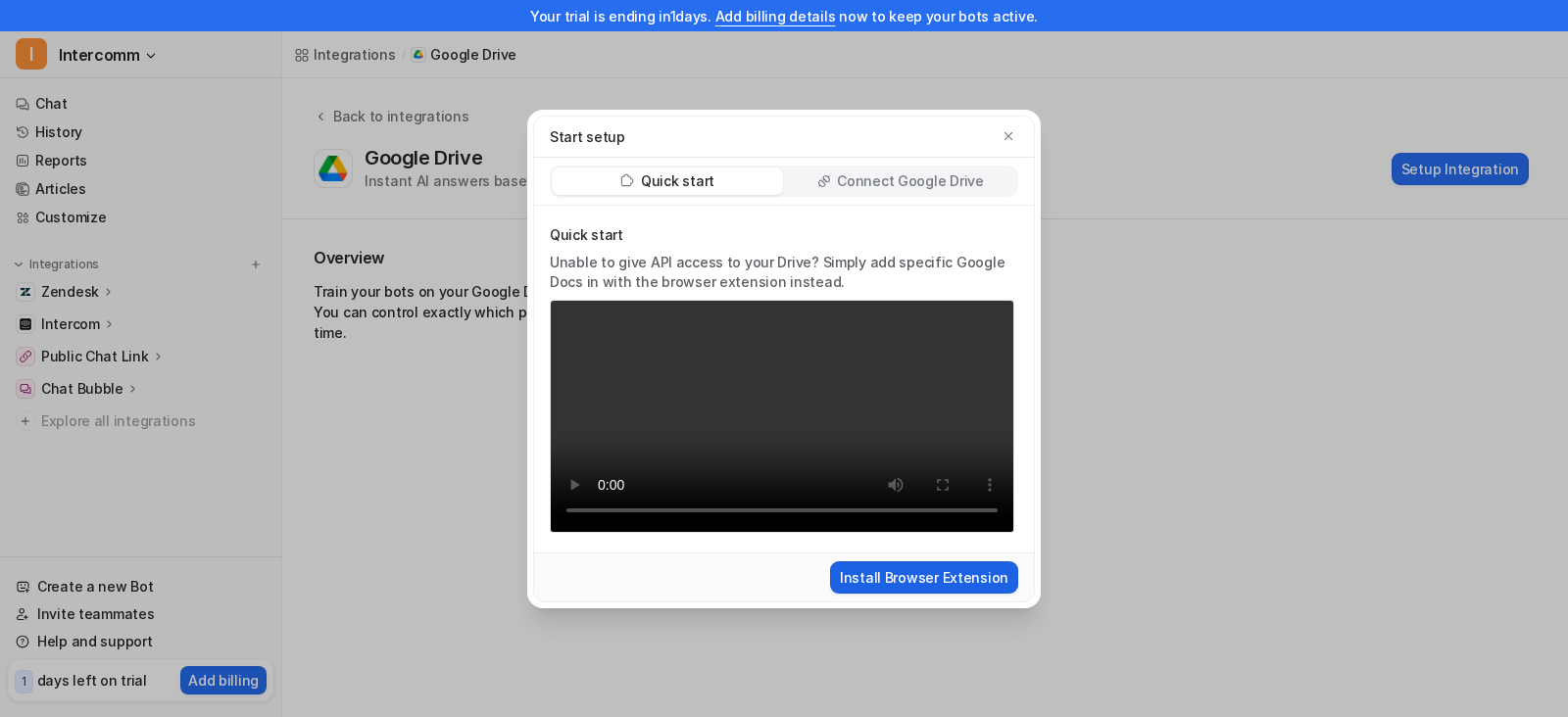 click on "Install Browser Extension" at bounding box center [924, 577] 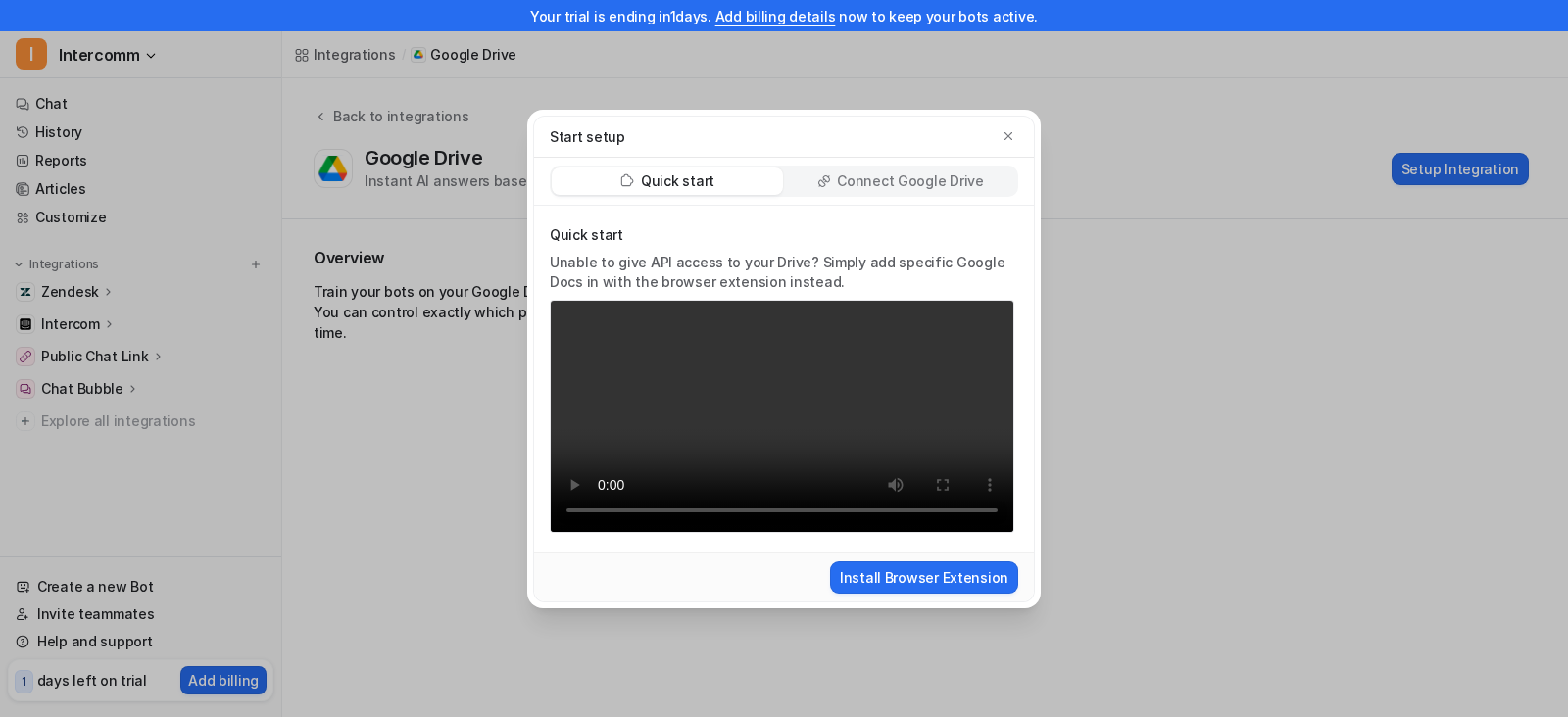 click on "Connect Google Drive" at bounding box center (909, 181) 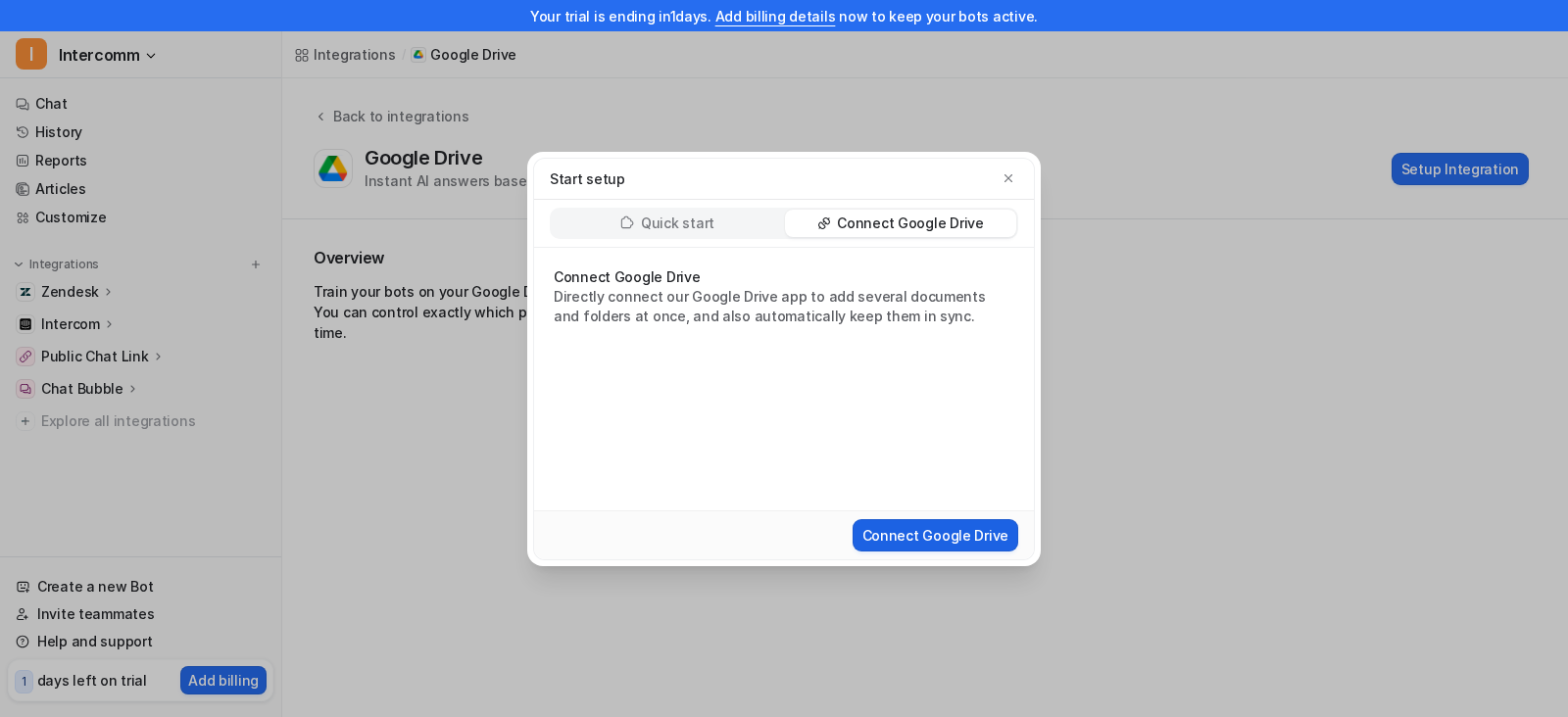 click on "Connect Google Drive" at bounding box center (935, 535) 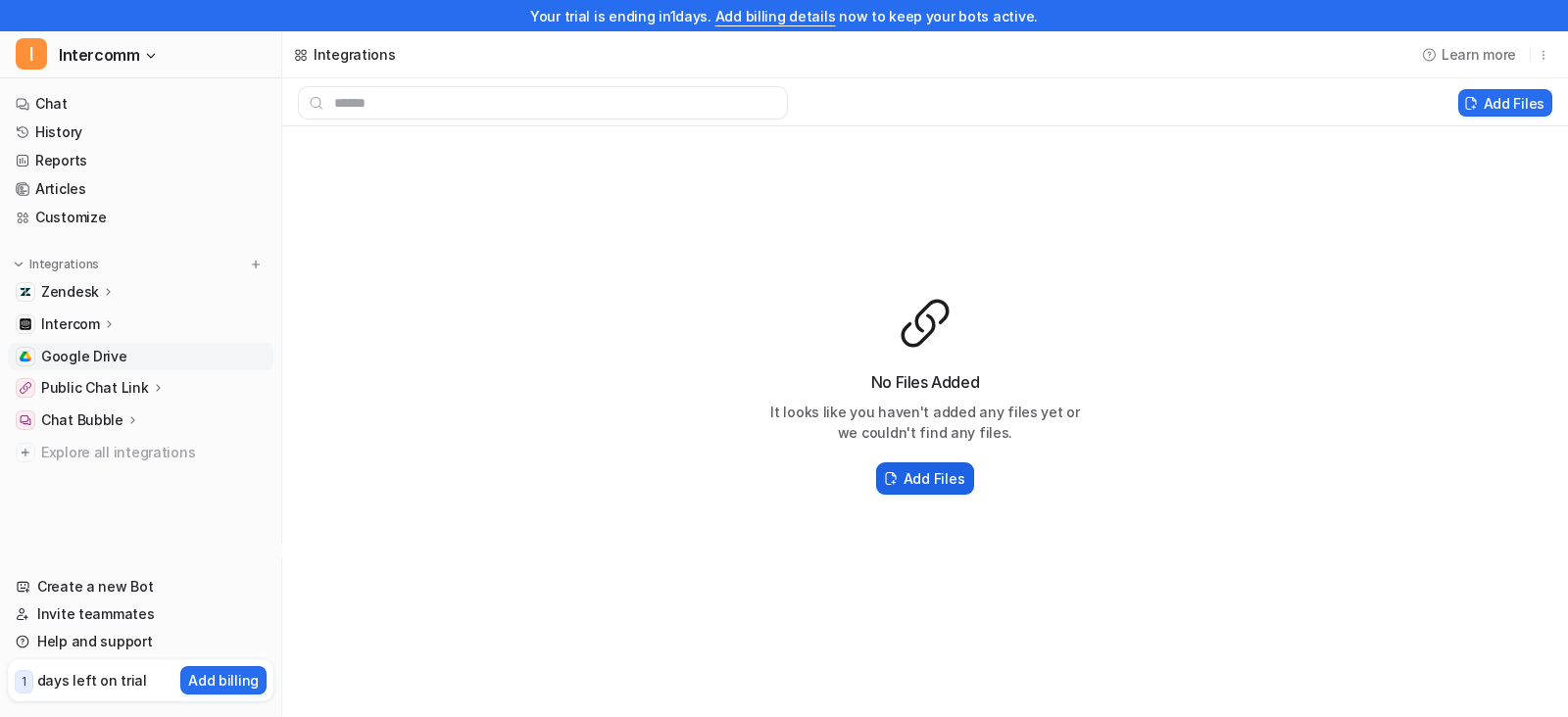 click on "Add Files" at bounding box center [934, 478] 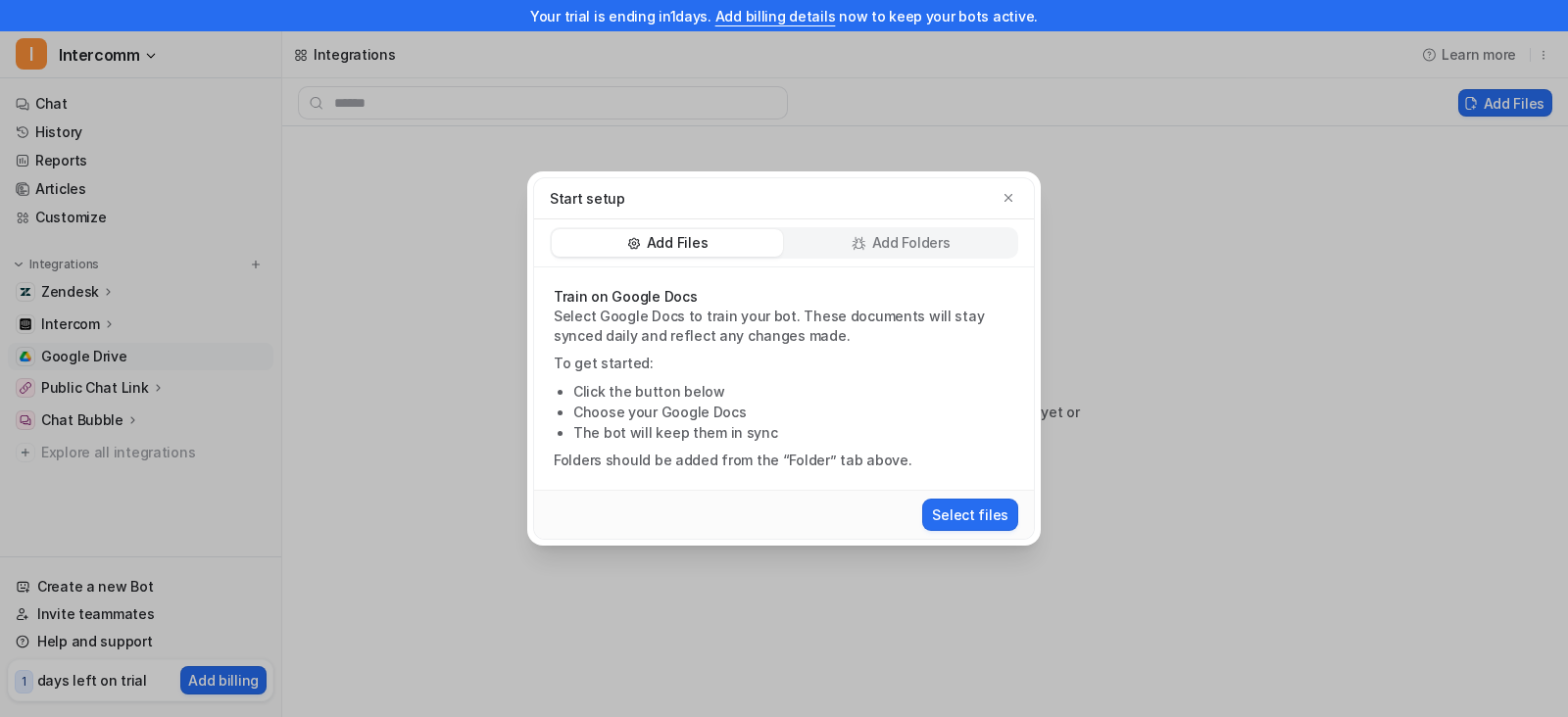 click on "Start setup" at bounding box center (784, 198) 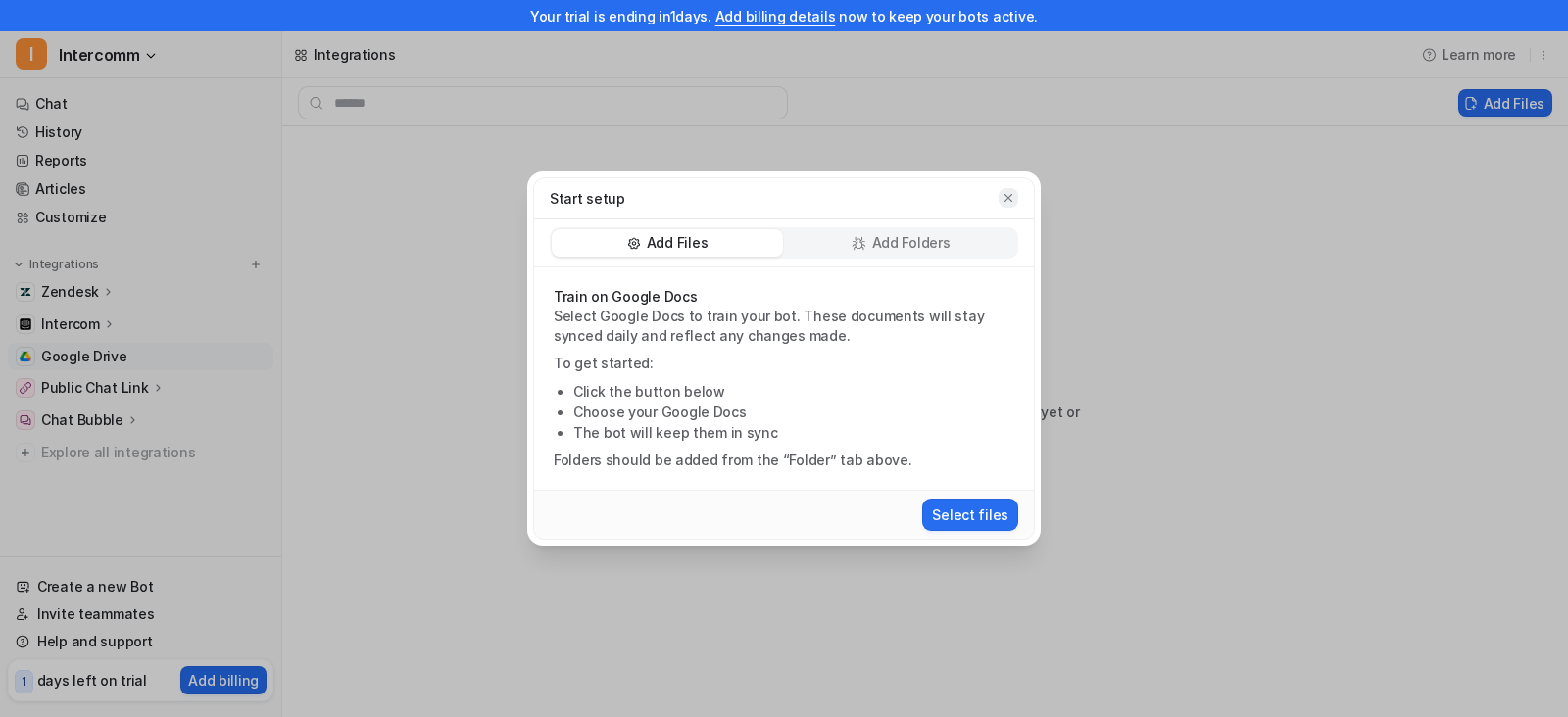 click 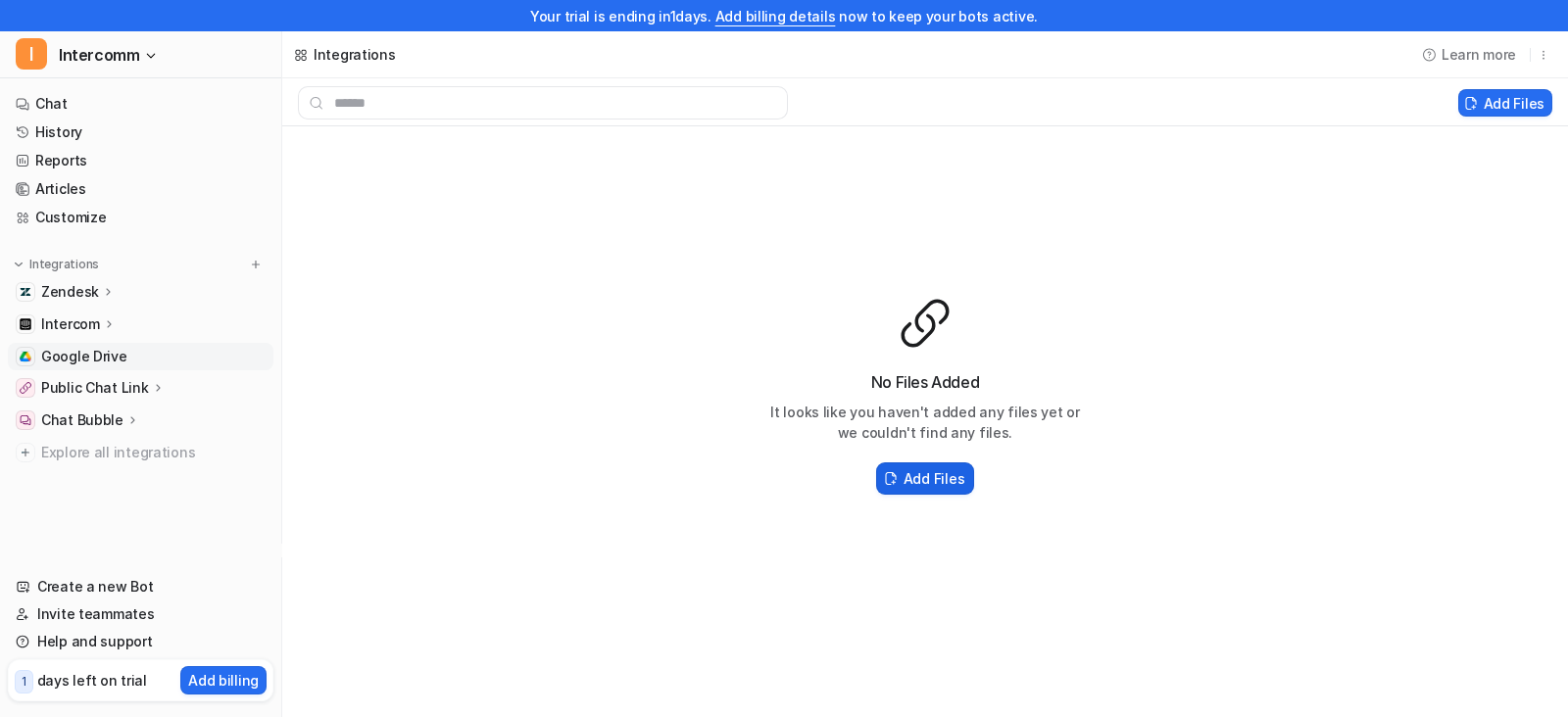 click on "Add Files" at bounding box center (934, 478) 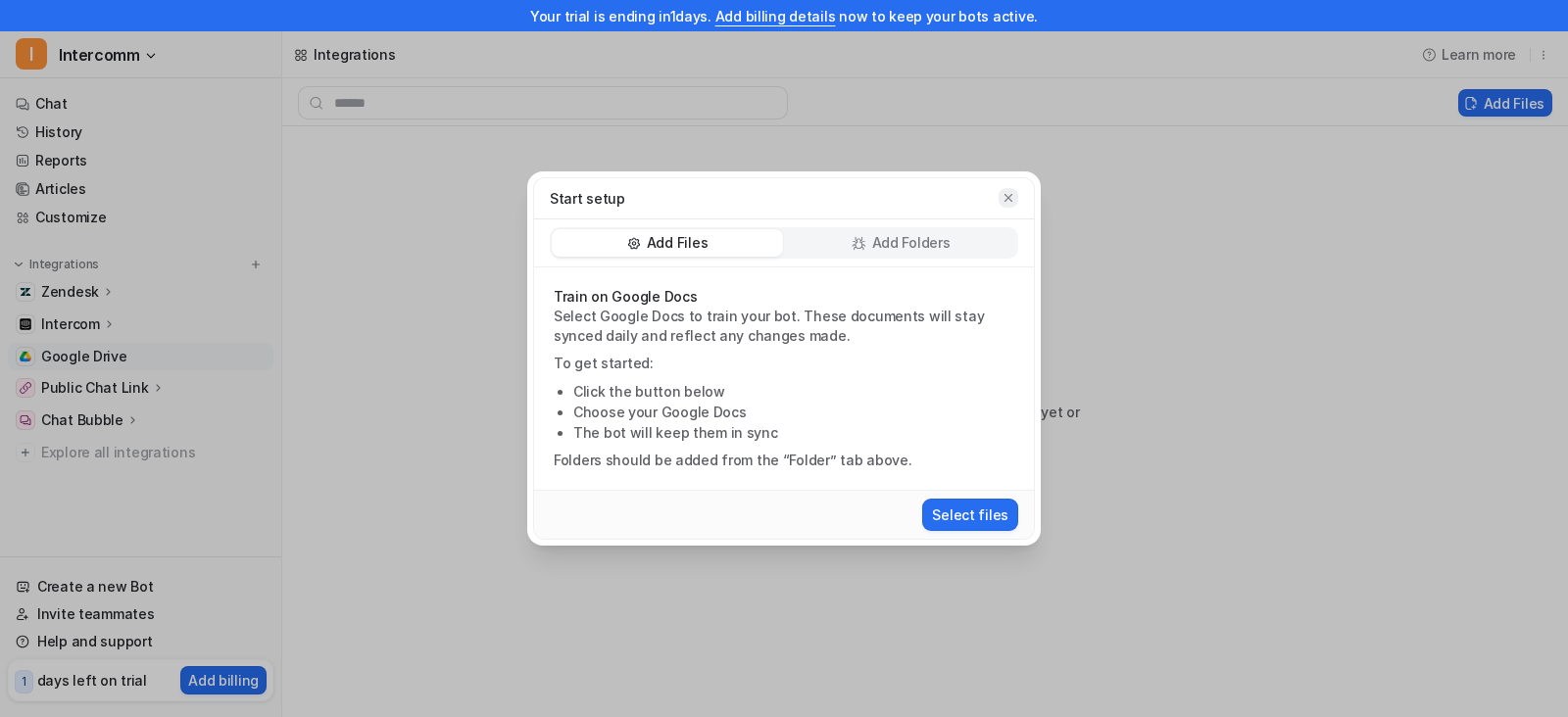 click at bounding box center (1008, 198) 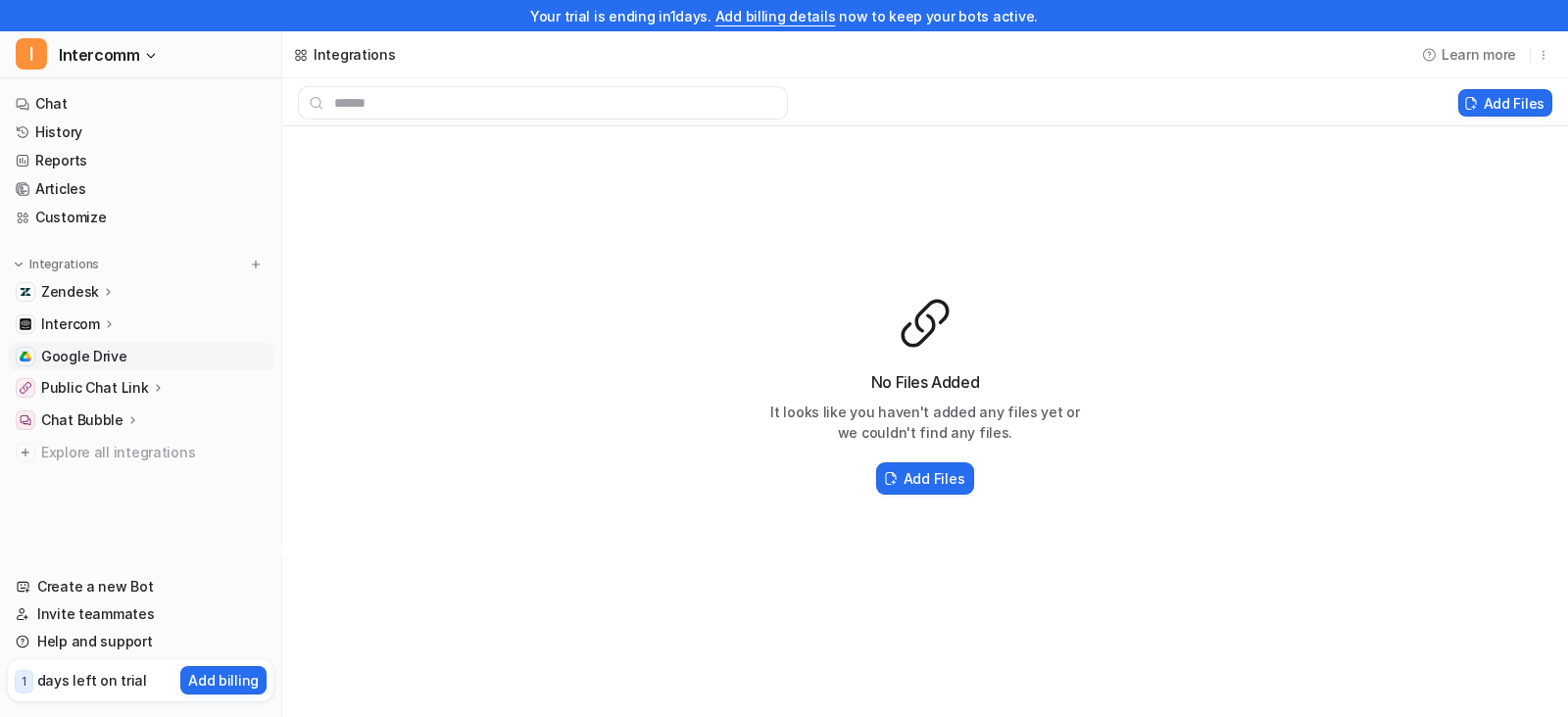 click on "Integrations Zendesk Overview Sources AI Agent AI Copilot Intercom Overview Help Center Conversations AI Agent Sidebar Assistant Macros Google Drive Public Chat Link Overview Configuration Chat Bubble Overview Configuration Code snippet Explore all integrations" at bounding box center (140, 360) 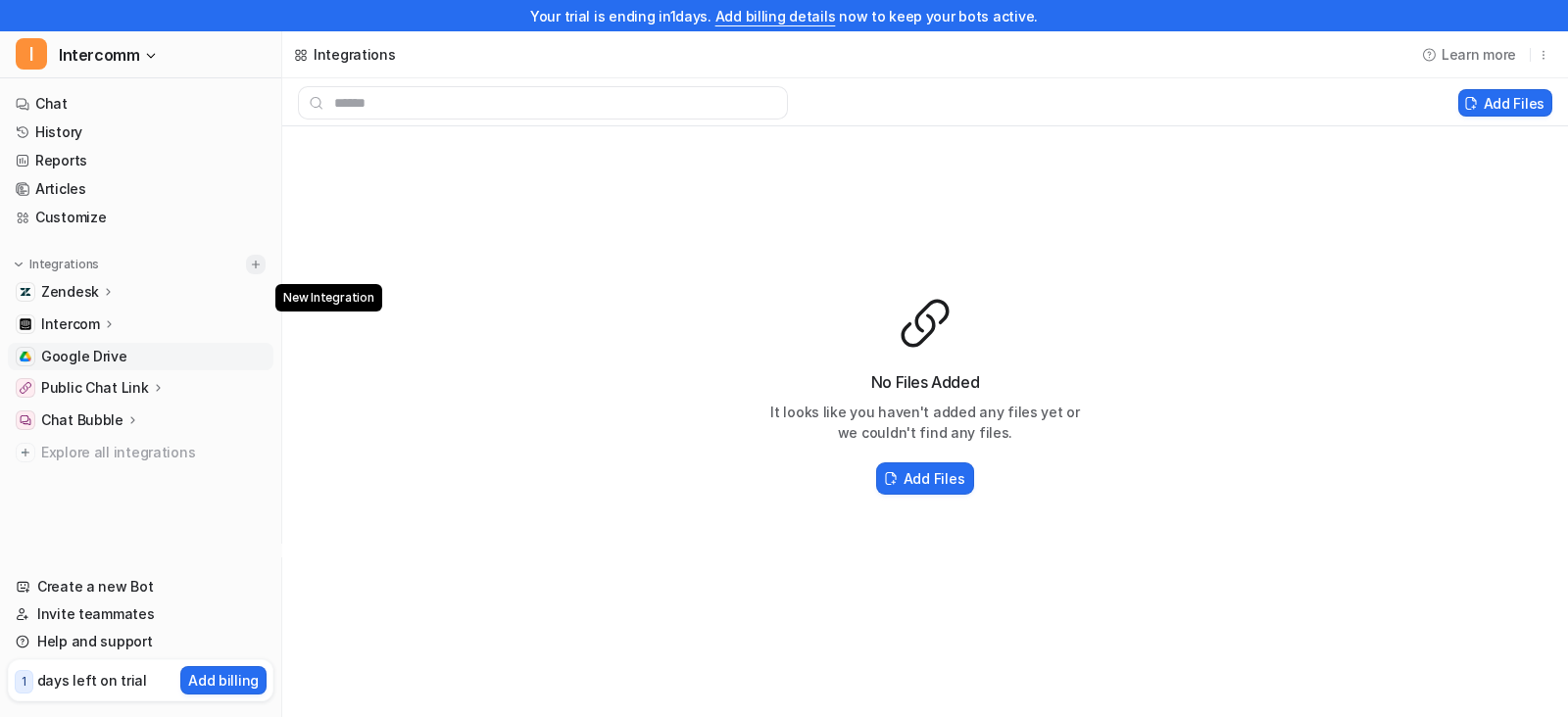 click at bounding box center [256, 264] 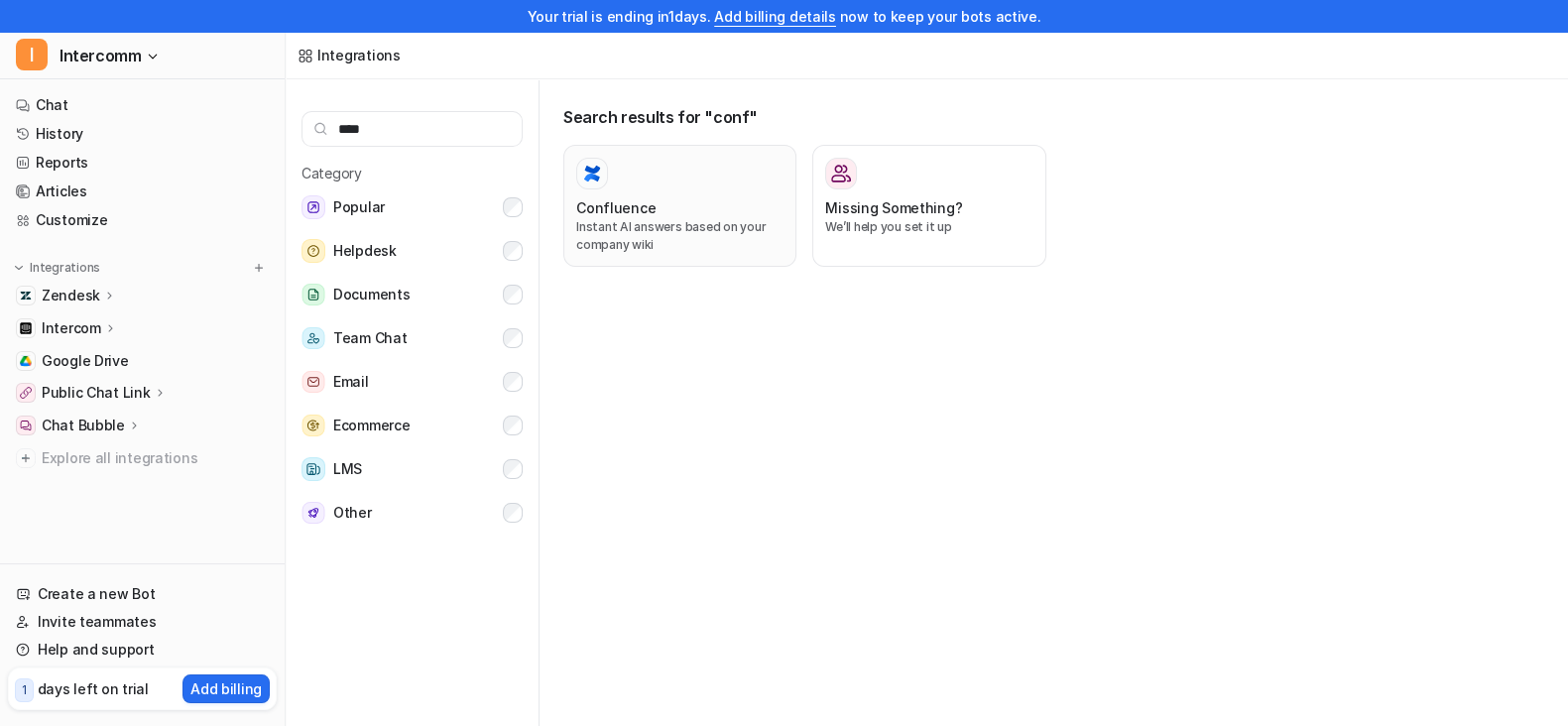 type on "****" 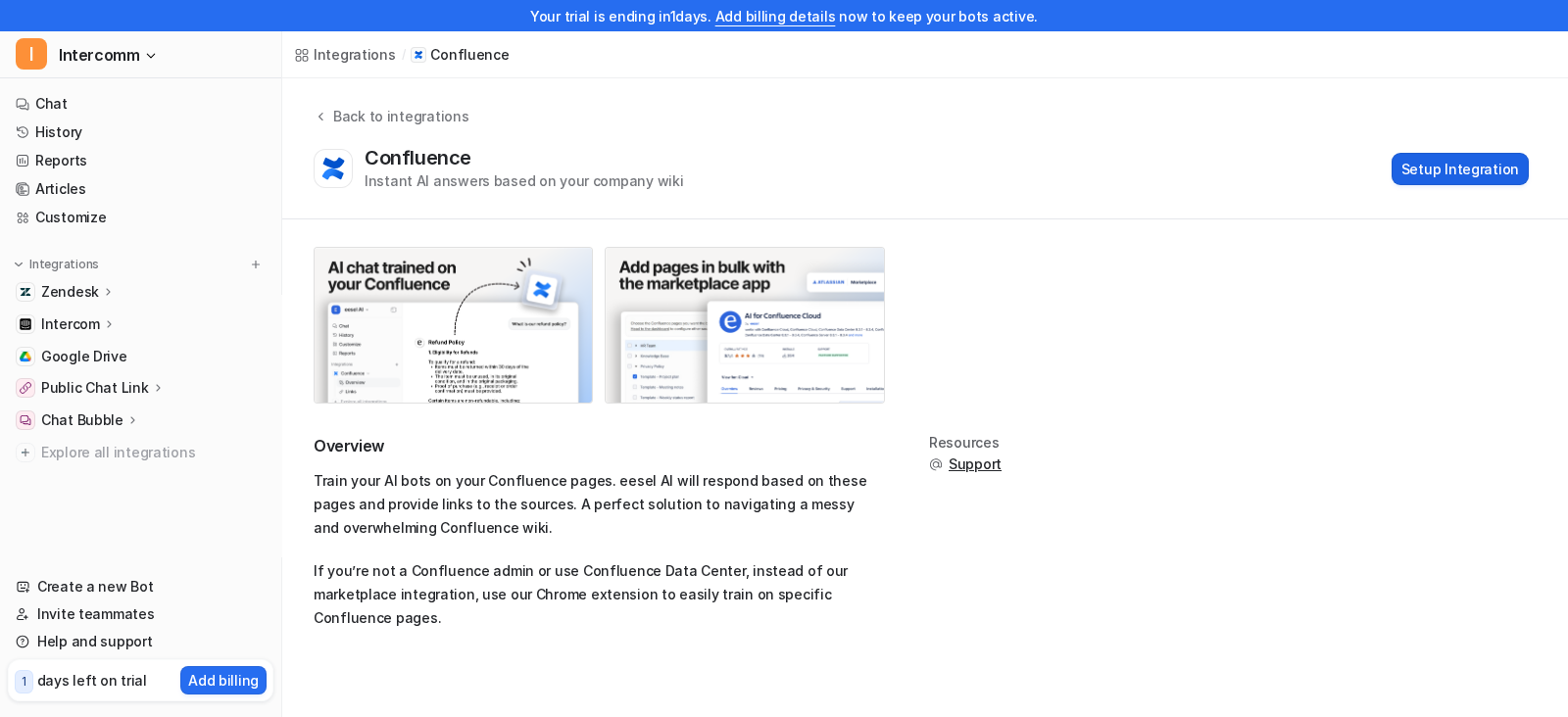 click on "Setup Integration" at bounding box center [1460, 168] 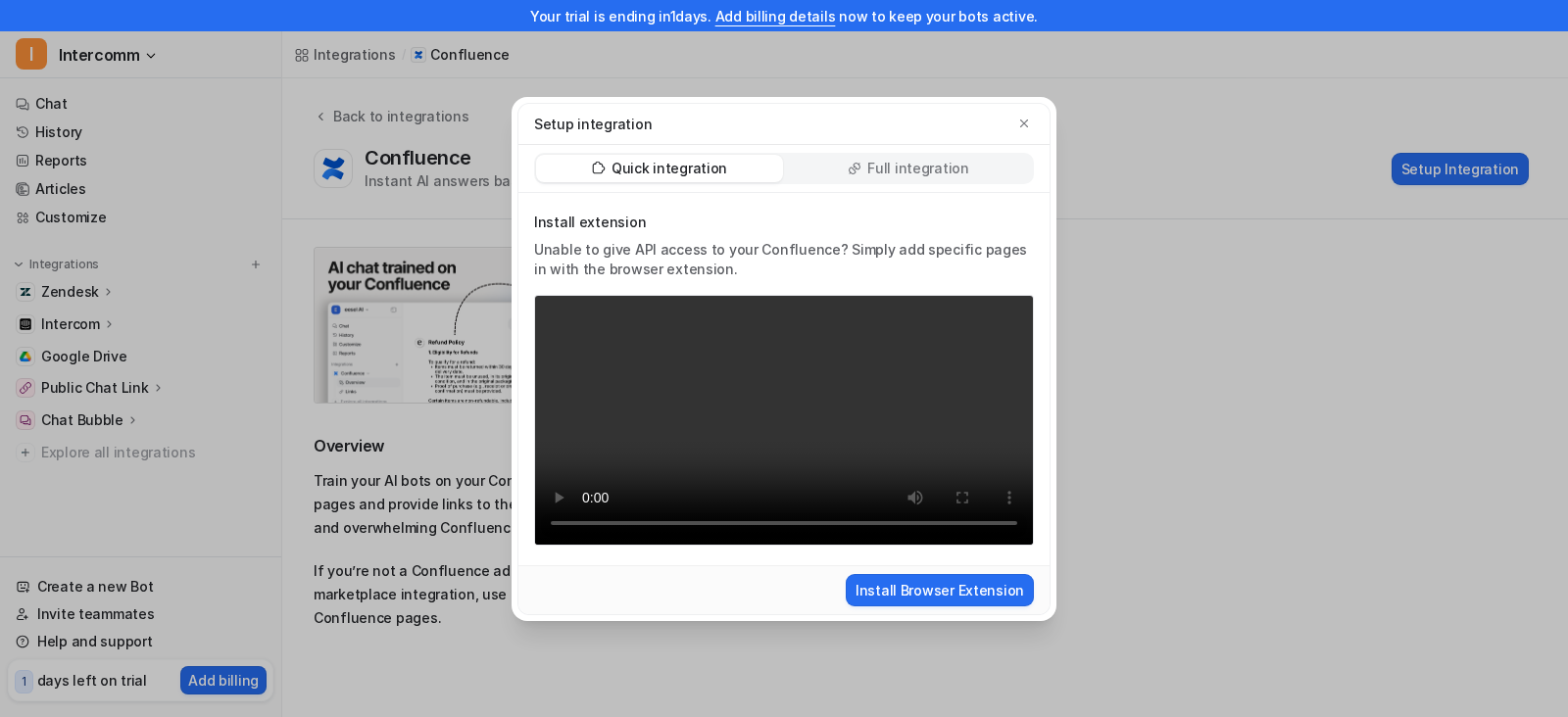 click on "Full integration" at bounding box center (918, 168) 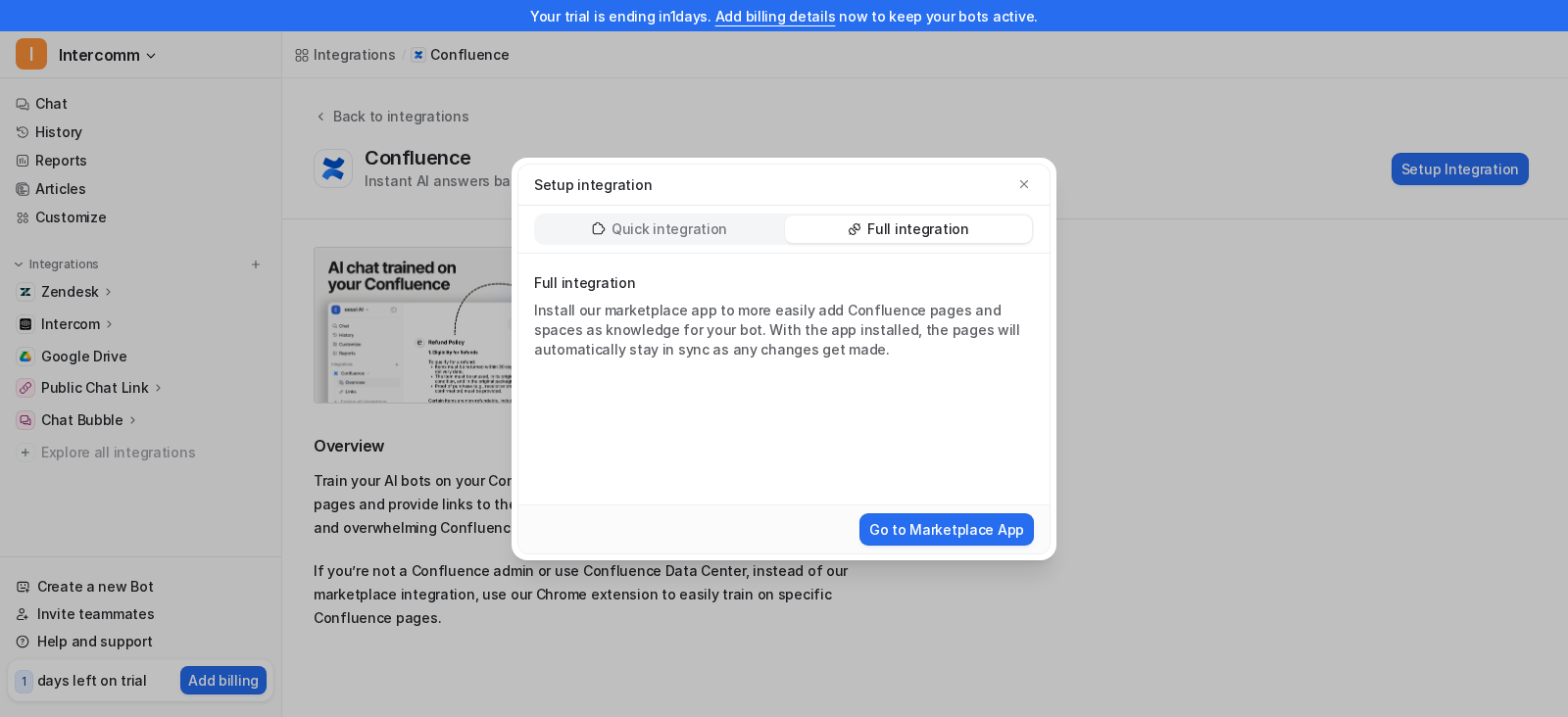 click on "Quick integration" at bounding box center (660, 229) 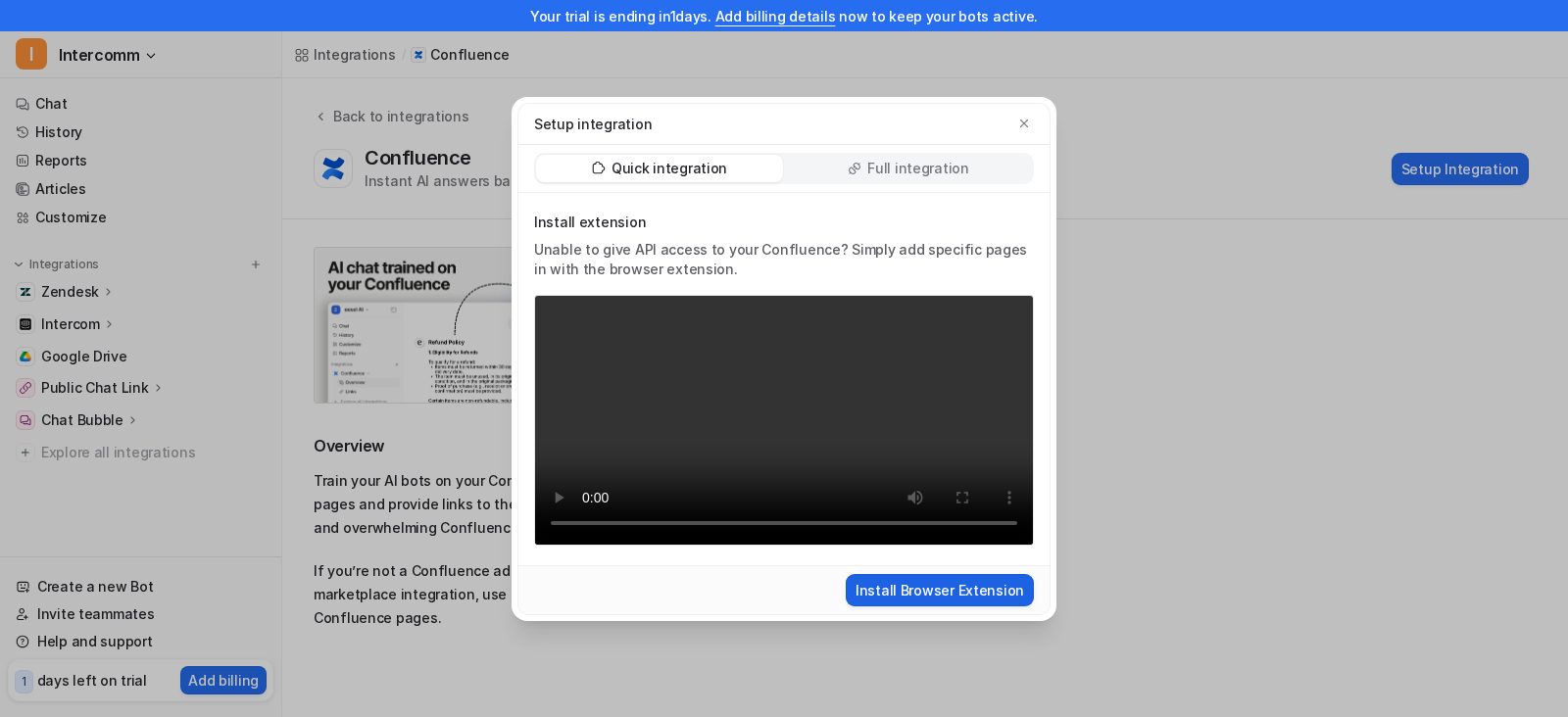 click on "Install Browser Extension" at bounding box center (940, 590) 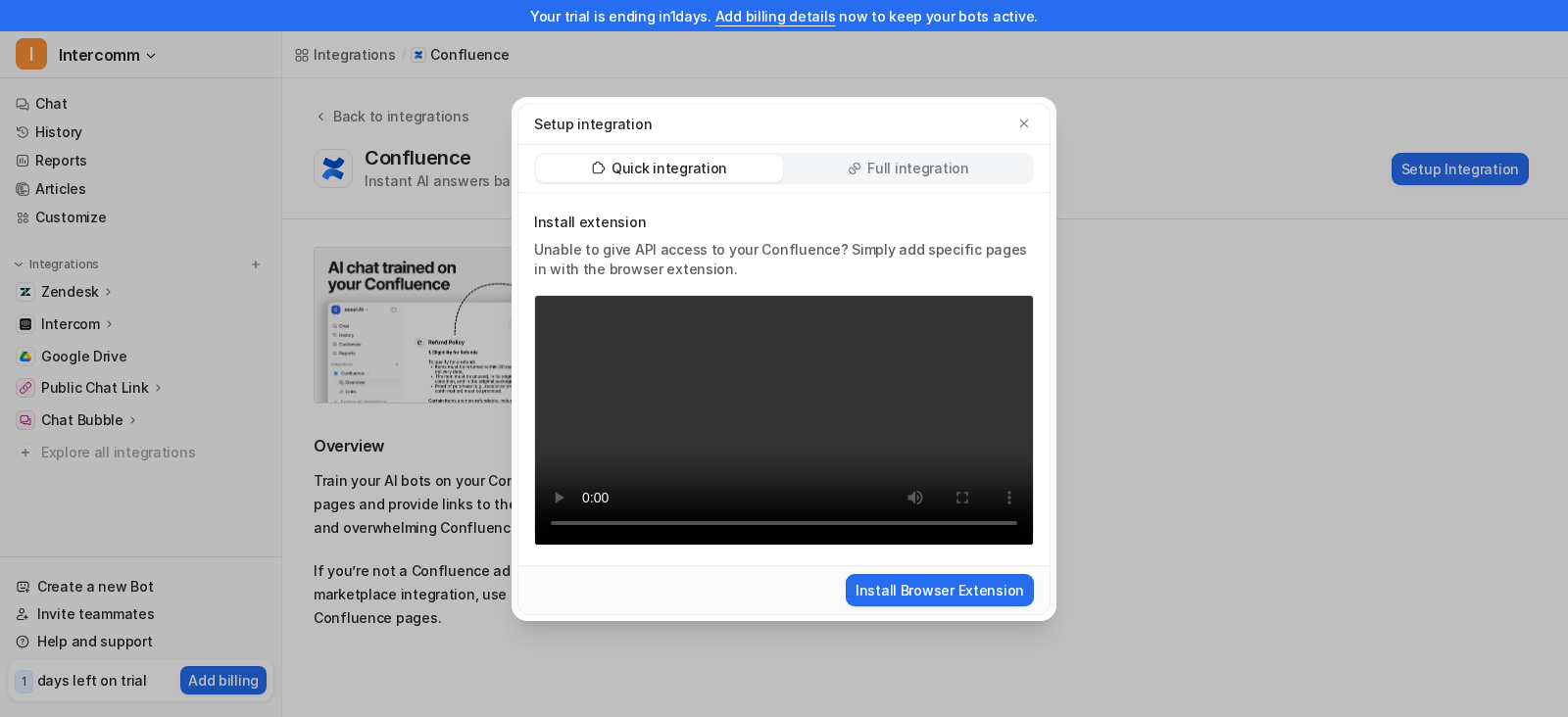 type 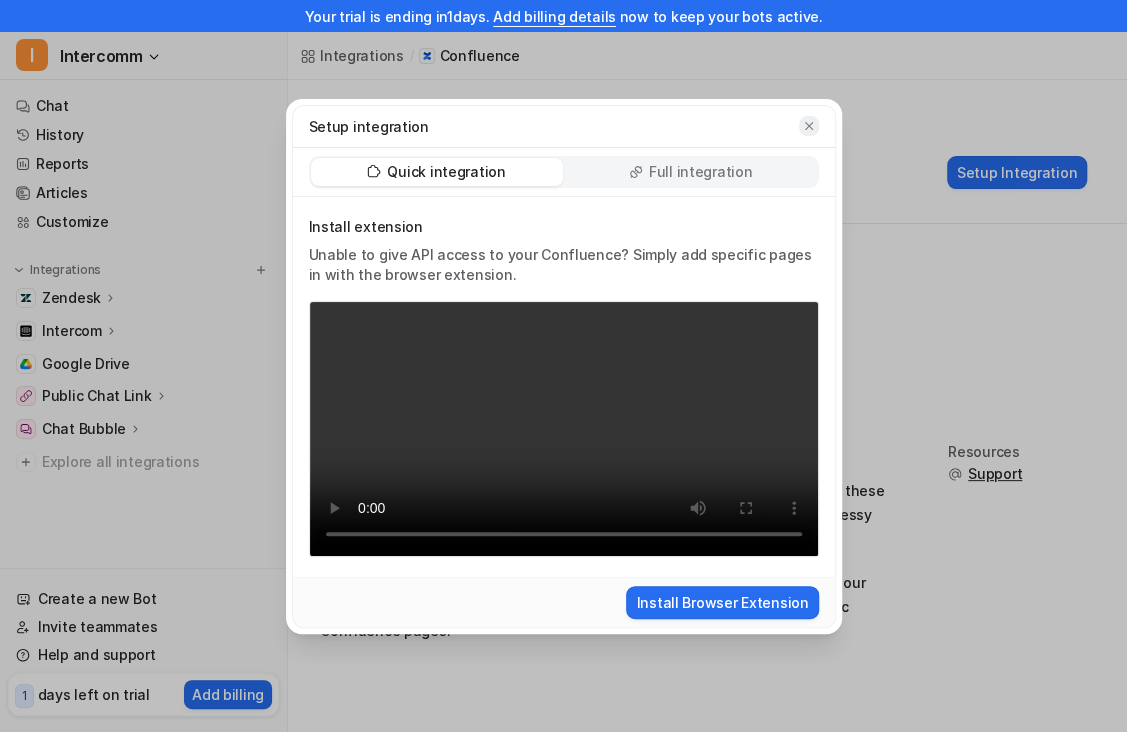 click 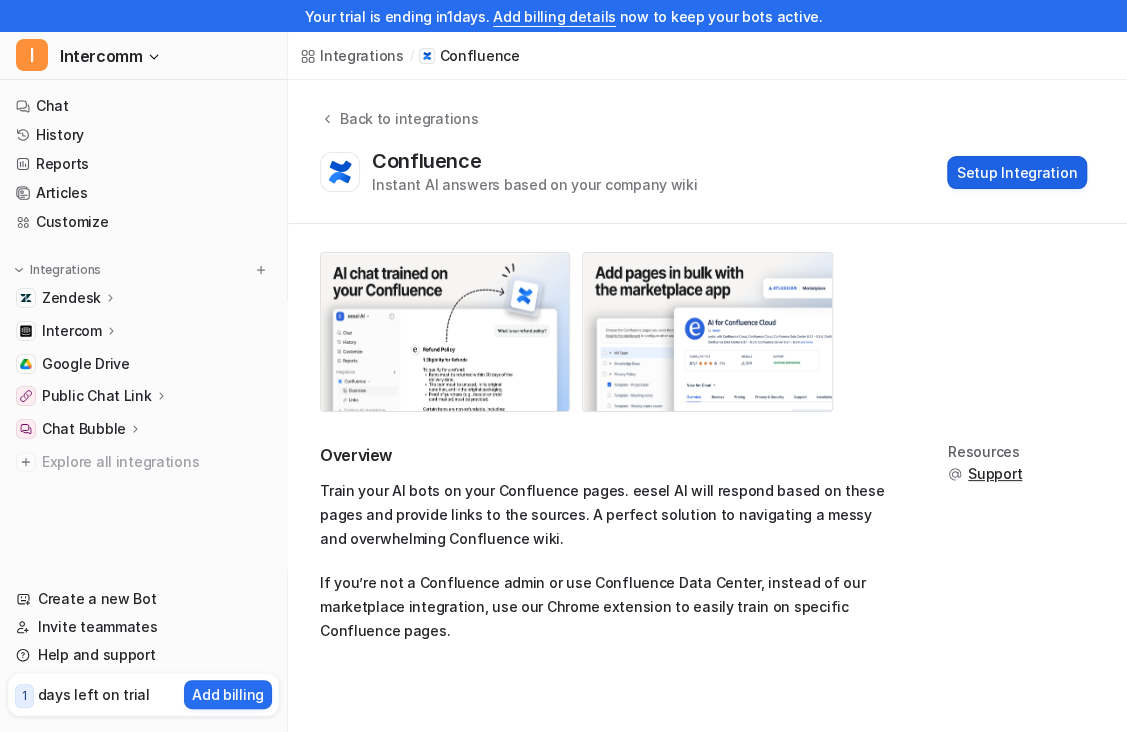 click on "Setup Integration" at bounding box center [1017, 172] 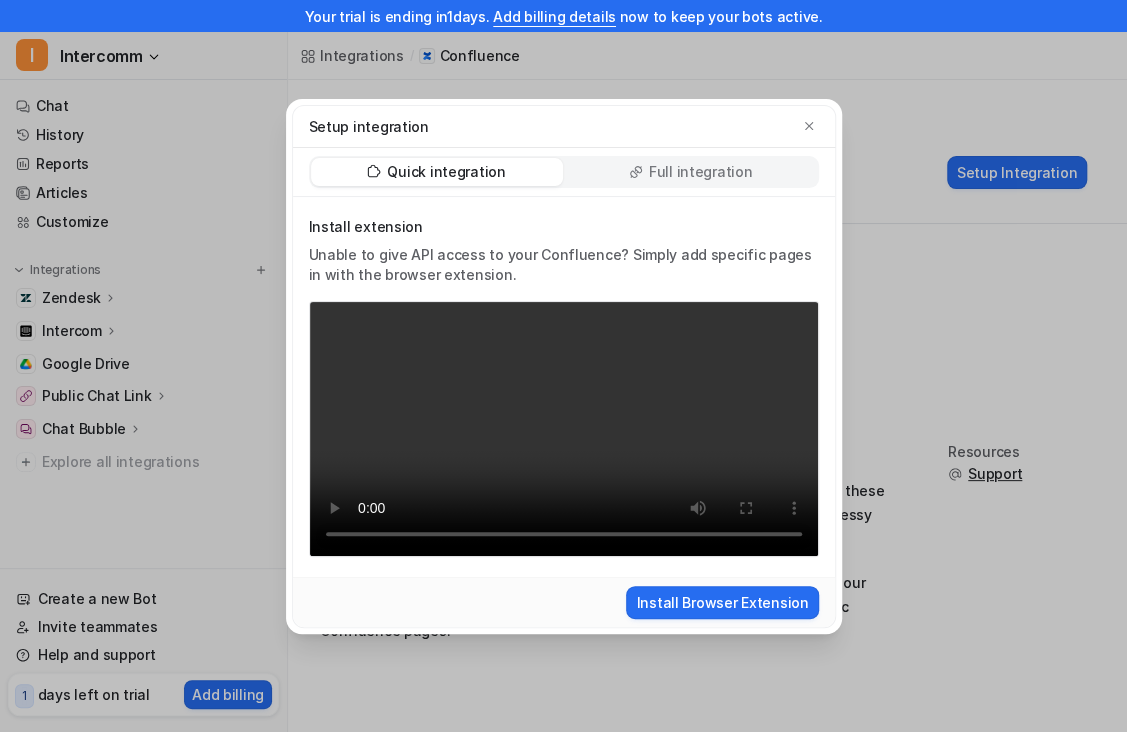 click on "Quick integration Full integration" at bounding box center (564, 172) 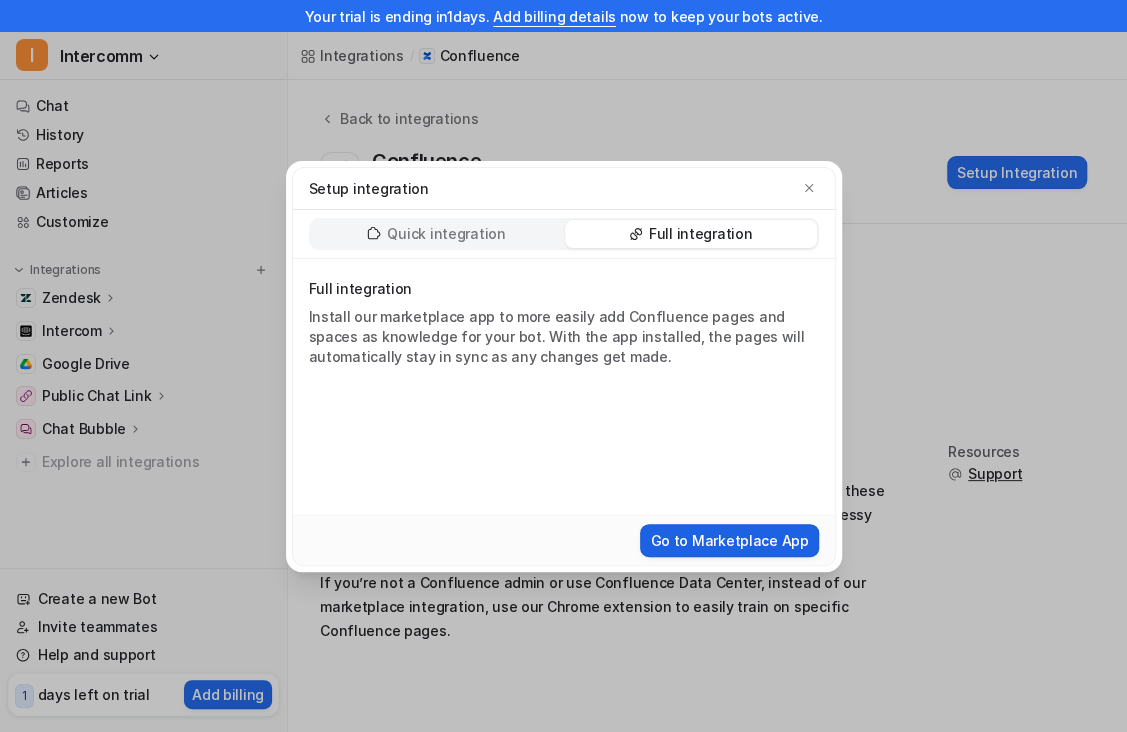 click on "Go to Marketplace App" at bounding box center (729, 540) 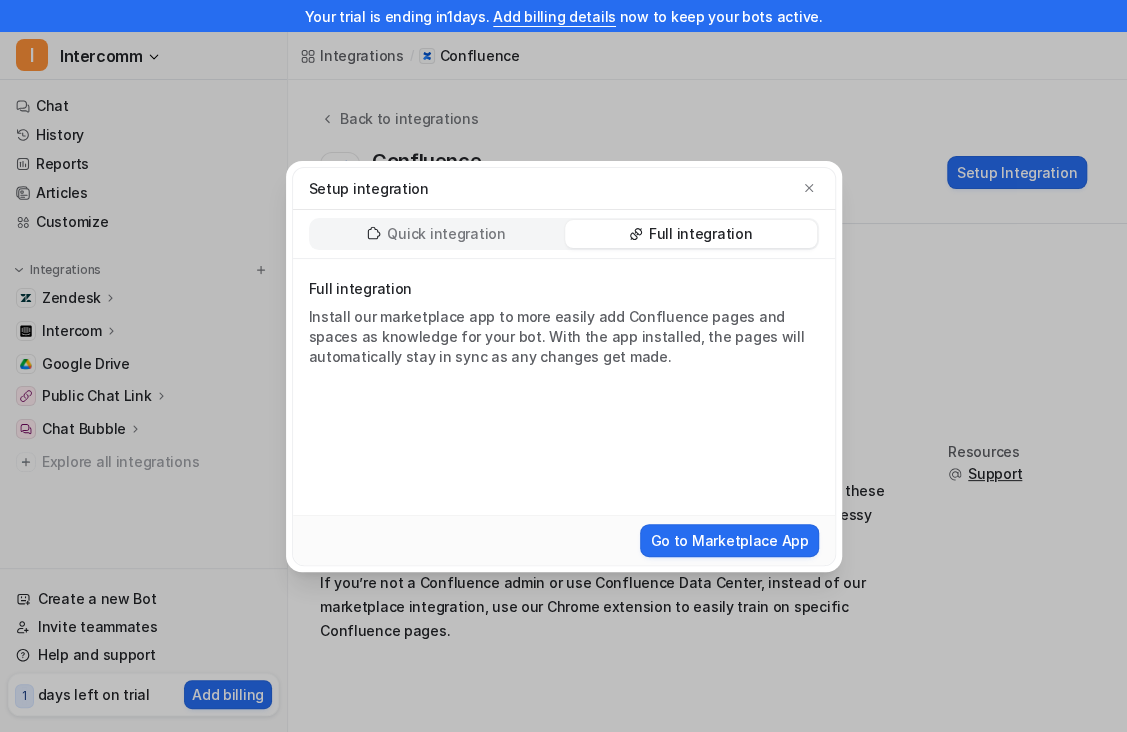 click on "Quick integration" at bounding box center [446, 234] 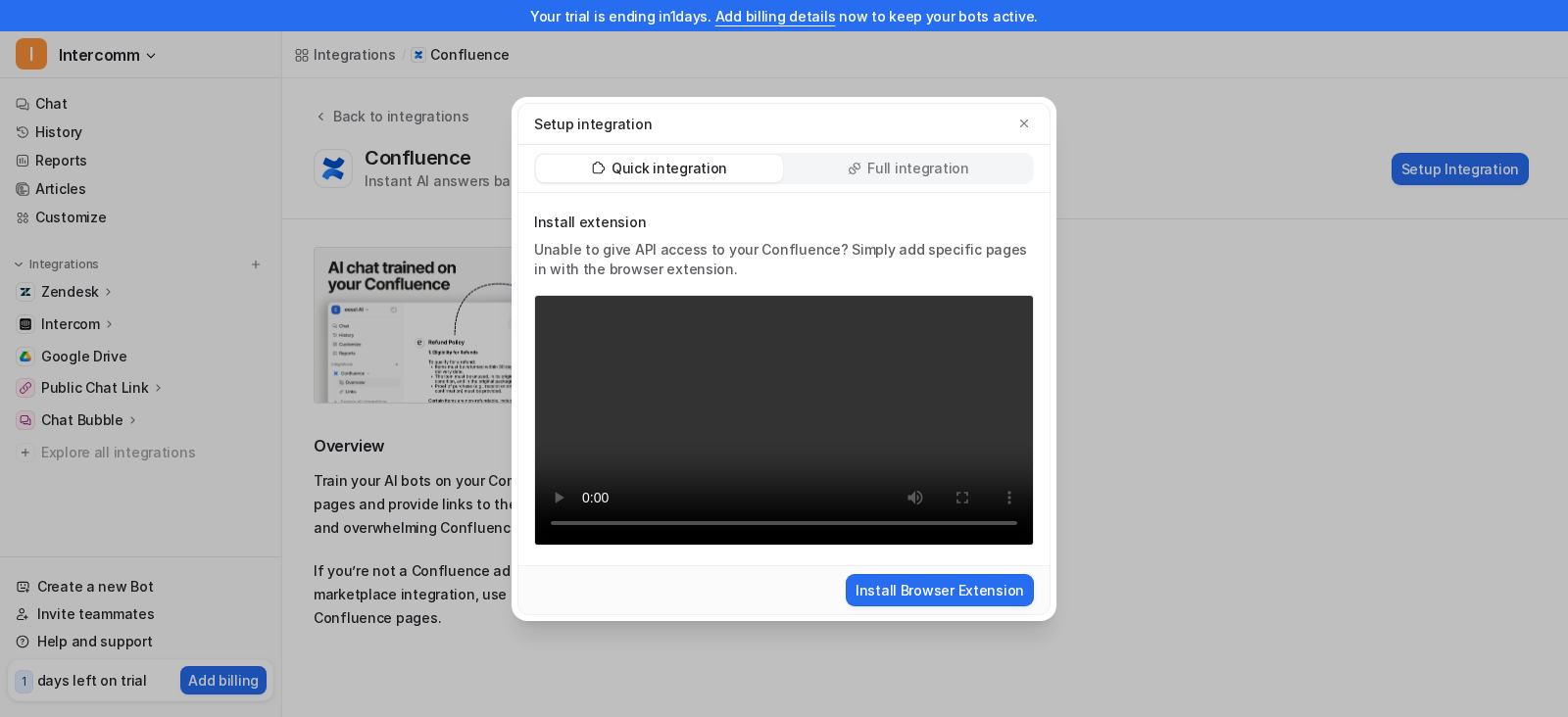 click on "Full integration" at bounding box center (918, 168) 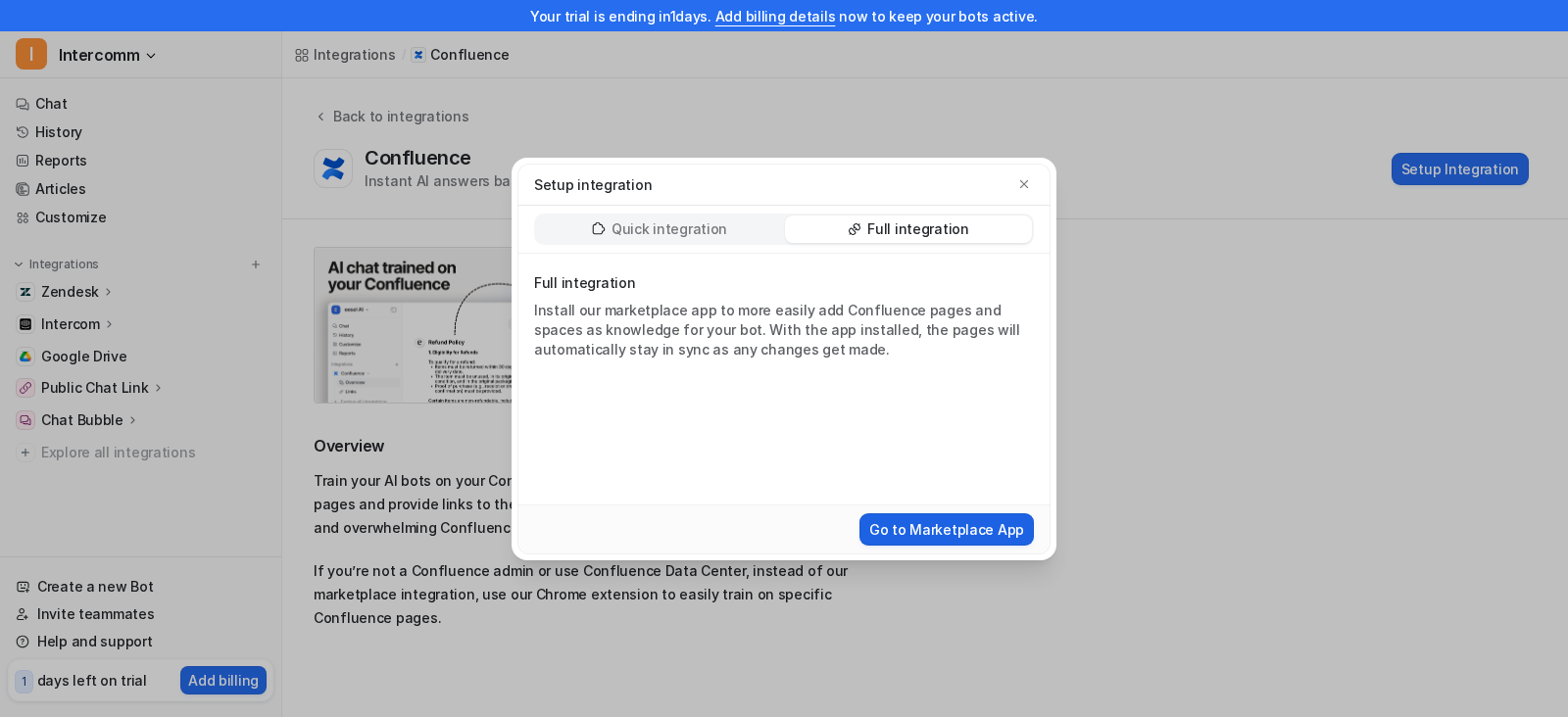 click on "Go to Marketplace App" at bounding box center [947, 529] 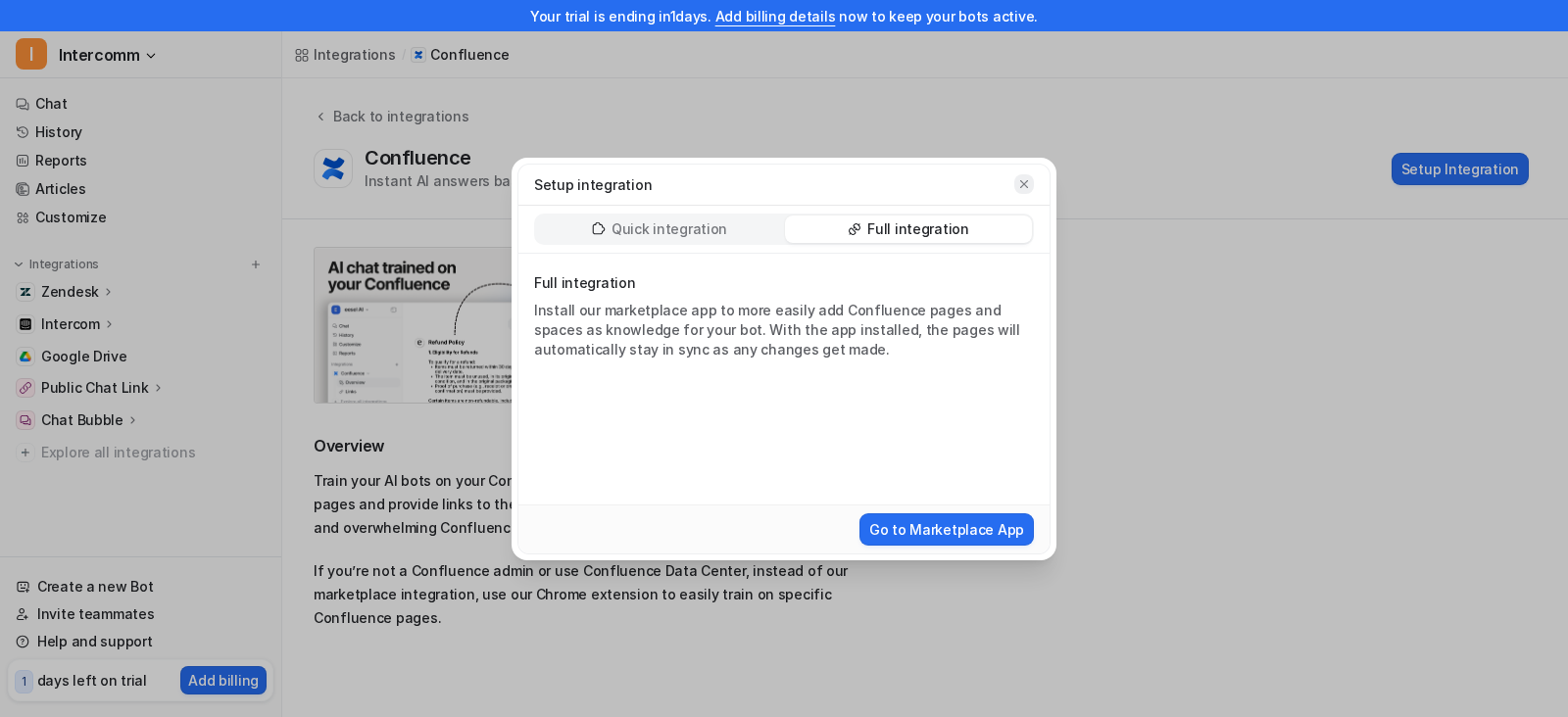 click 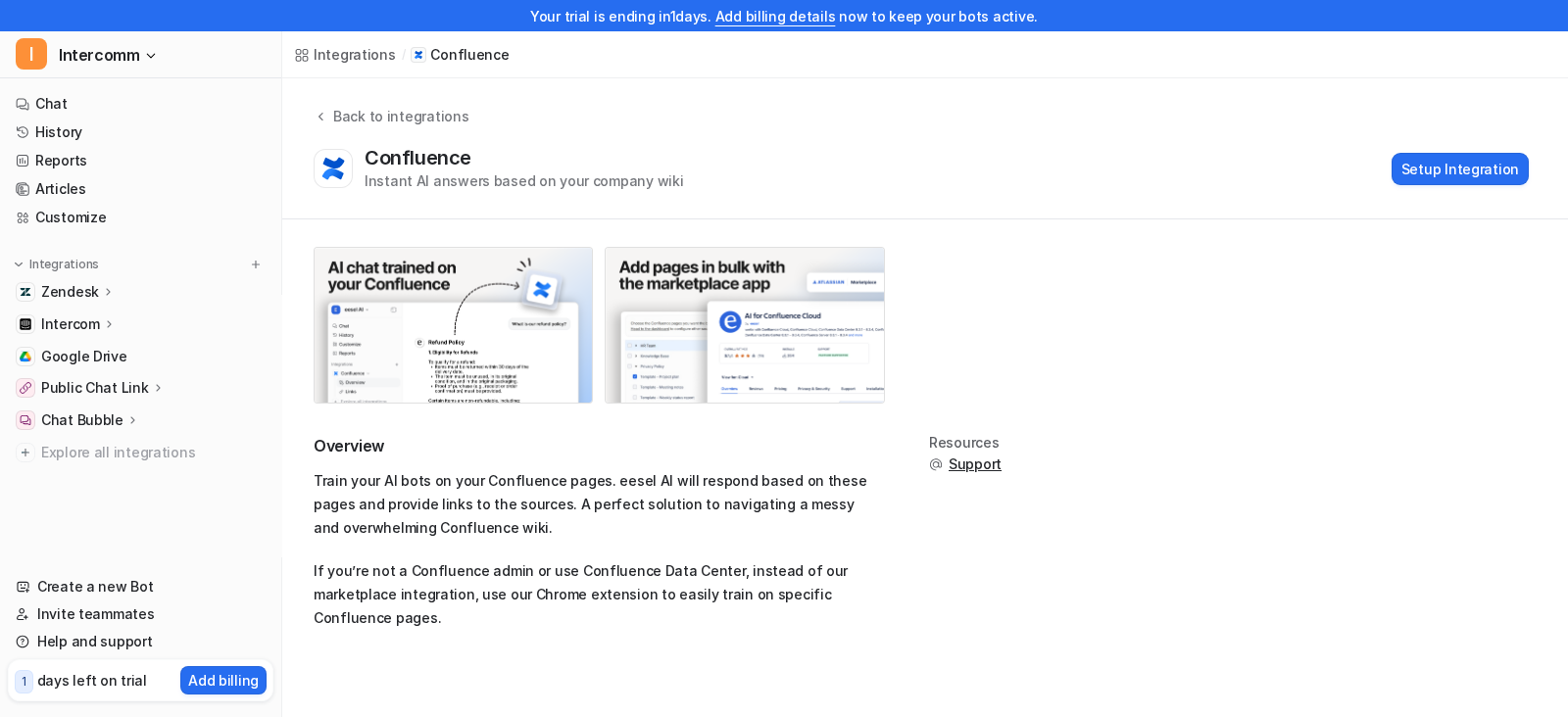 click on "Chat History Reports Articles Customize Integrations Zendesk Overview Sources AI Agent AI Copilot Intercom Overview Help Center Conversations AI Agent Sidebar Assistant Macros Google Drive Public Chat Link Overview Configuration Chat Bubble Overview Configuration Code snippet Explore all integrations" at bounding box center [140, 319] 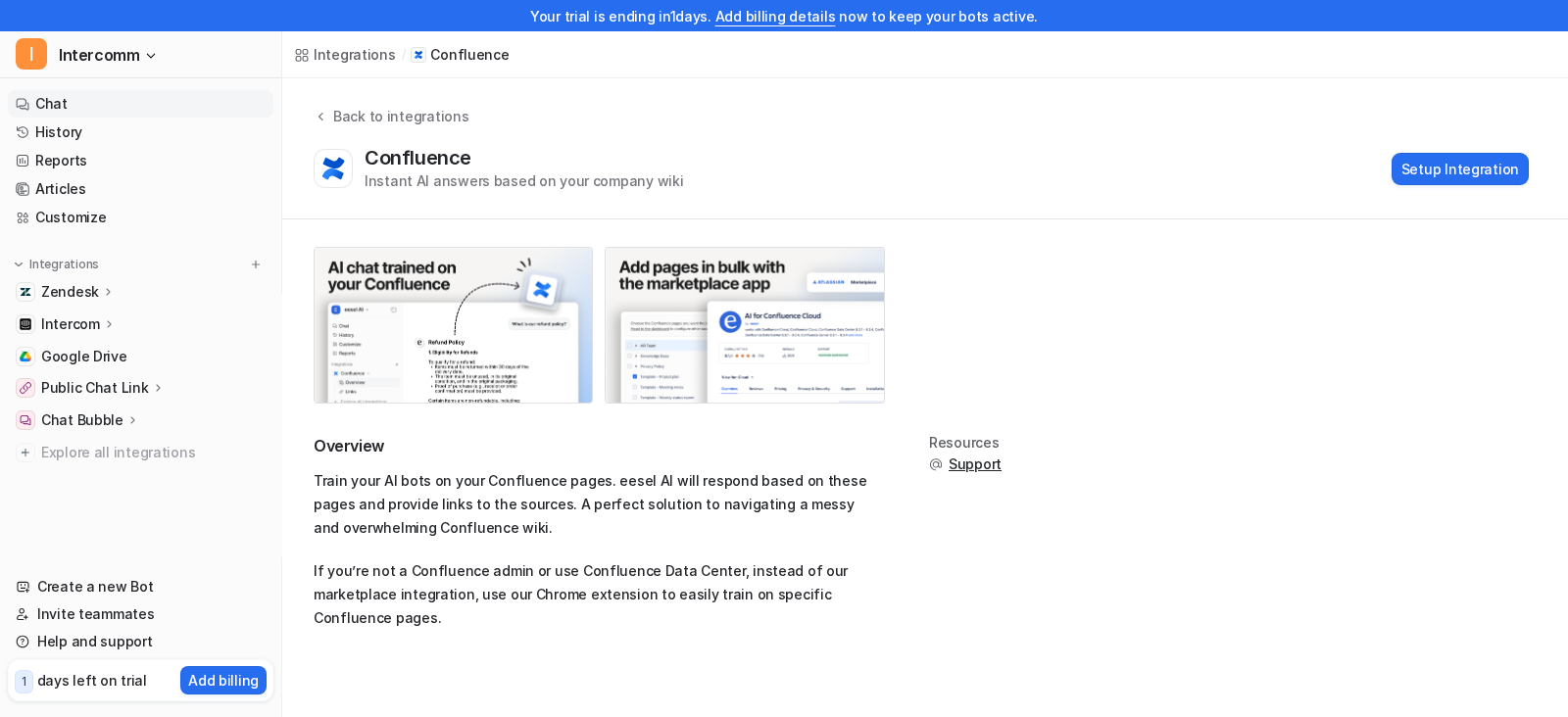 click on "Chat" at bounding box center [140, 104] 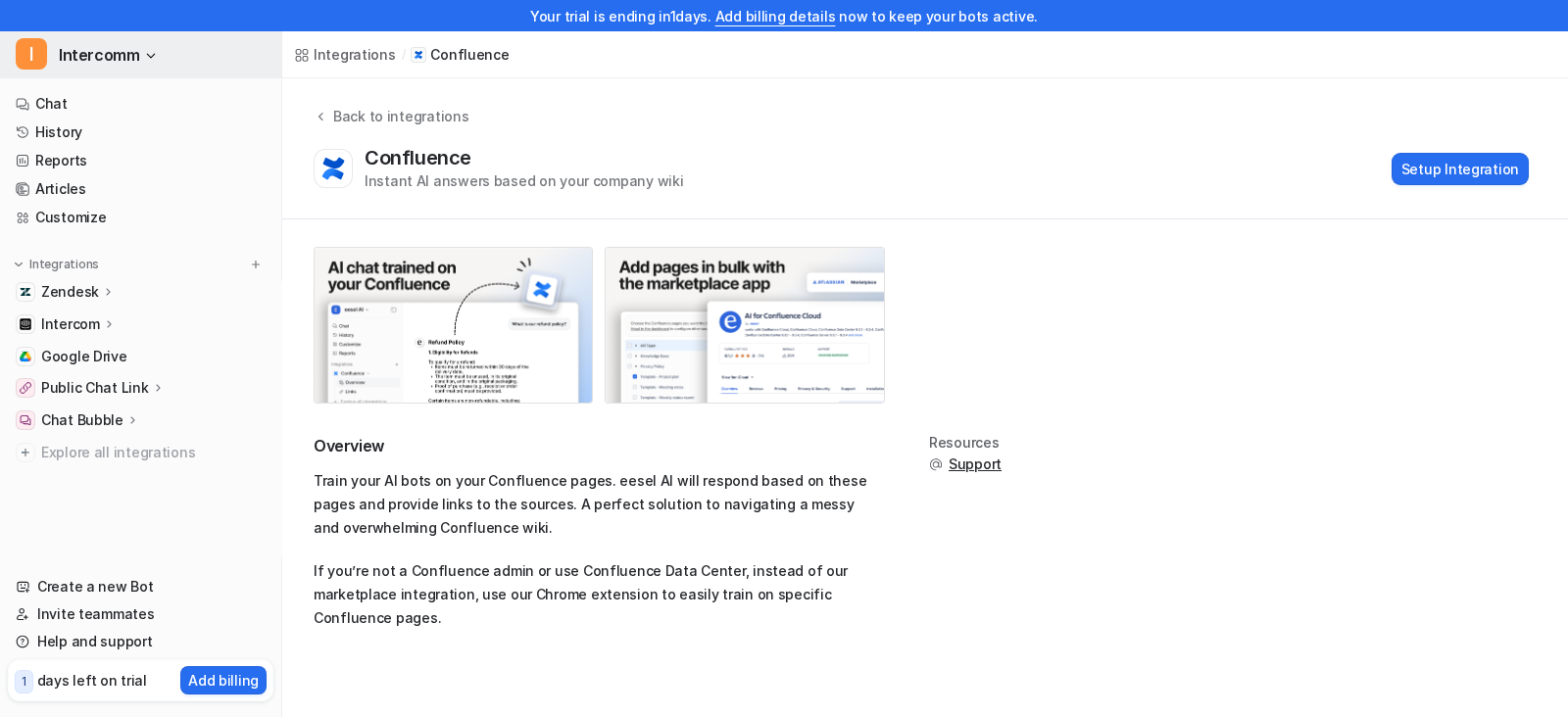 click on "I Intercomm" at bounding box center [140, 55] 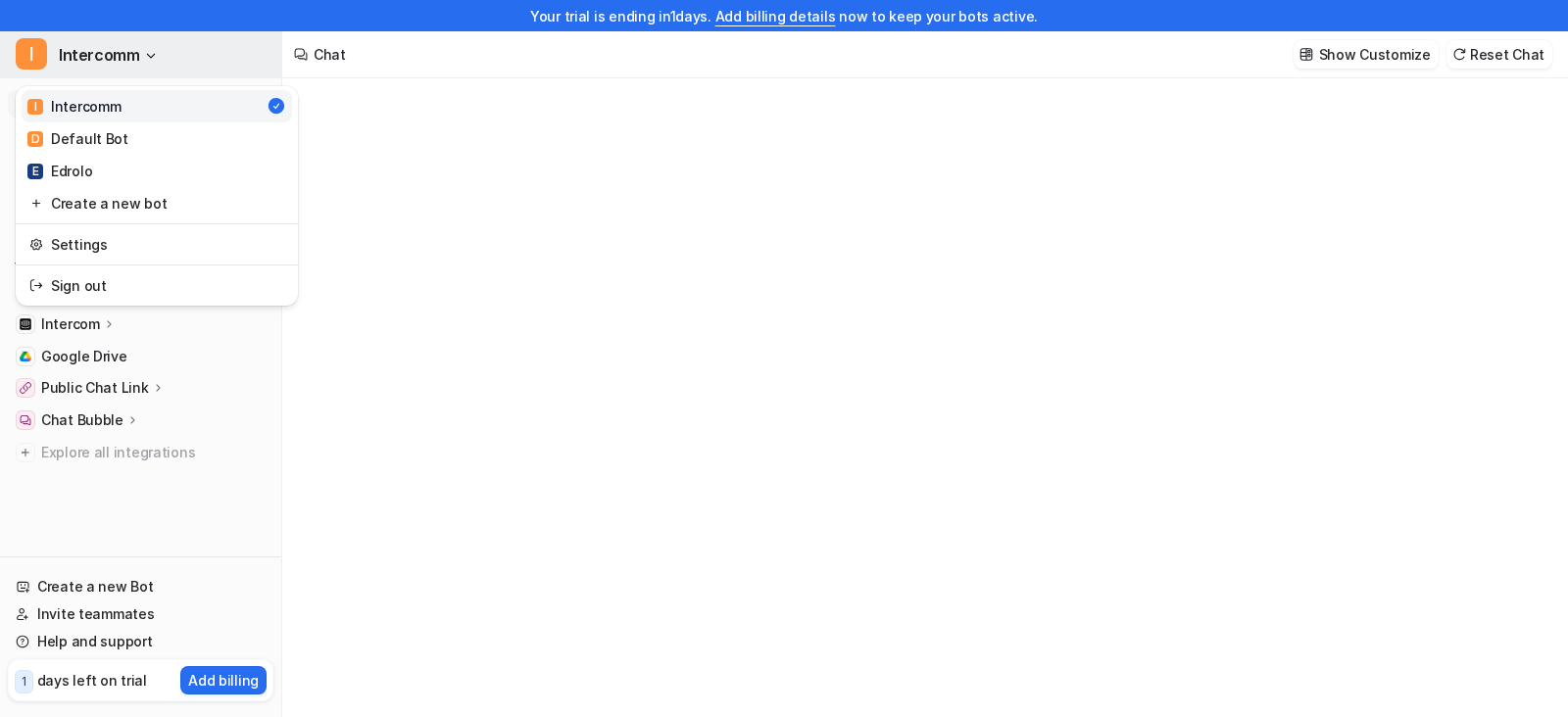 type on "**********" 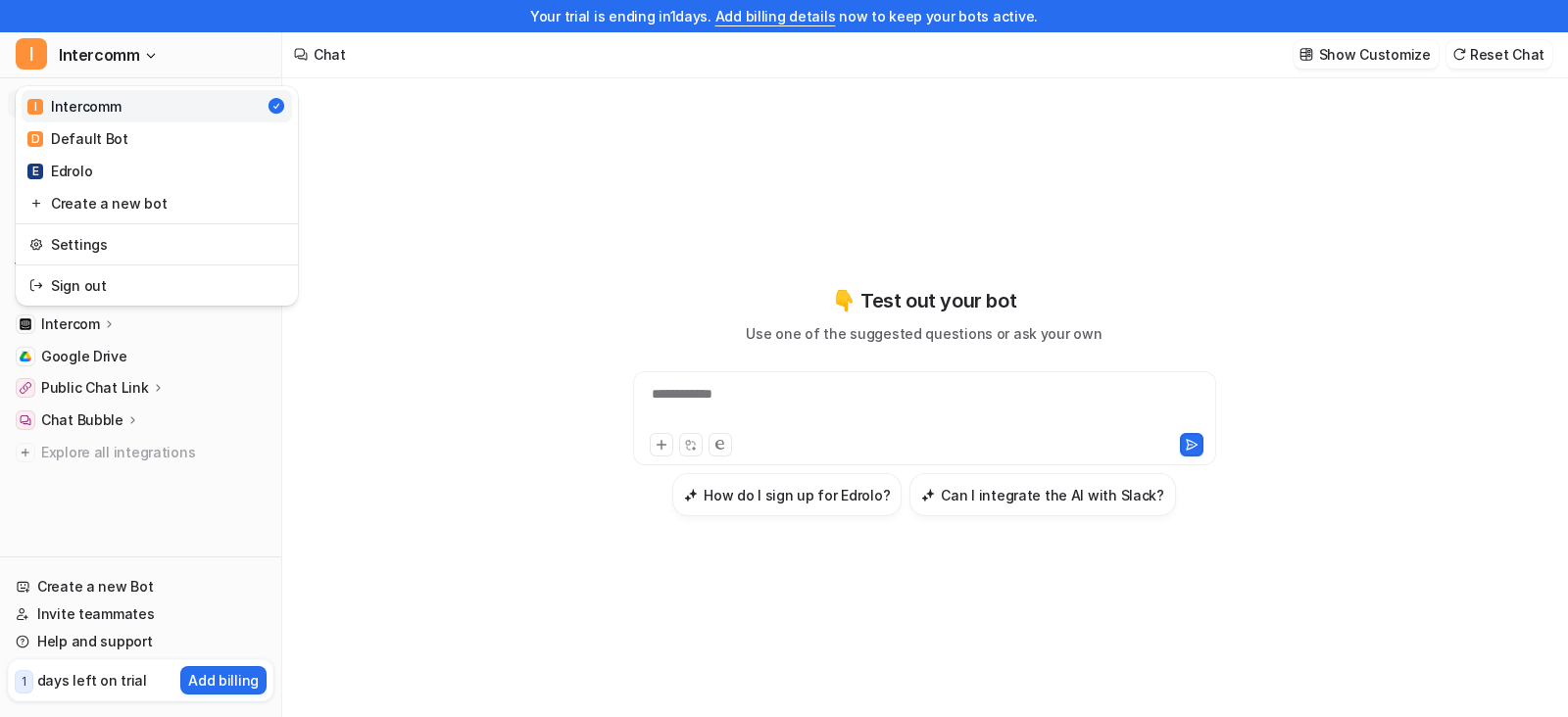 click on "**********" at bounding box center [784, 358] 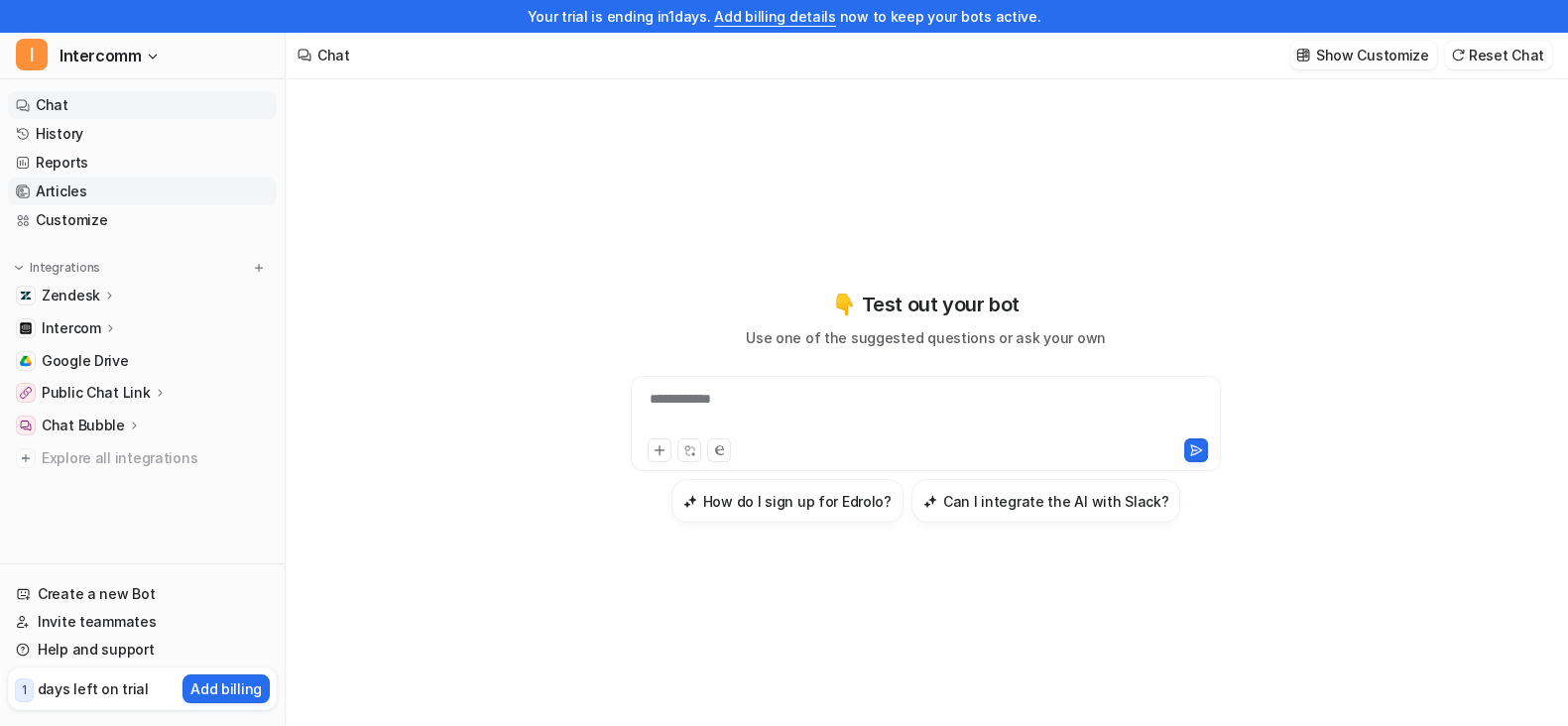 click on "Articles" at bounding box center [142, 191] 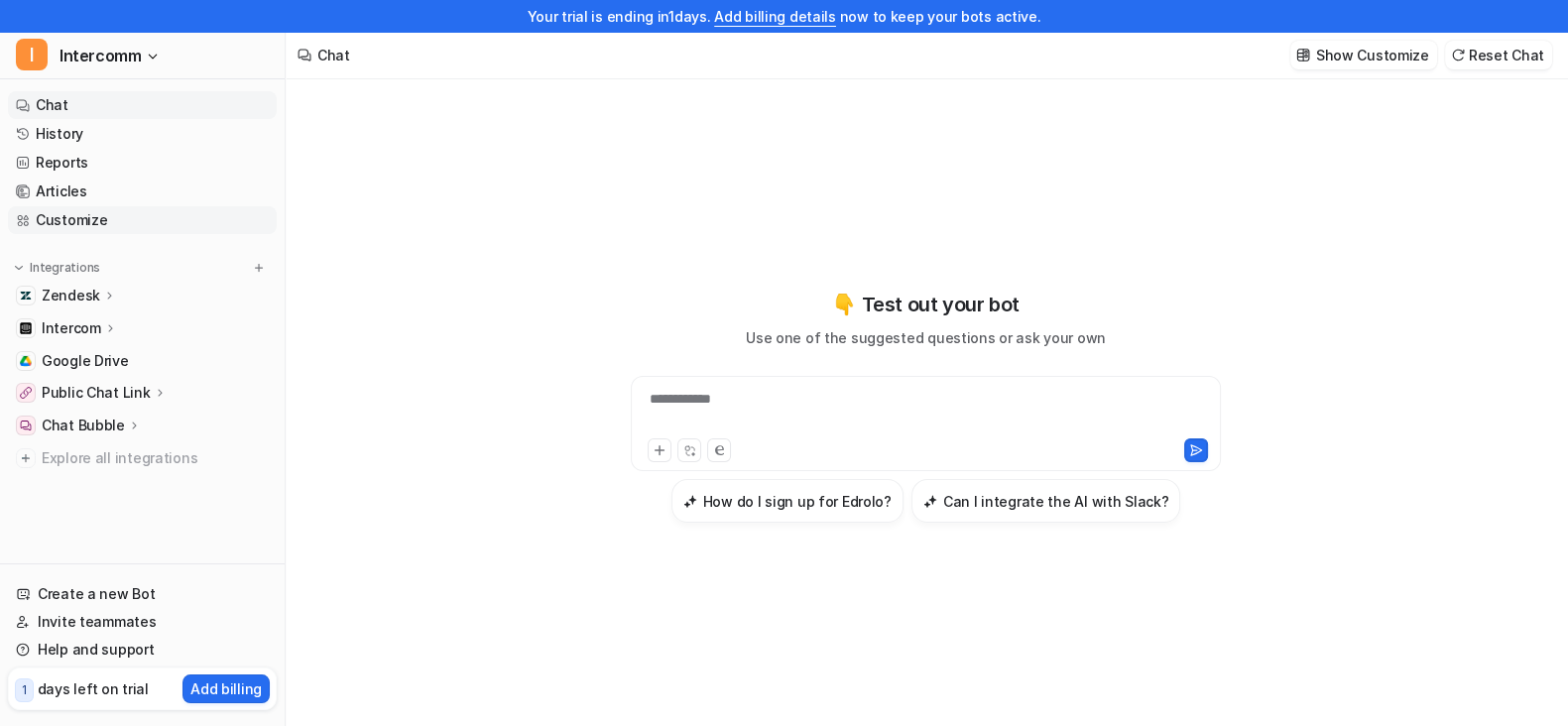 click on "Customize" at bounding box center [142, 220] 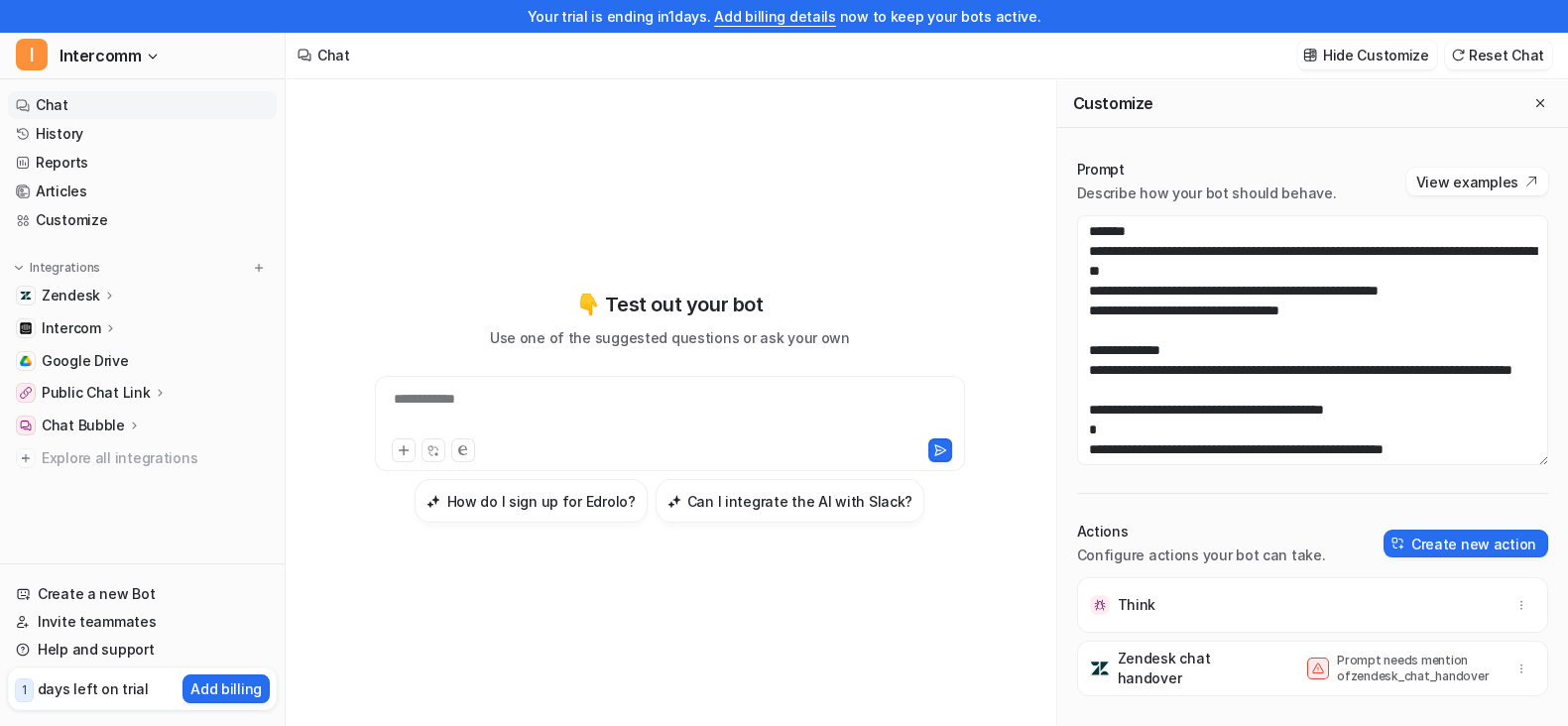 drag, startPoint x: 1136, startPoint y: 166, endPoint x: 1073, endPoint y: 182, distance: 65 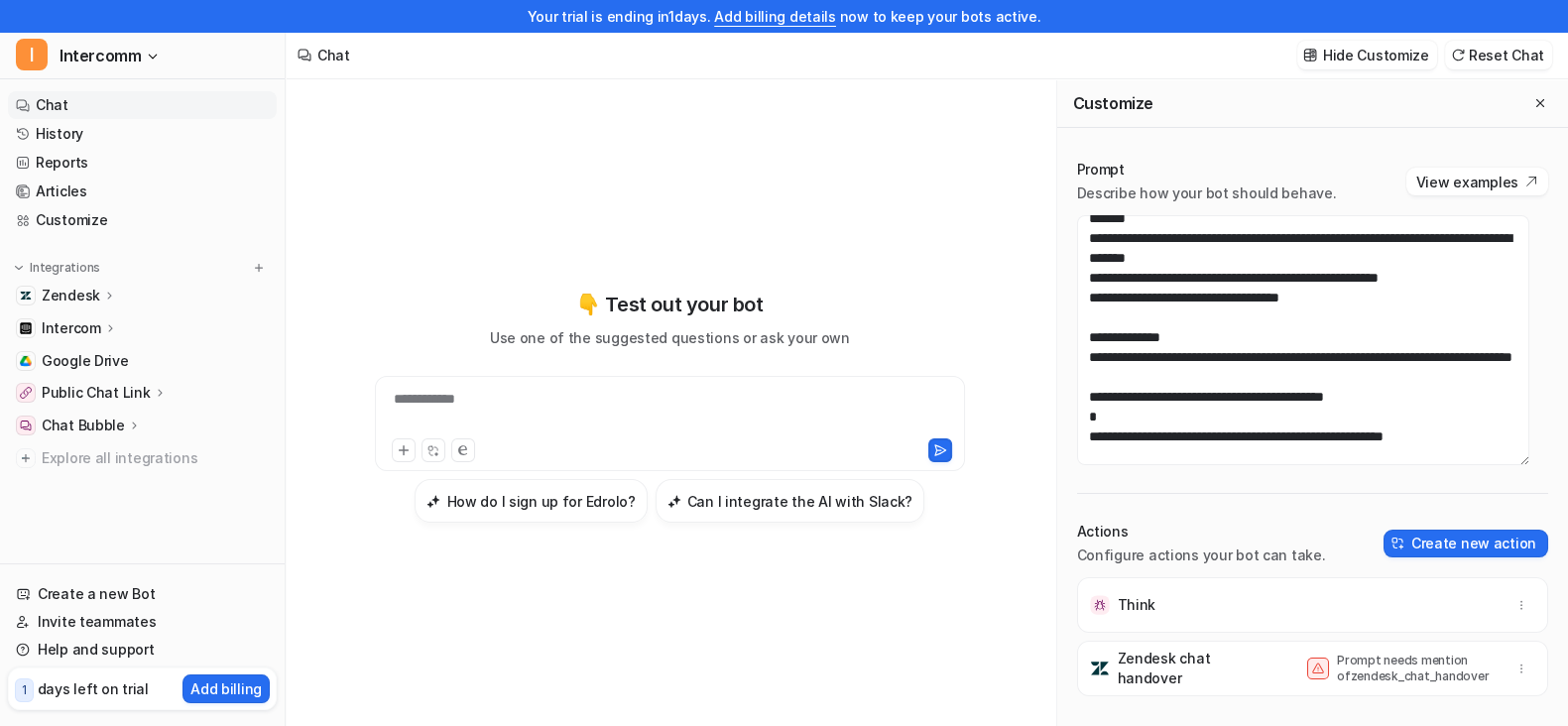 scroll, scrollTop: 0, scrollLeft: 0, axis: both 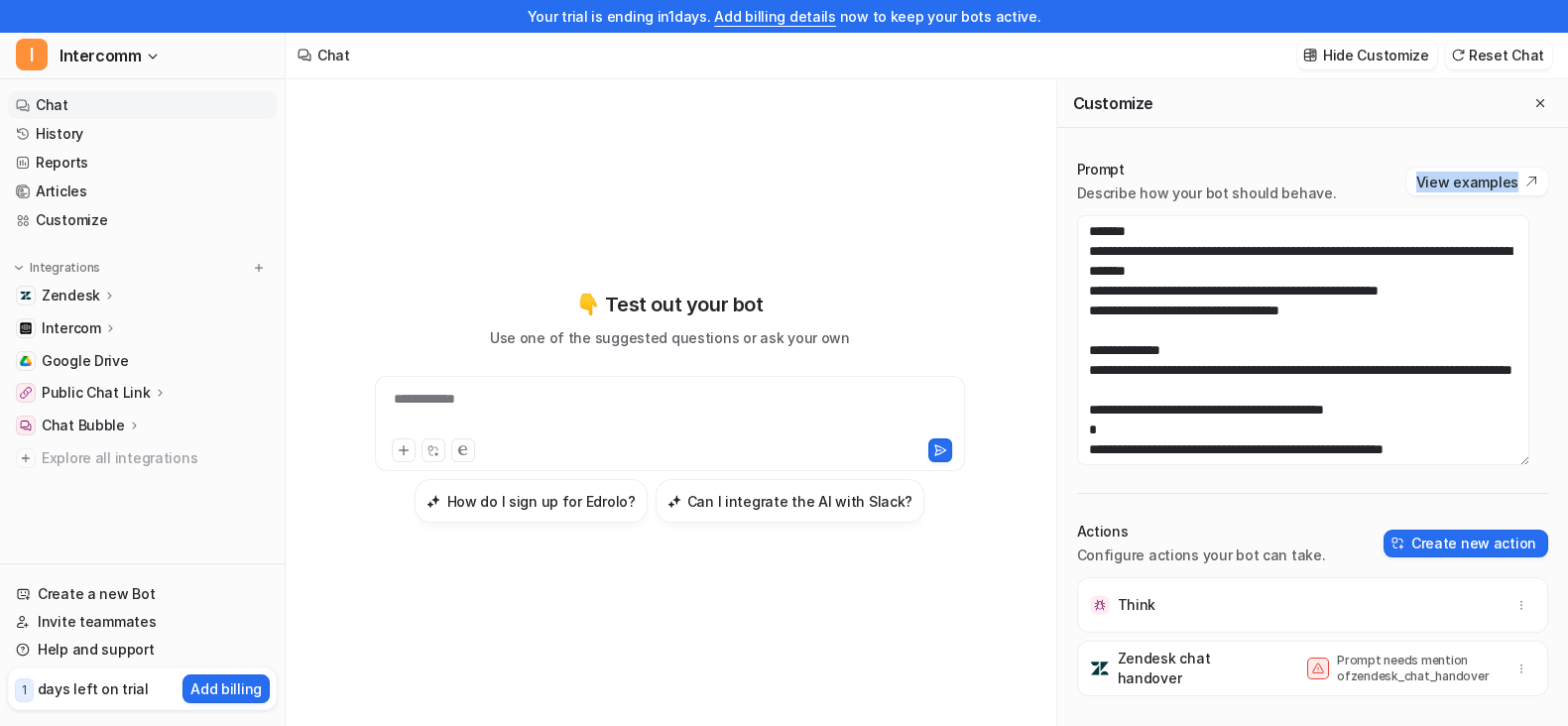 drag, startPoint x: 1331, startPoint y: 195, endPoint x: 1172, endPoint y: 195, distance: 159 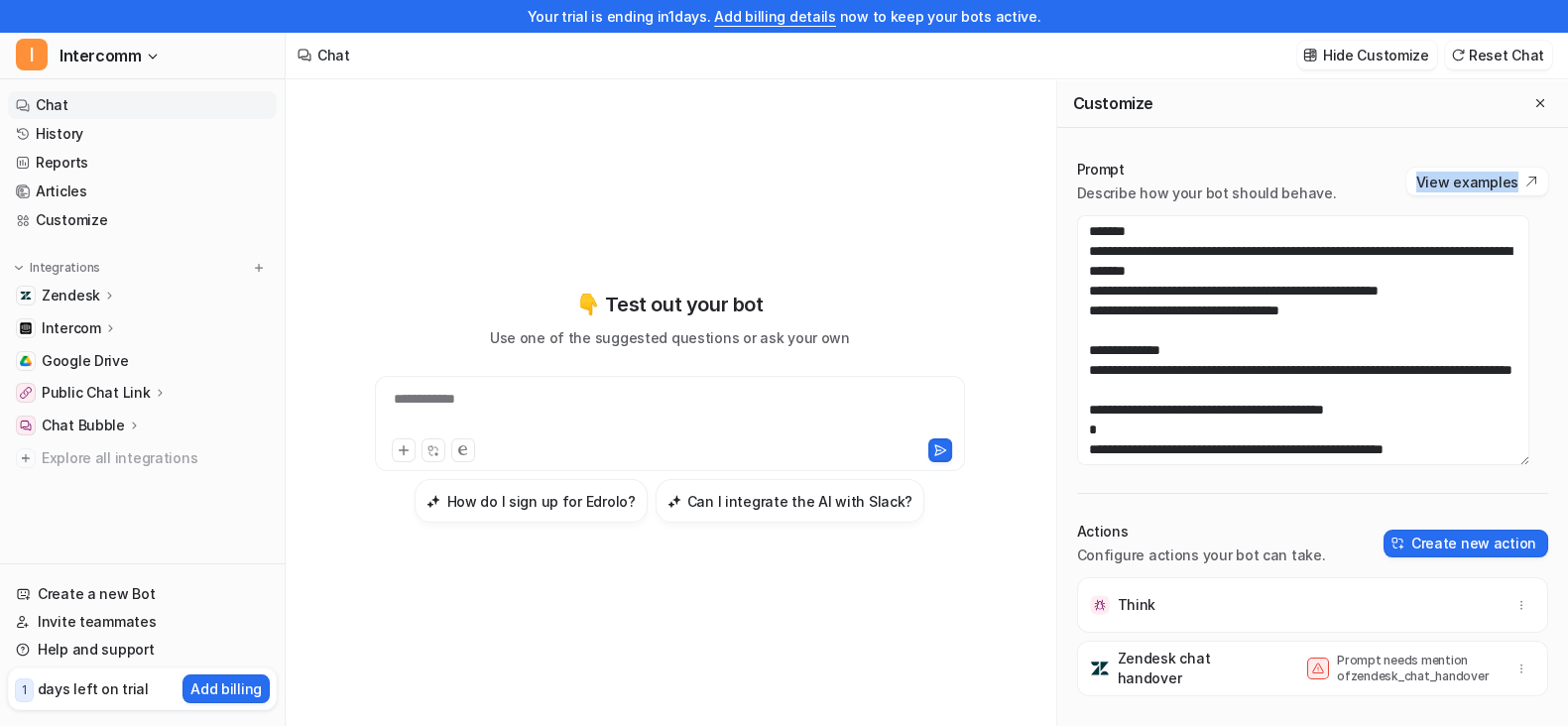 scroll, scrollTop: 59, scrollLeft: 0, axis: vertical 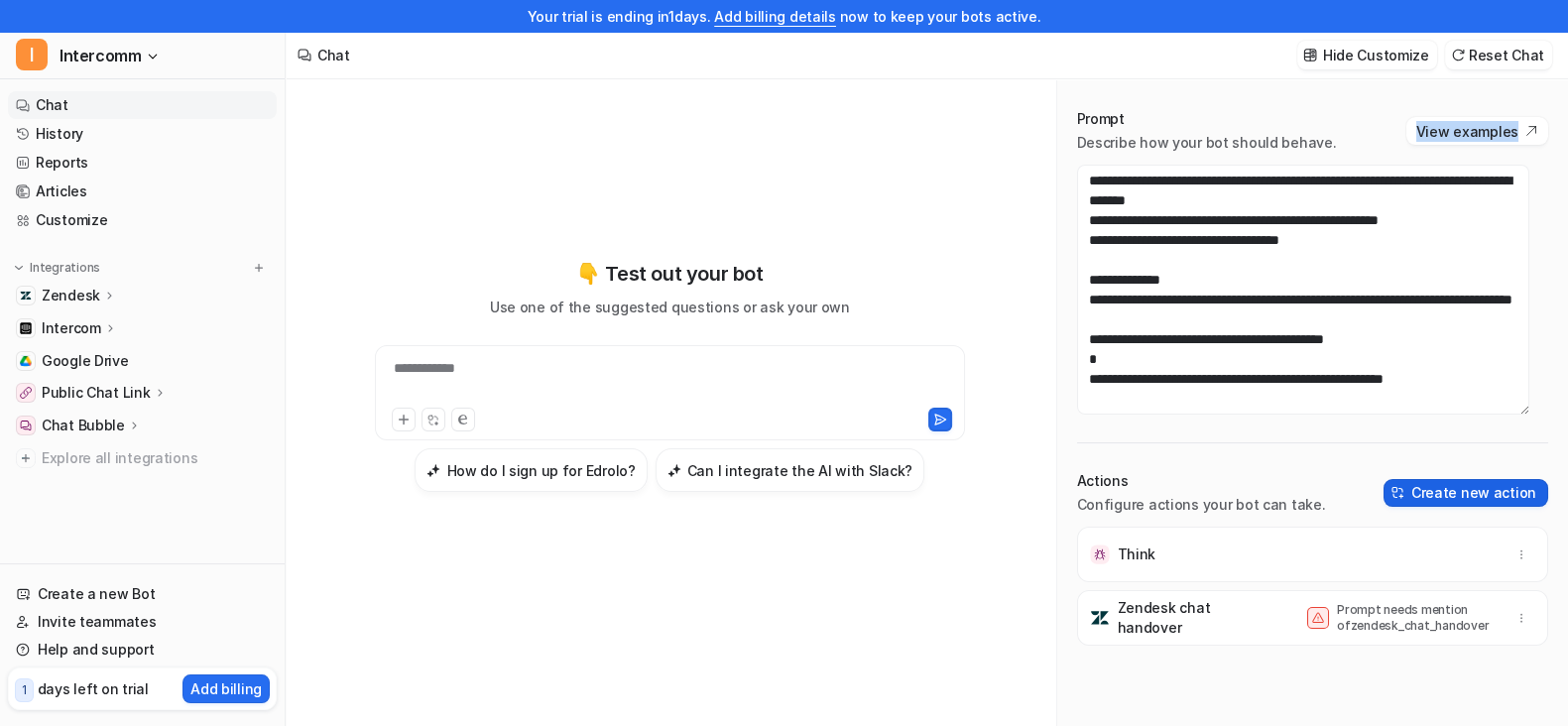 click on "Create new action" at bounding box center (1466, 493) 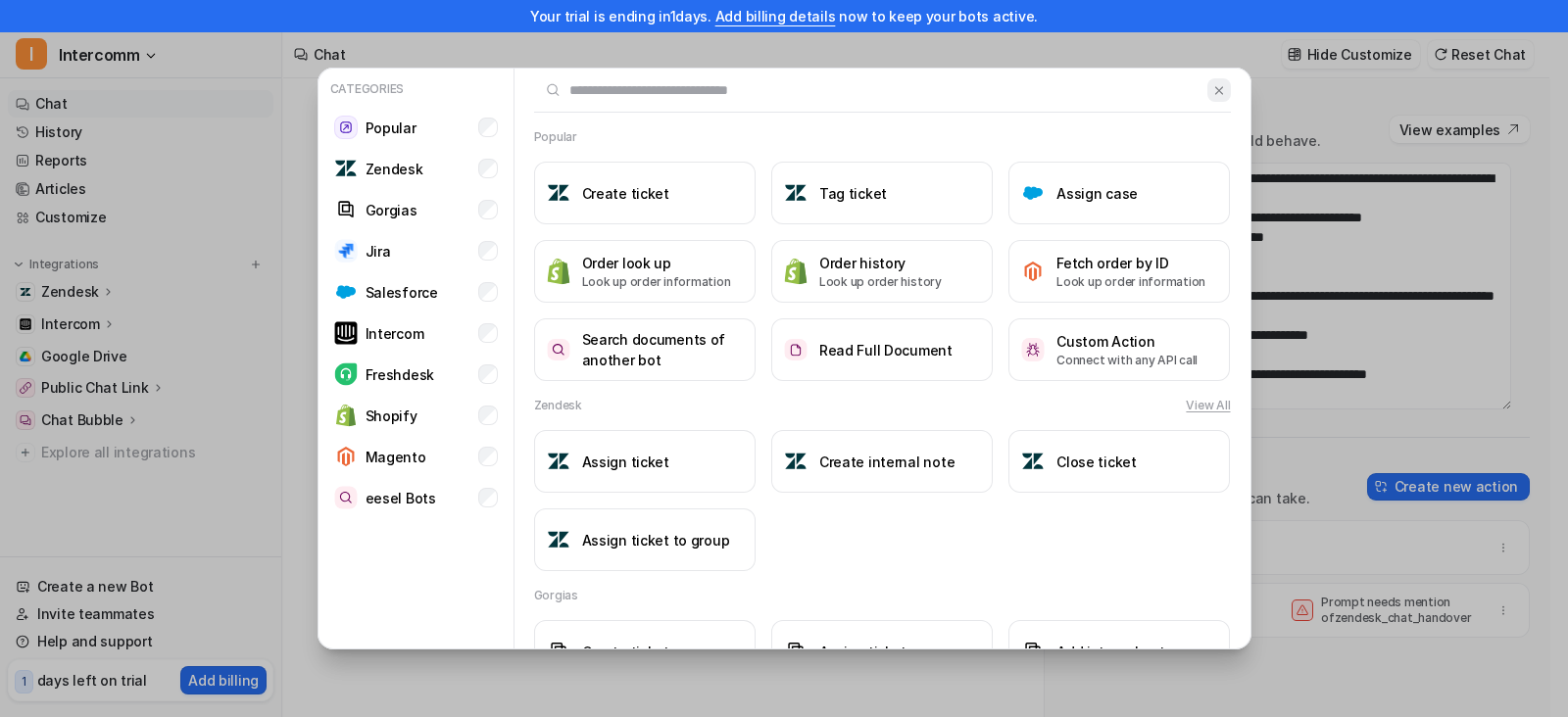click at bounding box center (1219, 90) 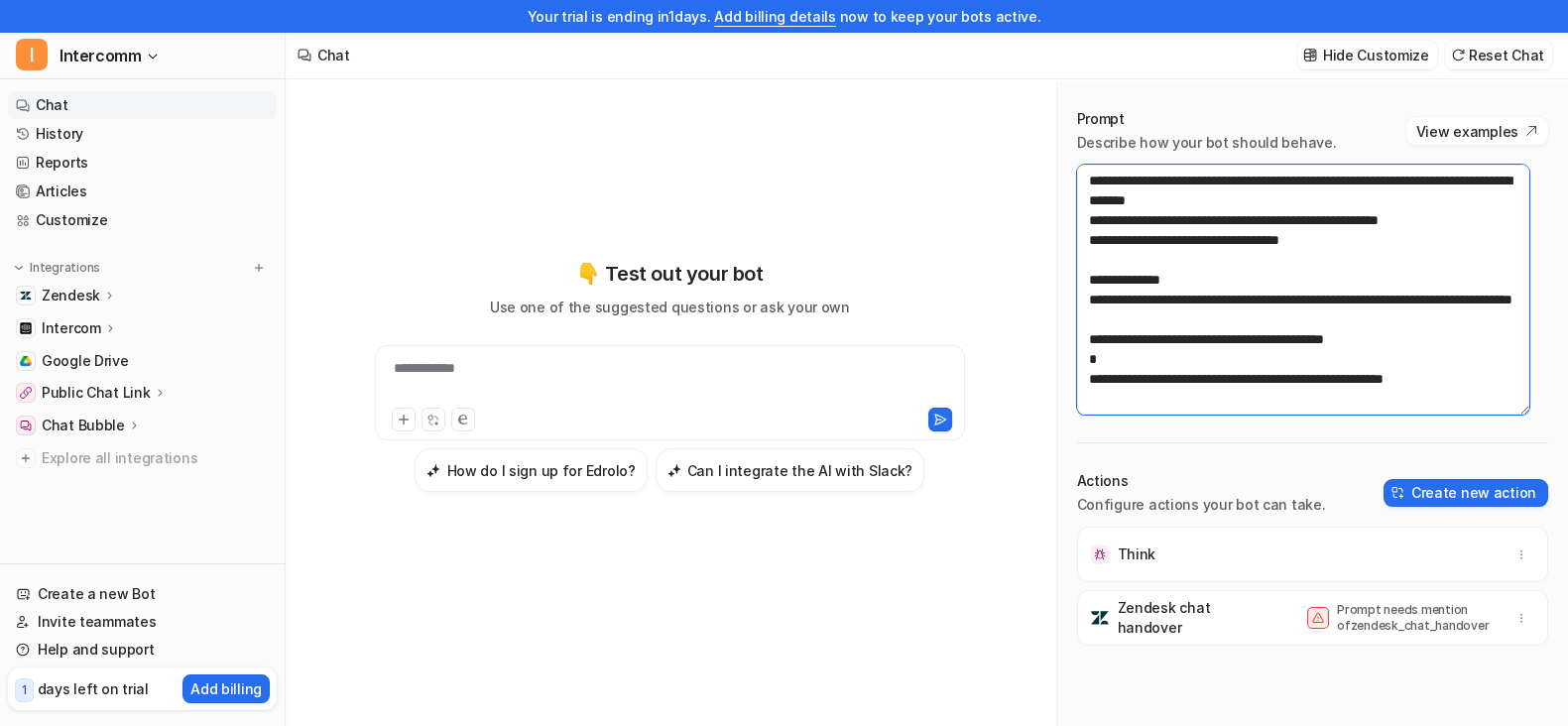 click on "**********" at bounding box center (1303, 290) 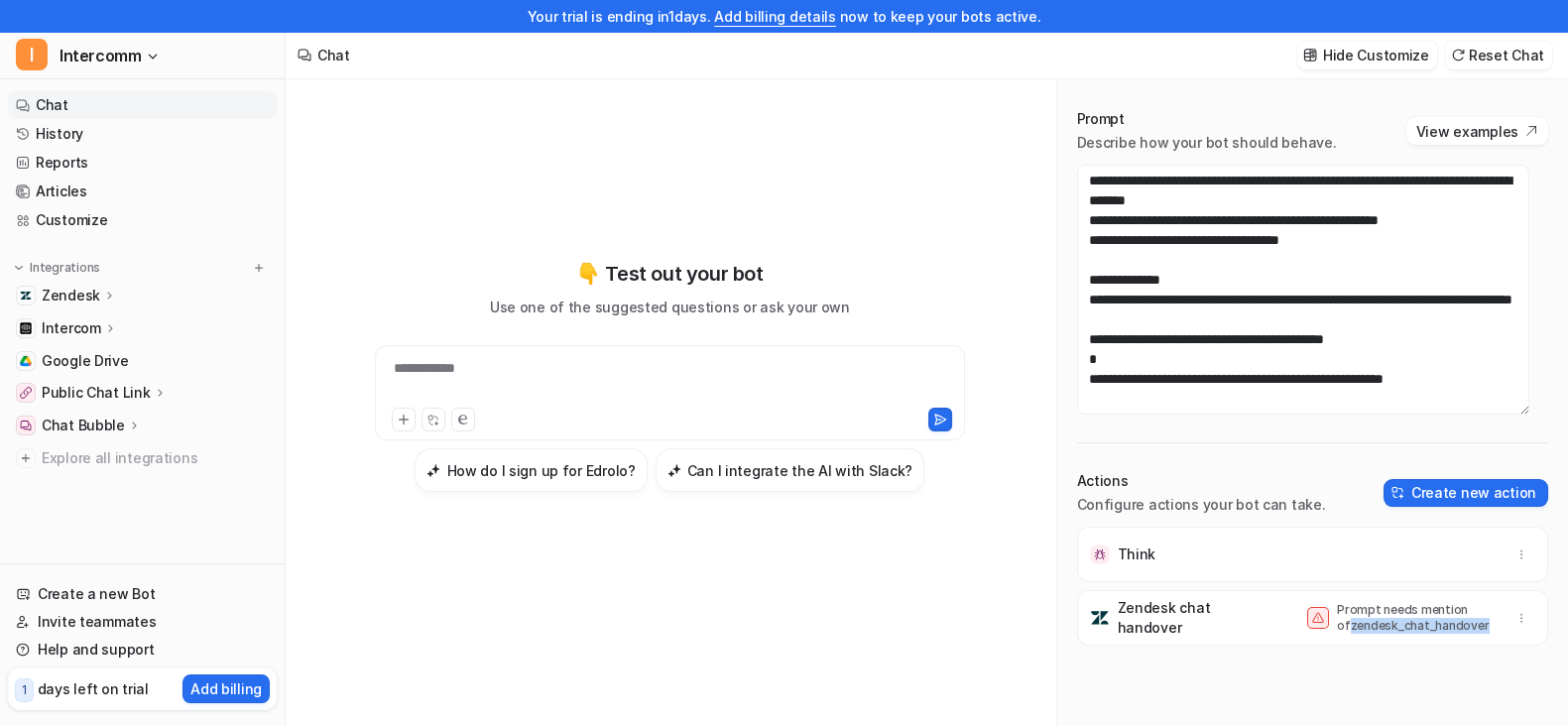 drag, startPoint x: 1319, startPoint y: 620, endPoint x: 1412, endPoint y: 528, distance: 130.81667 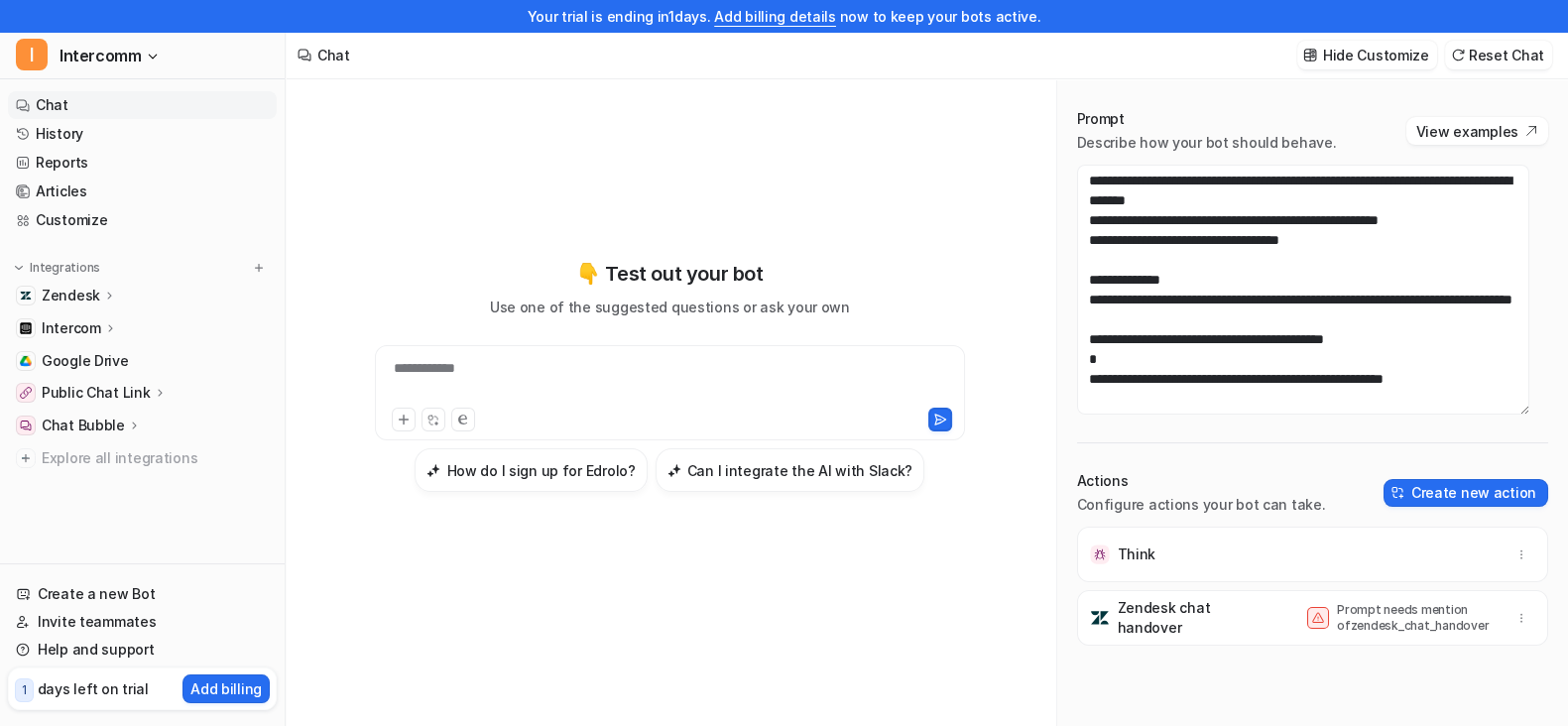 click on "**********" at bounding box center [669, 381] 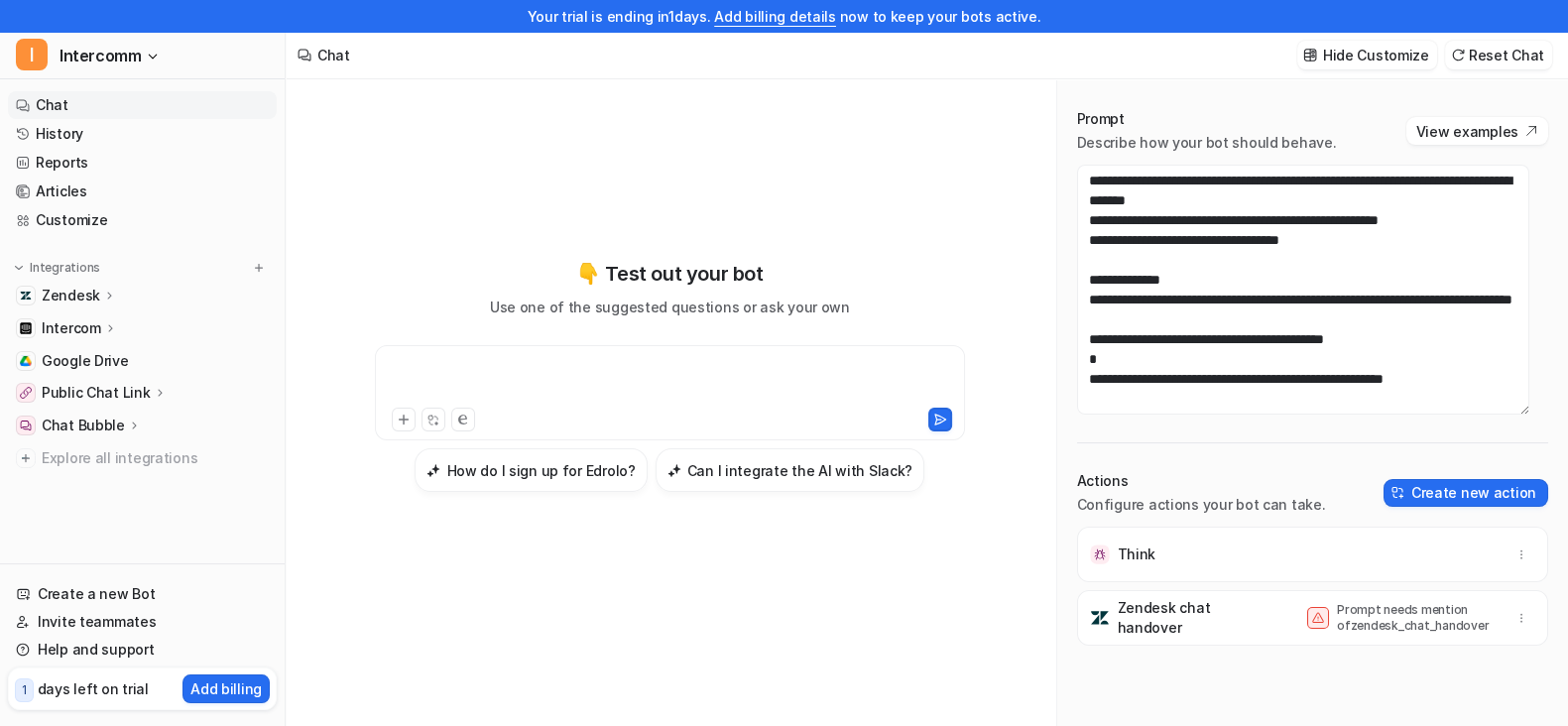 type 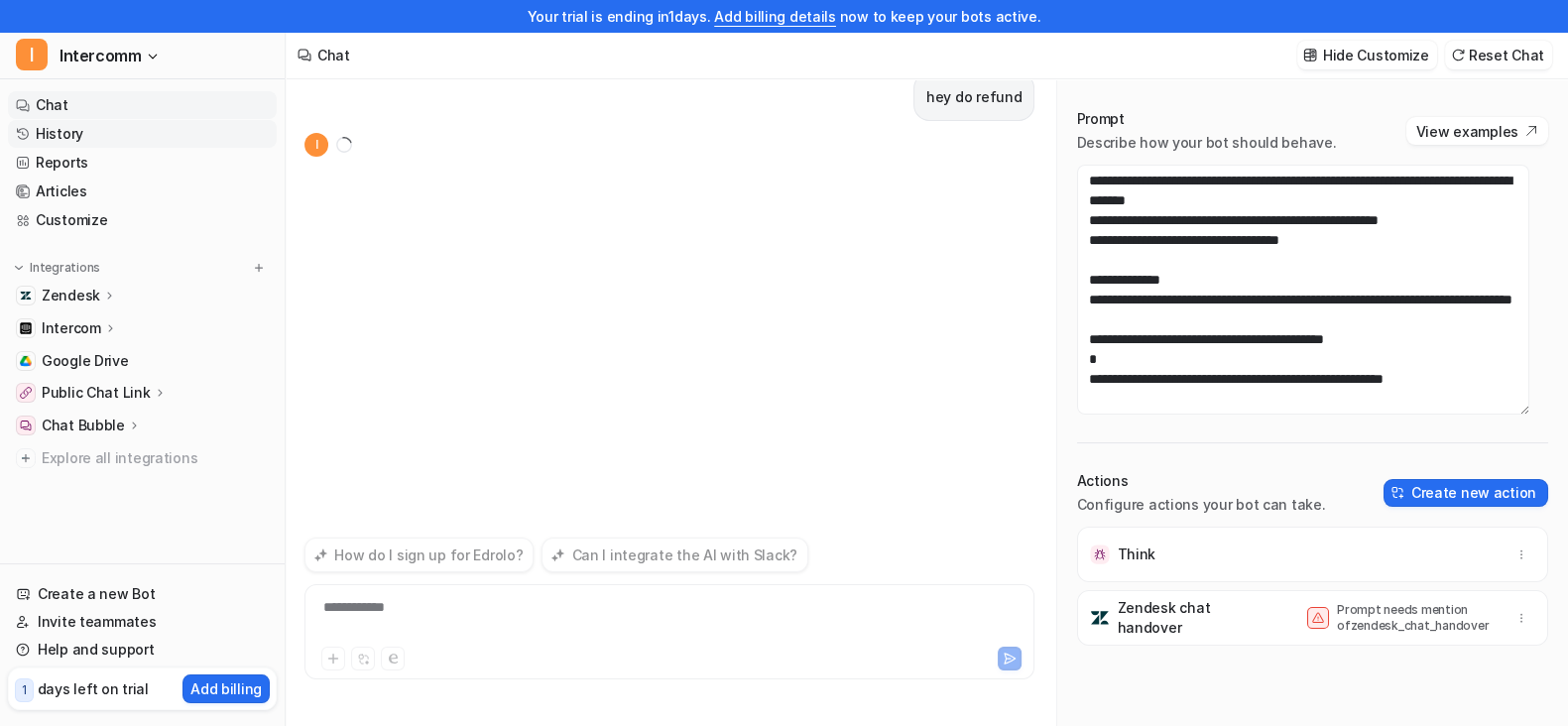 click on "History" at bounding box center [142, 134] 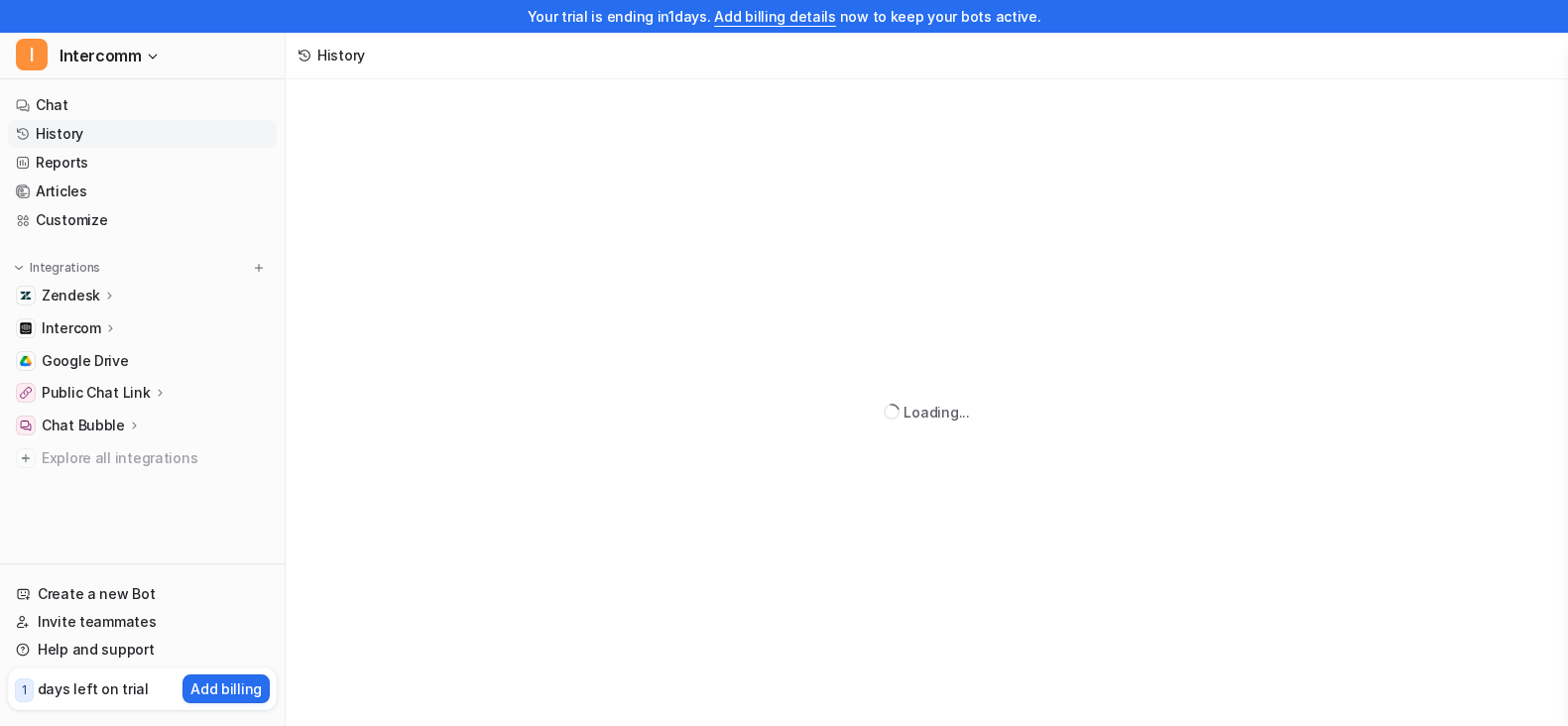 scroll, scrollTop: 29, scrollLeft: 0, axis: vertical 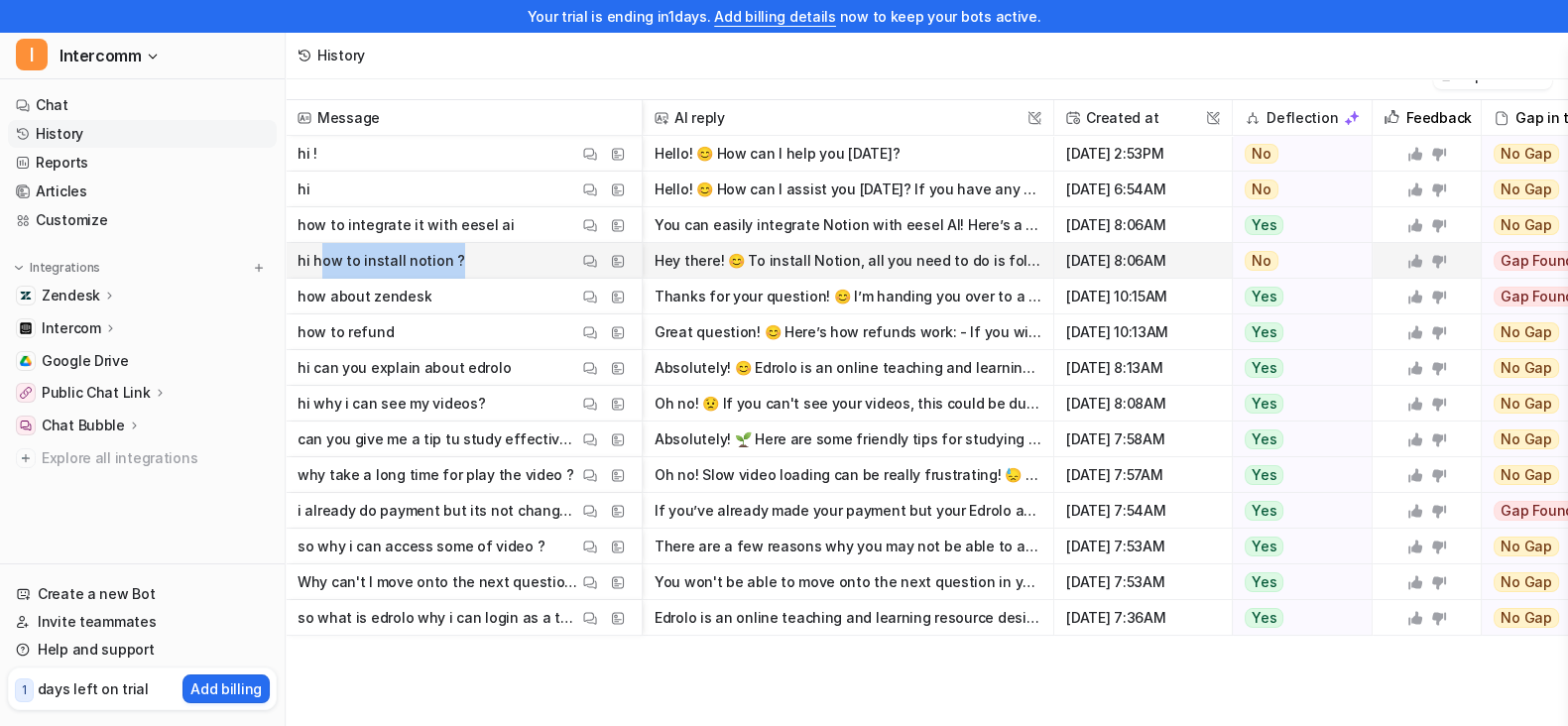 drag, startPoint x: 446, startPoint y: 260, endPoint x: 317, endPoint y: 257, distance: 129.0349 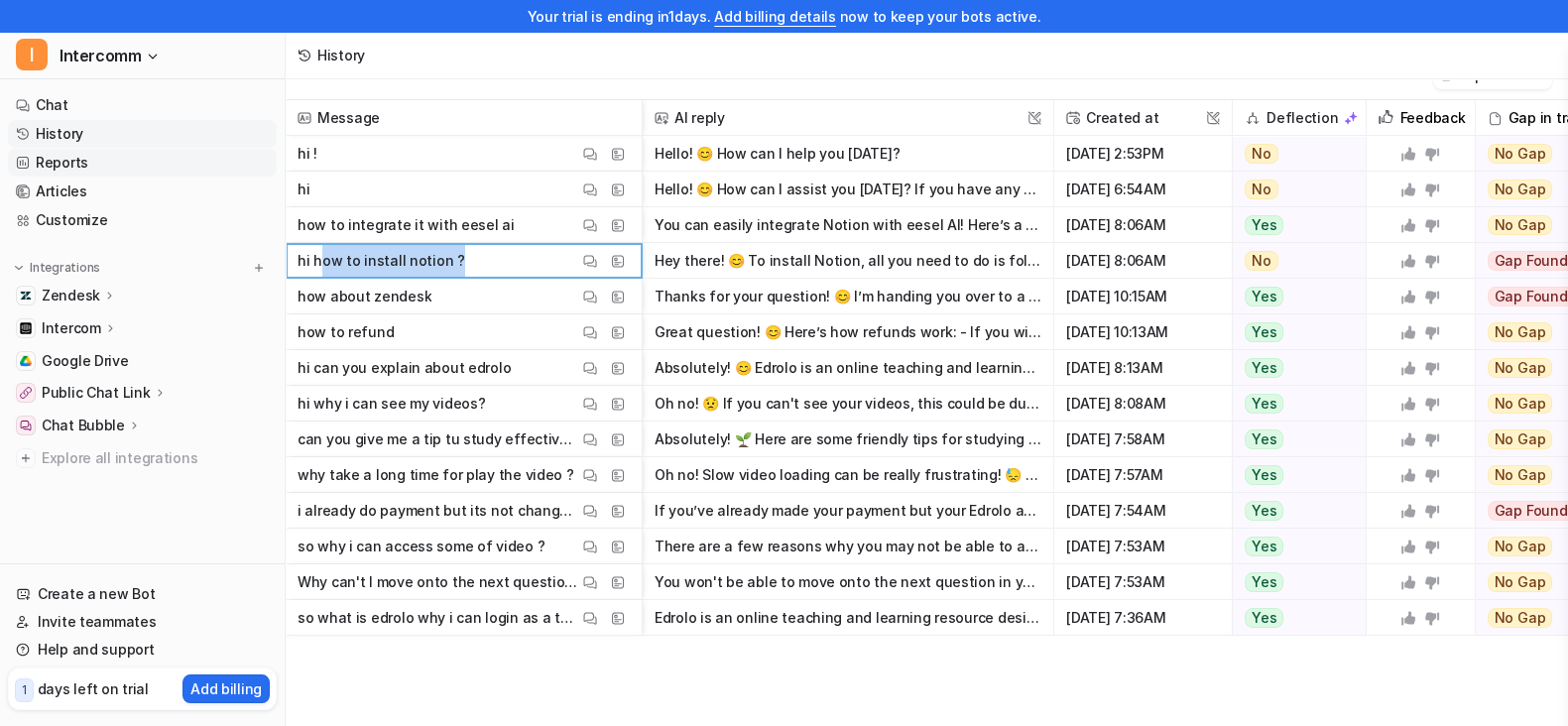 click on "Reports" at bounding box center (142, 163) 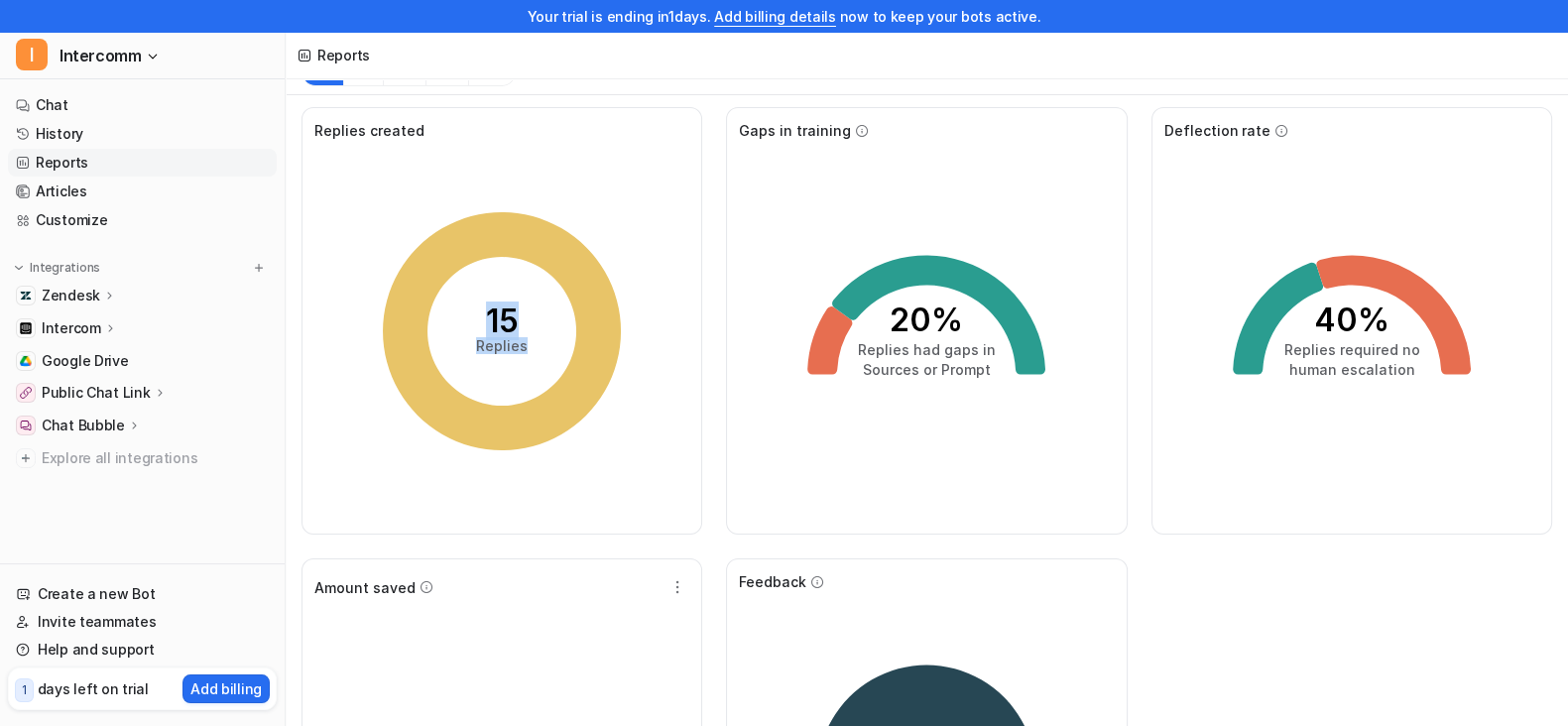 drag, startPoint x: 479, startPoint y: 144, endPoint x: 531, endPoint y: 334, distance: 196.98731 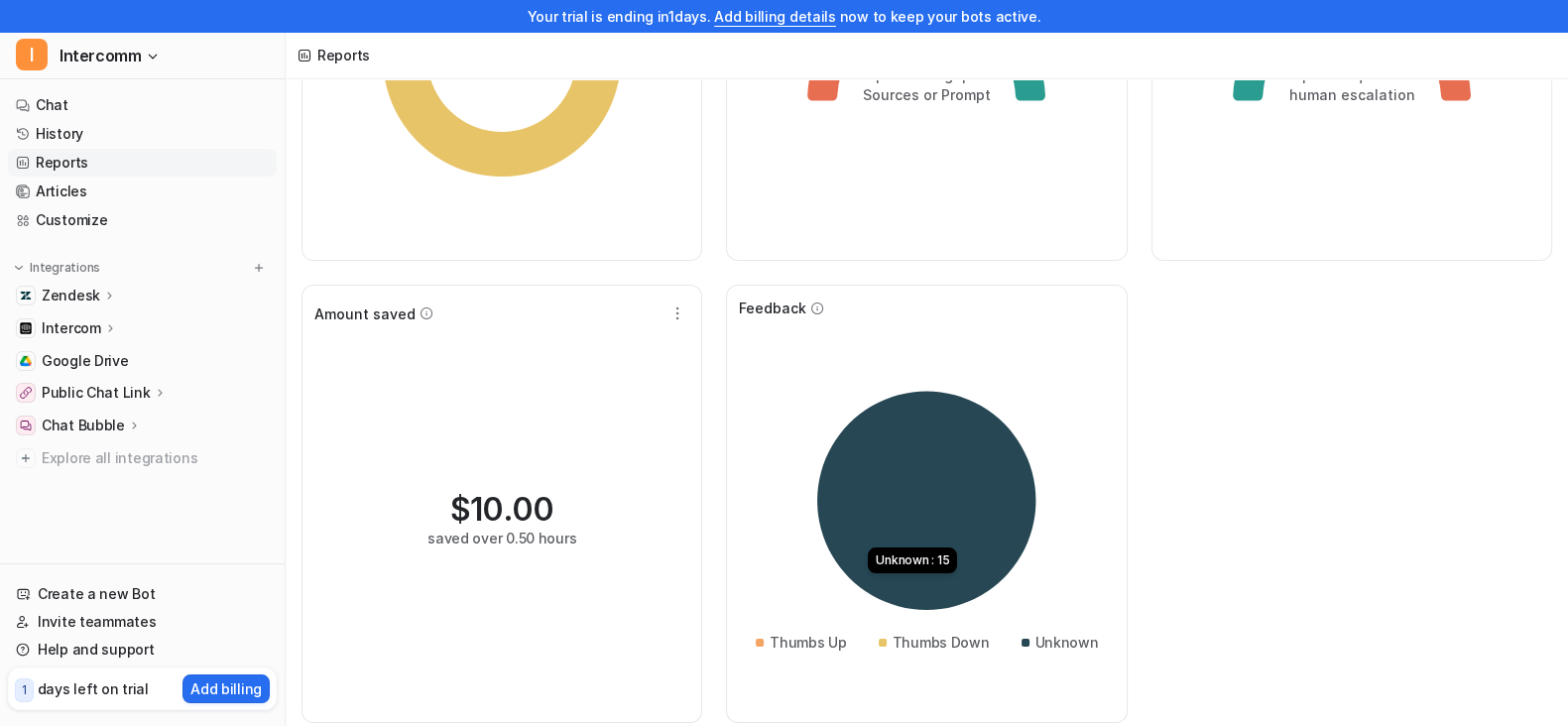 scroll, scrollTop: 310, scrollLeft: 0, axis: vertical 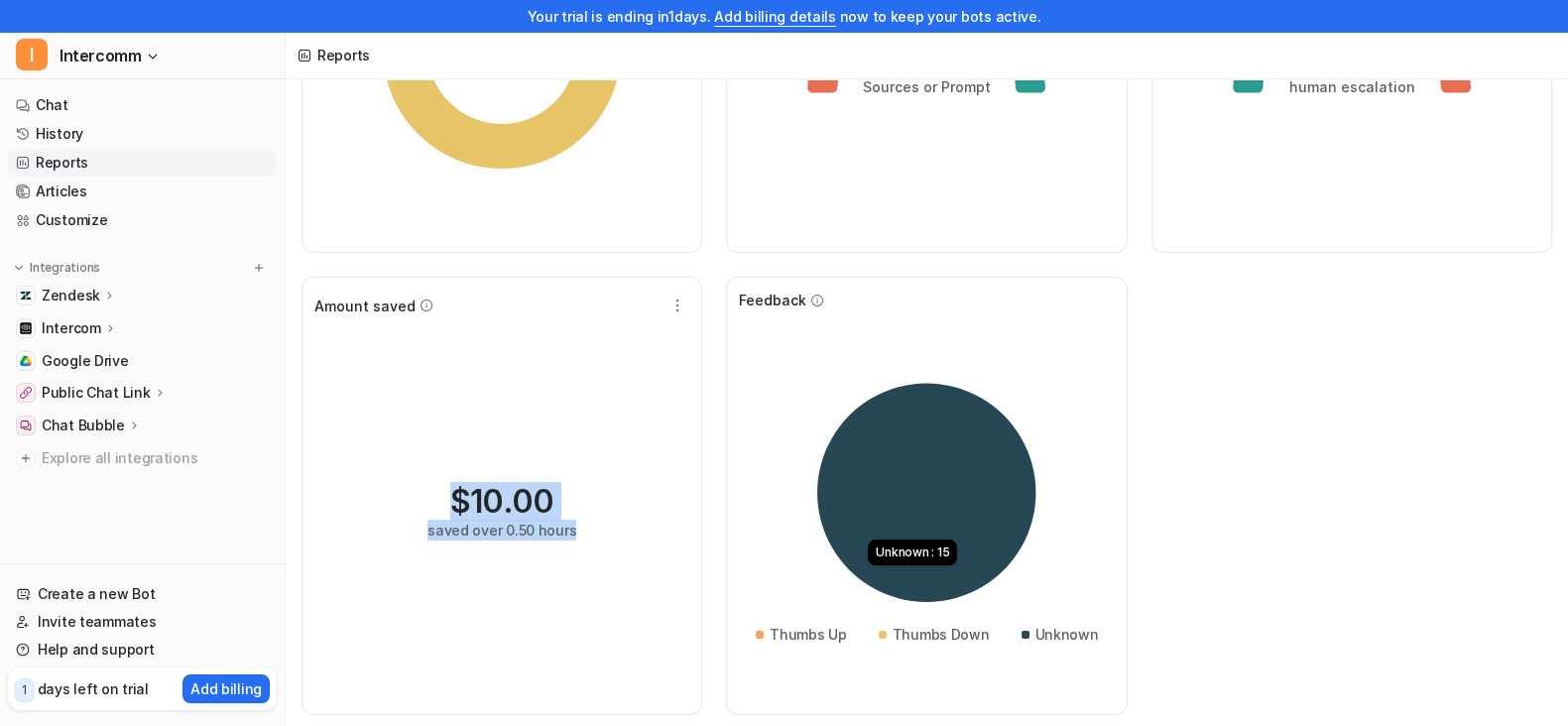 drag, startPoint x: 595, startPoint y: 507, endPoint x: 436, endPoint y: 486, distance: 160.3808 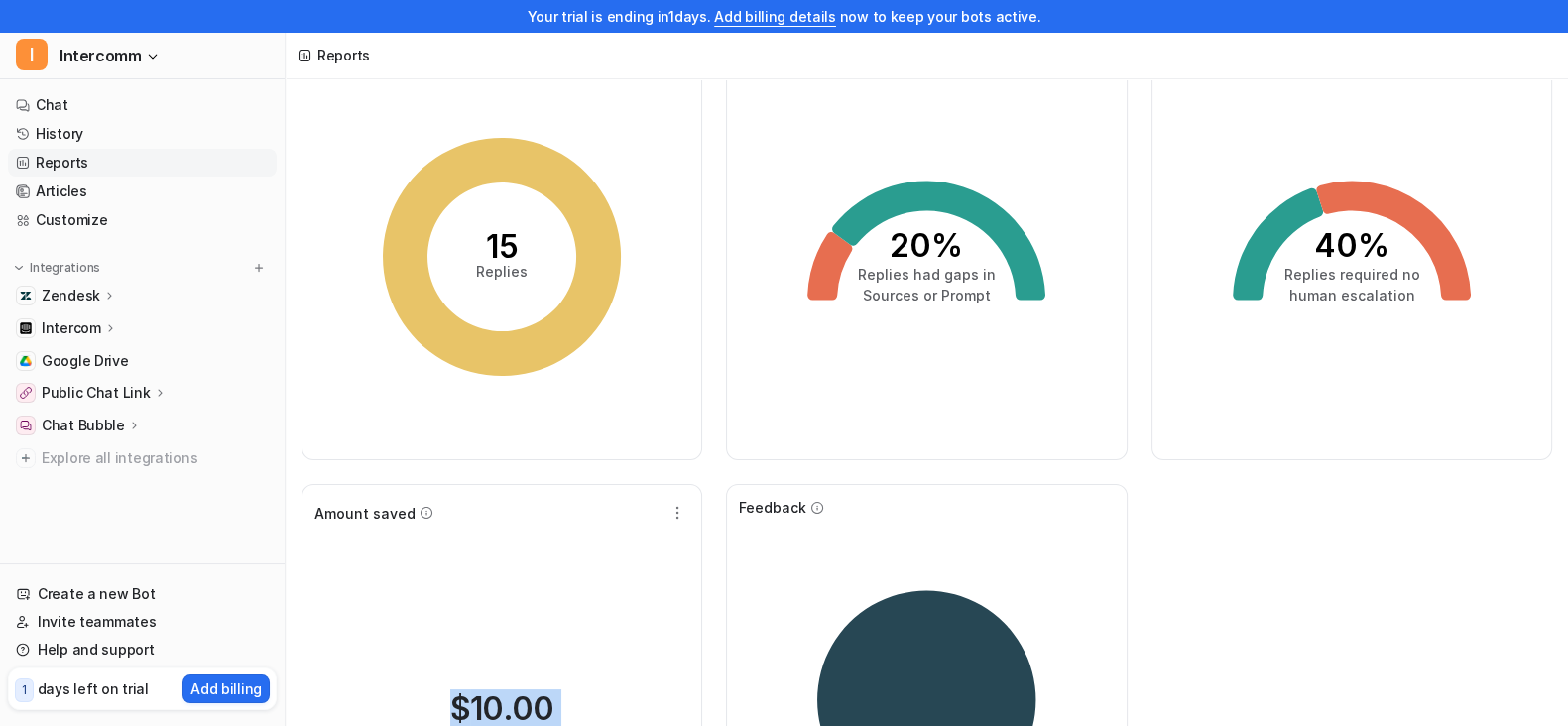 scroll, scrollTop: 0, scrollLeft: 0, axis: both 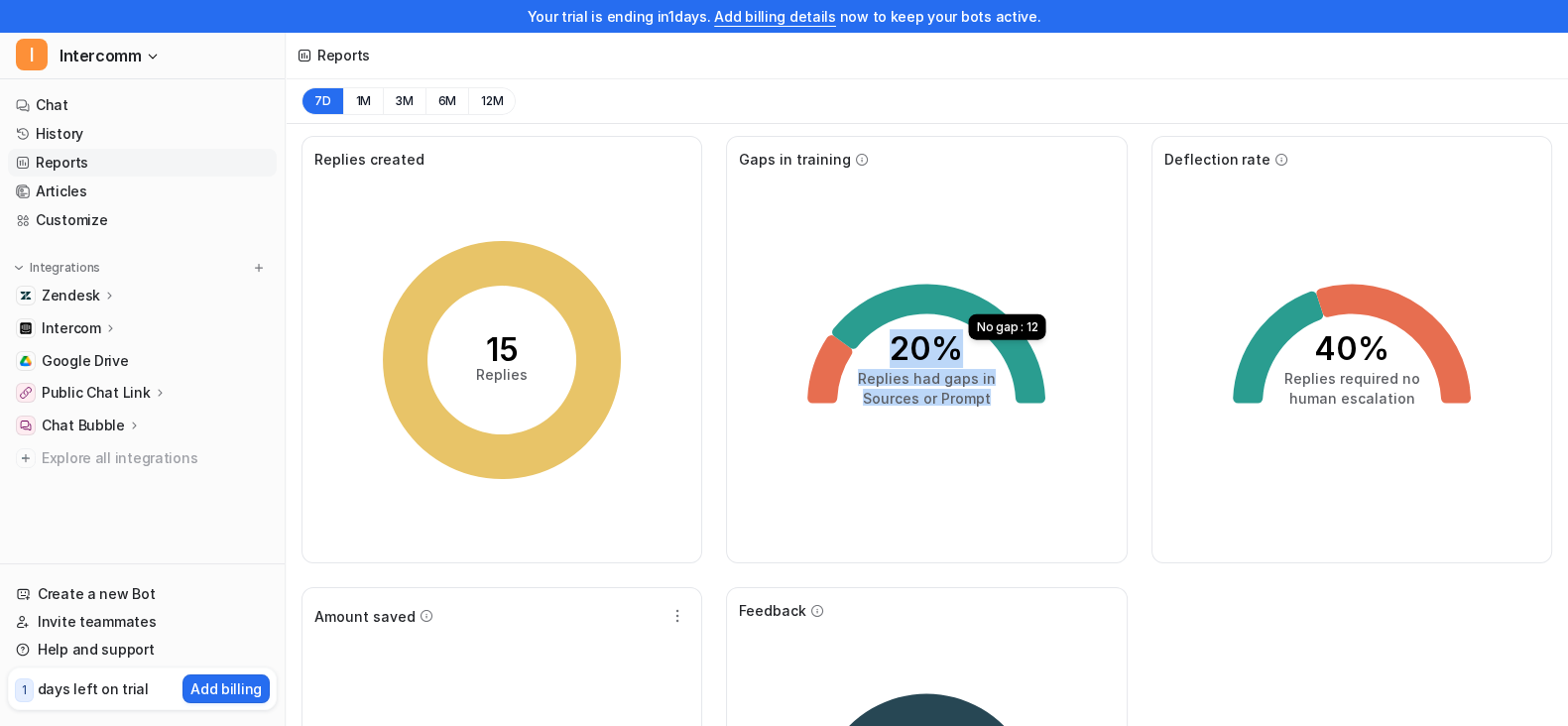 drag, startPoint x: 1007, startPoint y: 399, endPoint x: 875, endPoint y: 328, distance: 149.88329 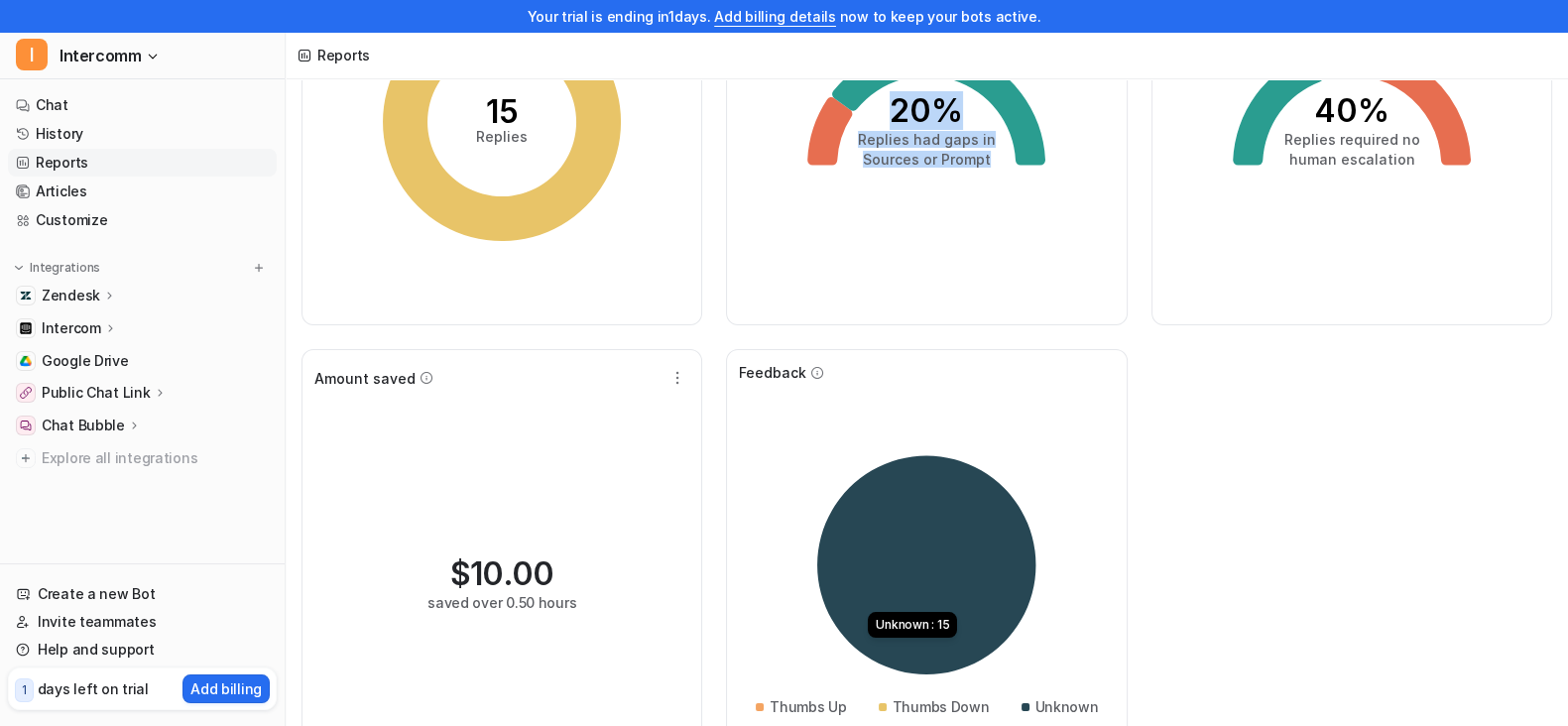 scroll, scrollTop: 310, scrollLeft: 0, axis: vertical 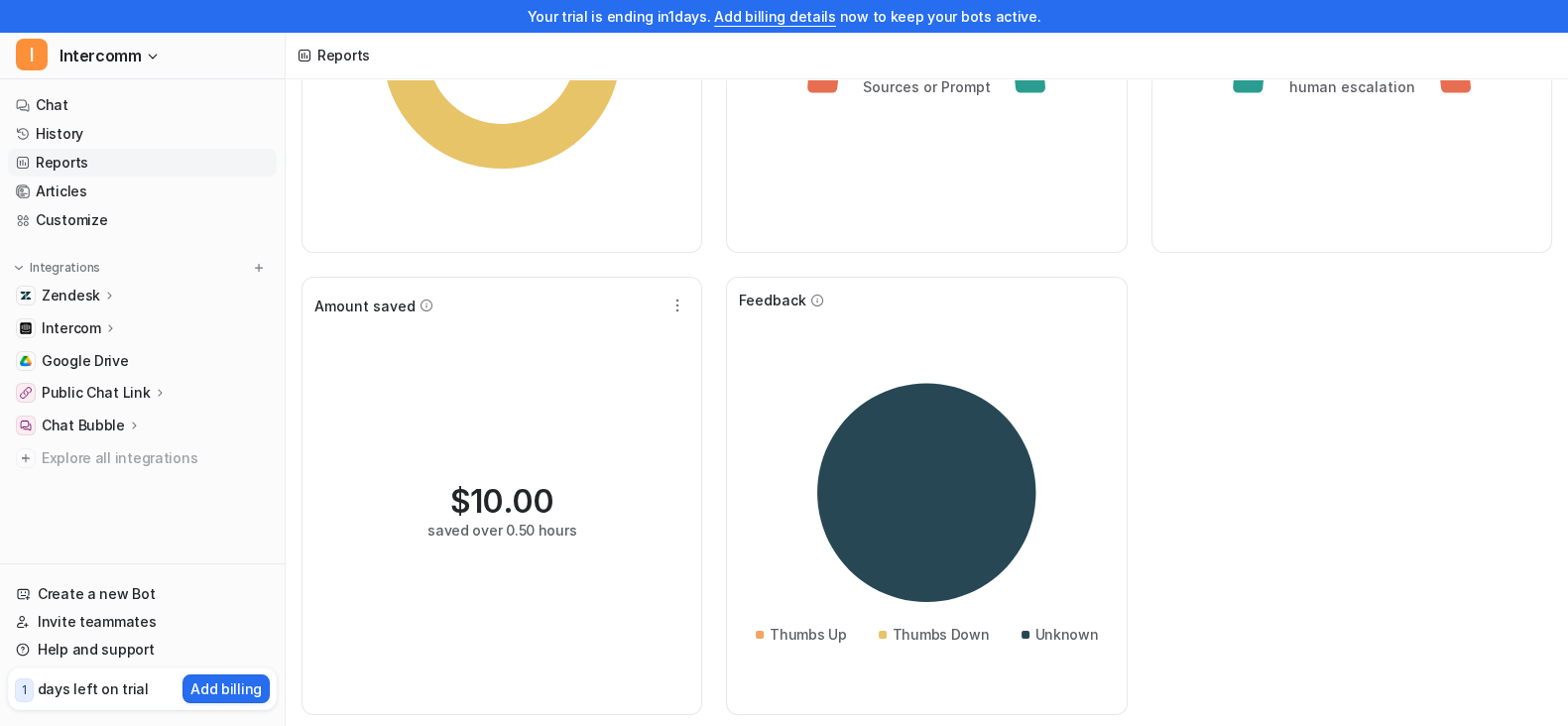 click on "Zendesk" at bounding box center [142, 296] 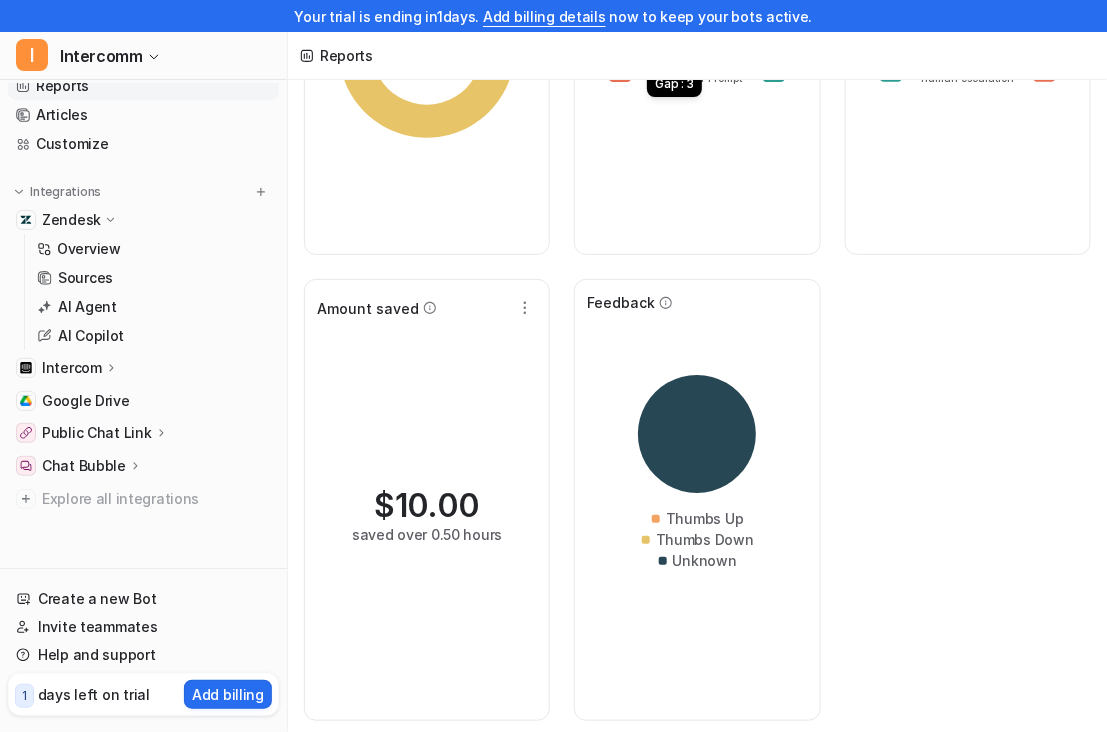 scroll, scrollTop: 0, scrollLeft: 0, axis: both 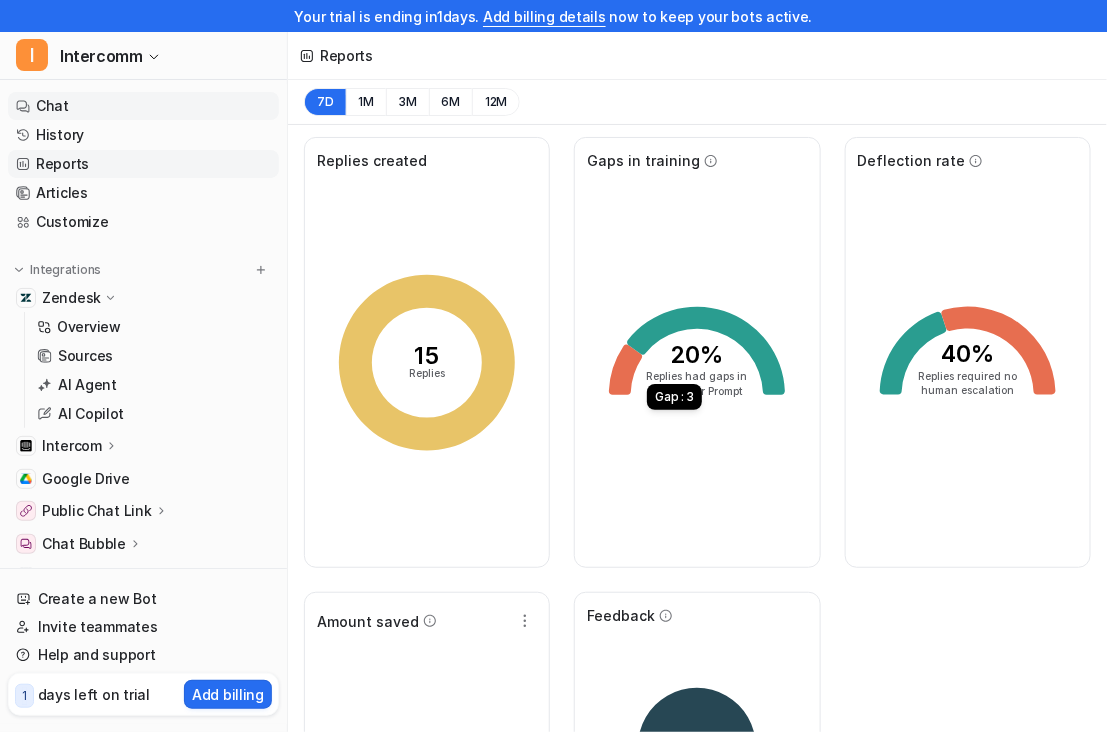 click on "Chat" at bounding box center [143, 106] 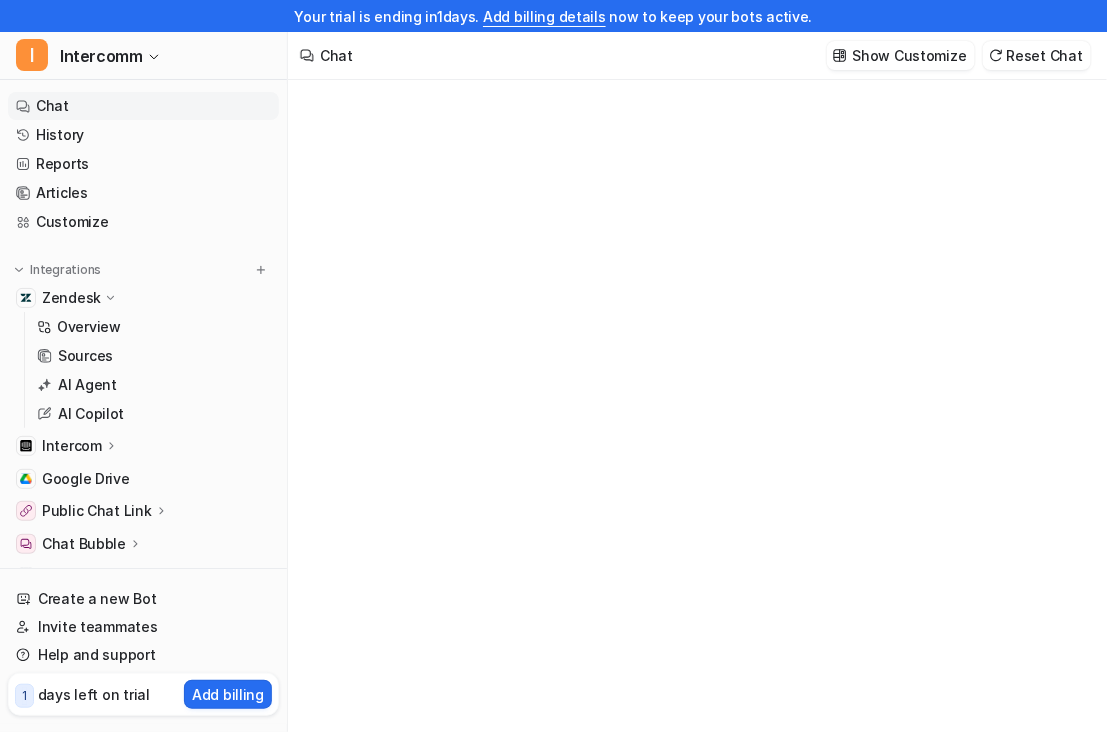 type on "**********" 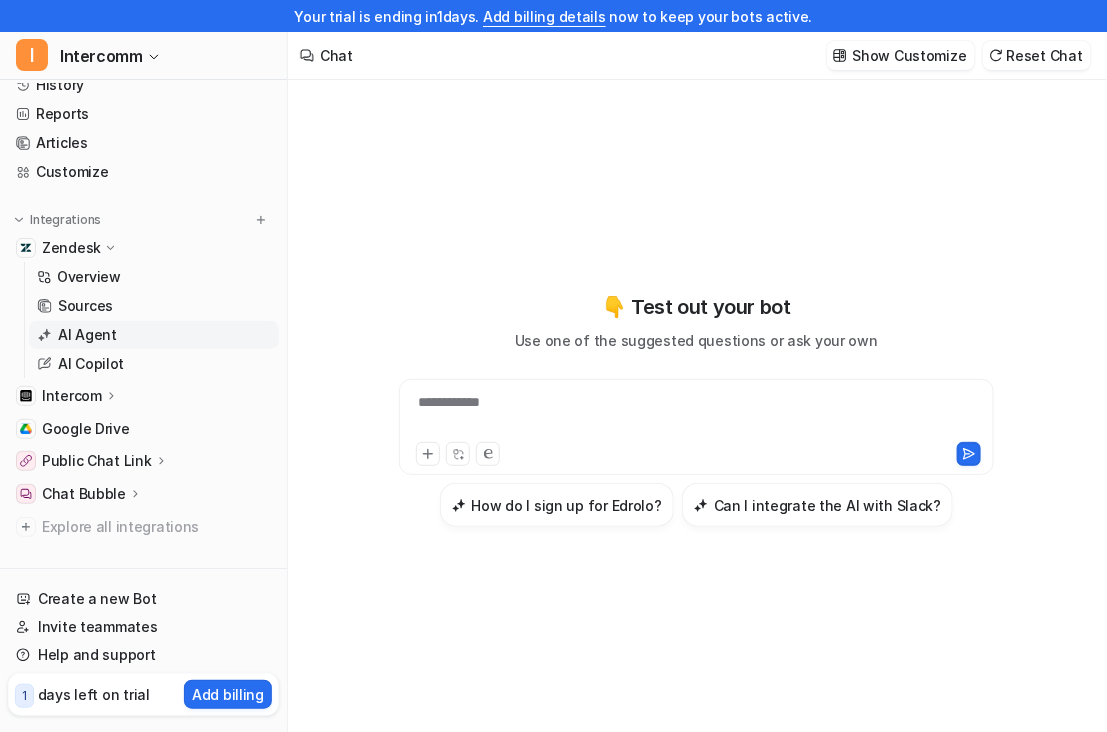 scroll, scrollTop: 78, scrollLeft: 0, axis: vertical 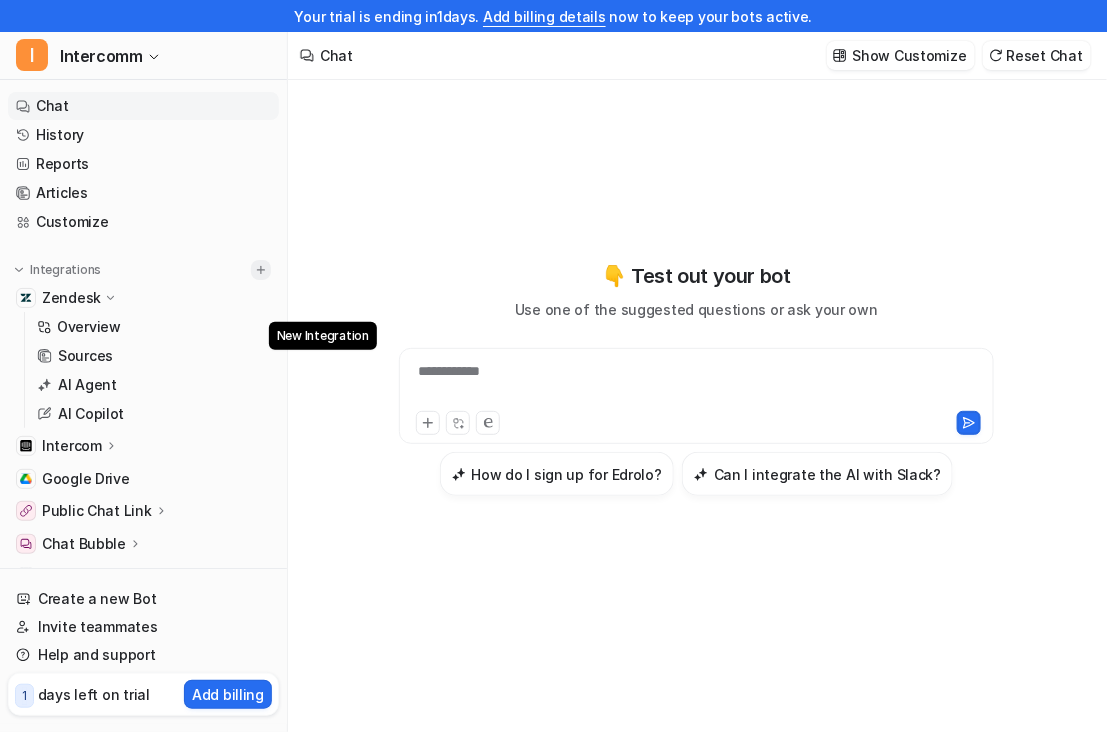 click at bounding box center [261, 270] 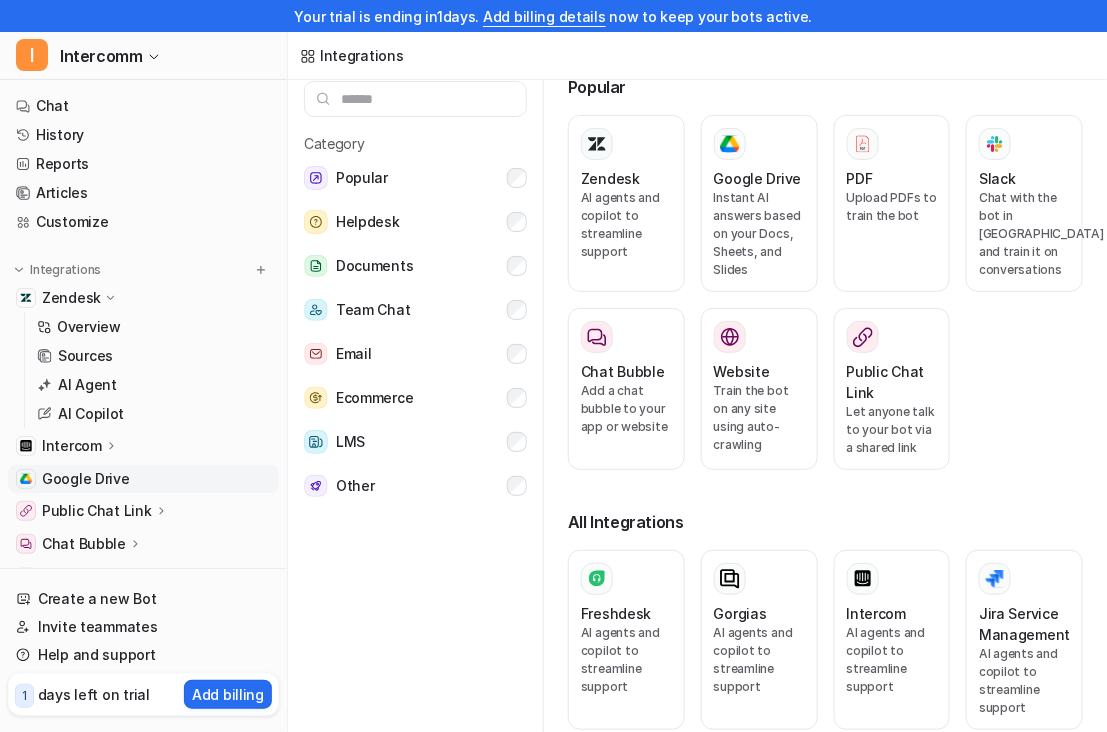 click on "Google Drive" at bounding box center (86, 479) 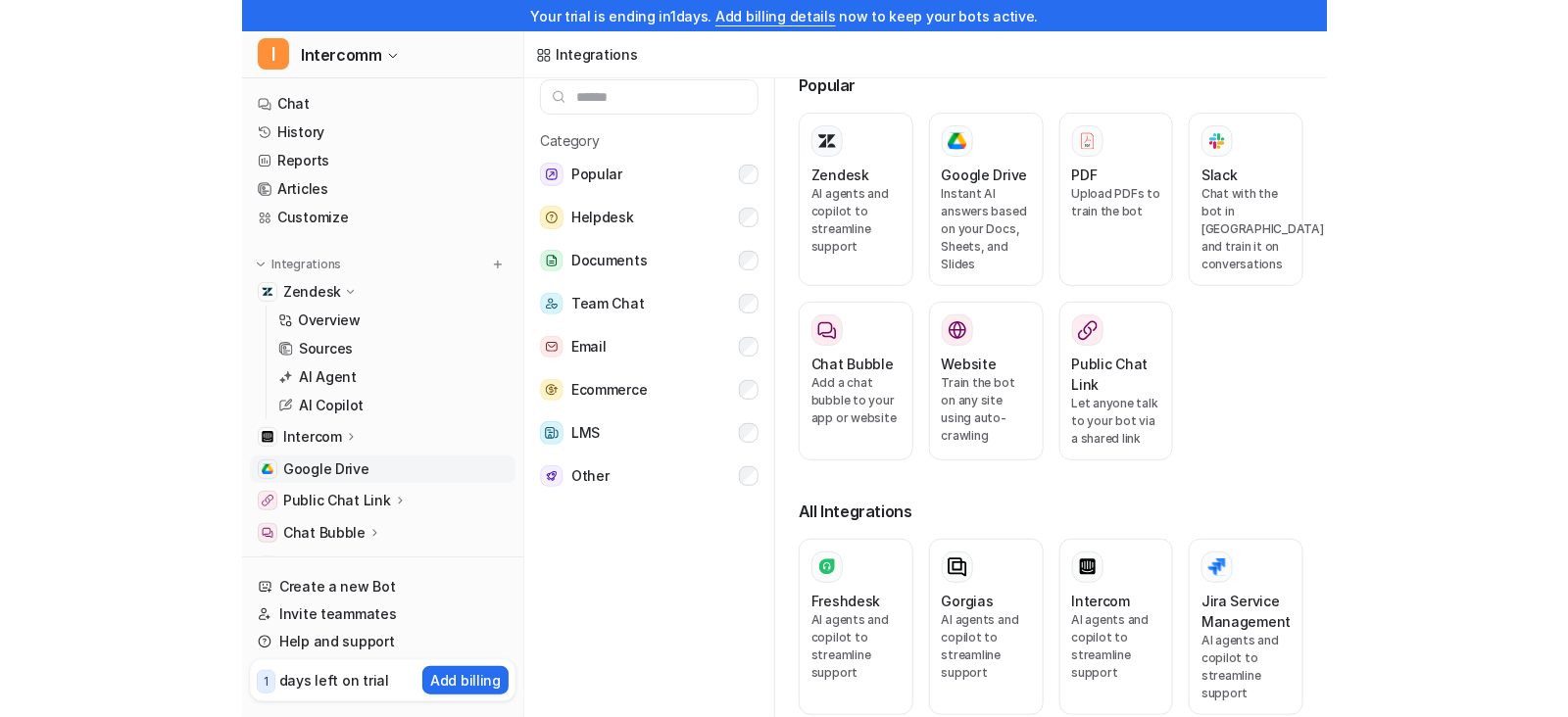 scroll, scrollTop: 0, scrollLeft: 0, axis: both 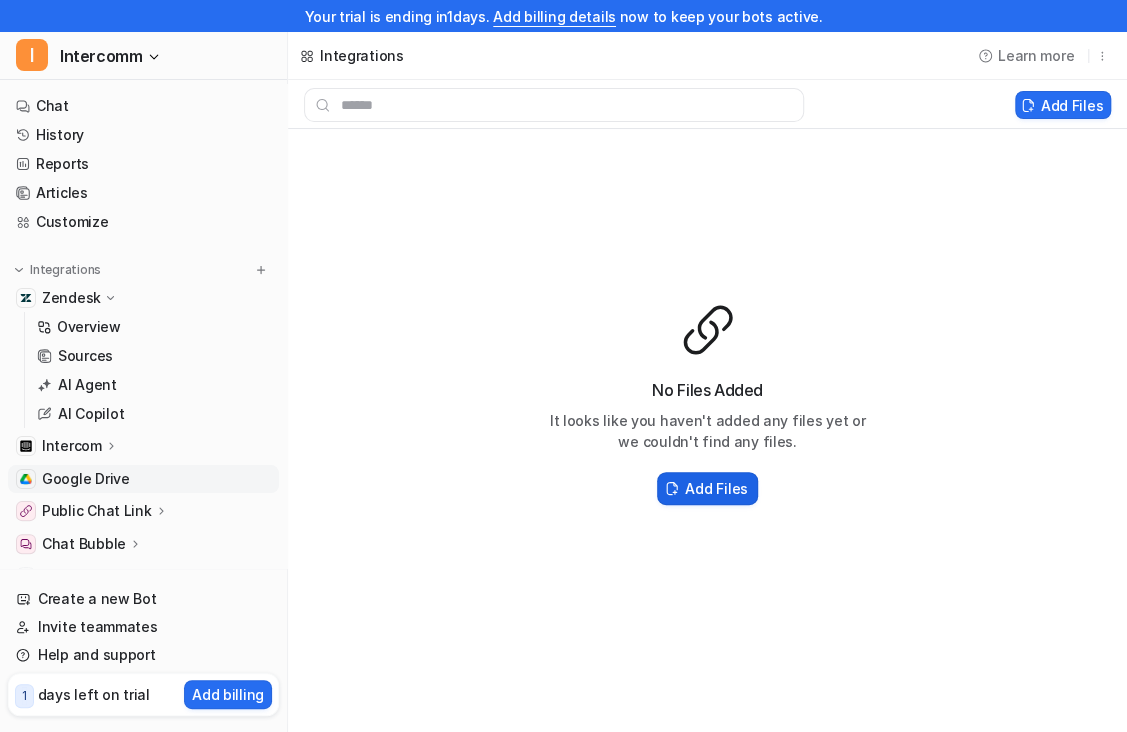 click on "Add Files" at bounding box center (707, 488) 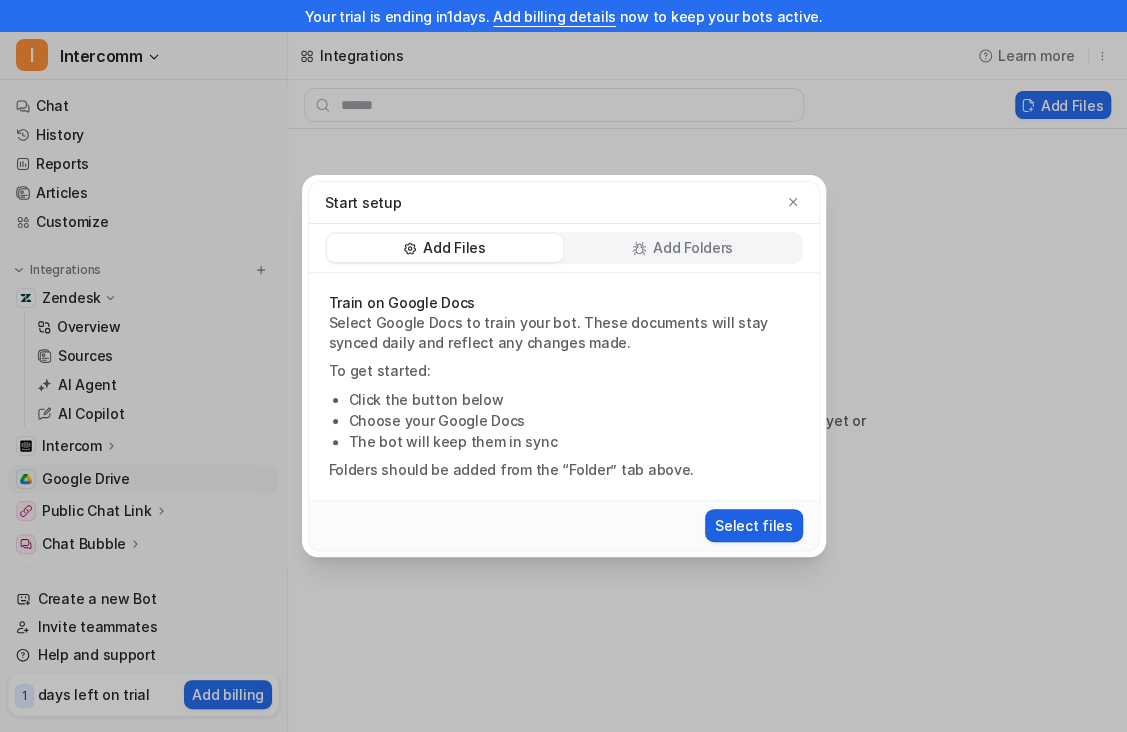 drag, startPoint x: 781, startPoint y: 517, endPoint x: 765, endPoint y: 530, distance: 20.615528 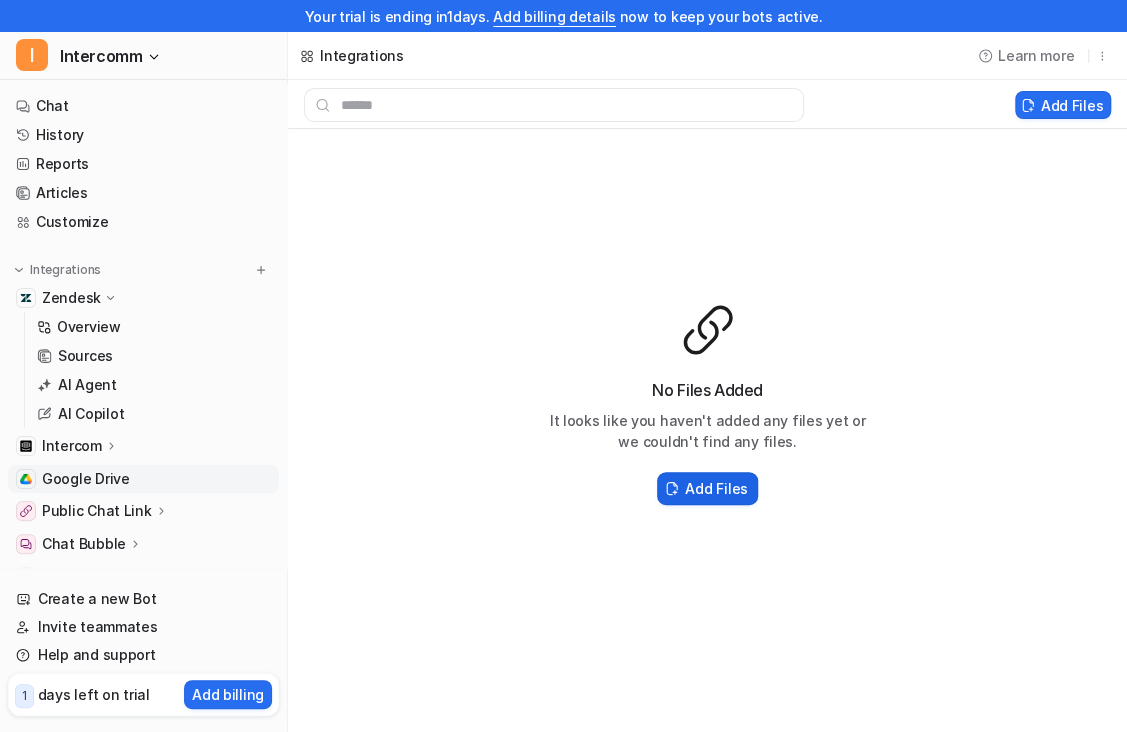 click on "Add Files" at bounding box center [716, 488] 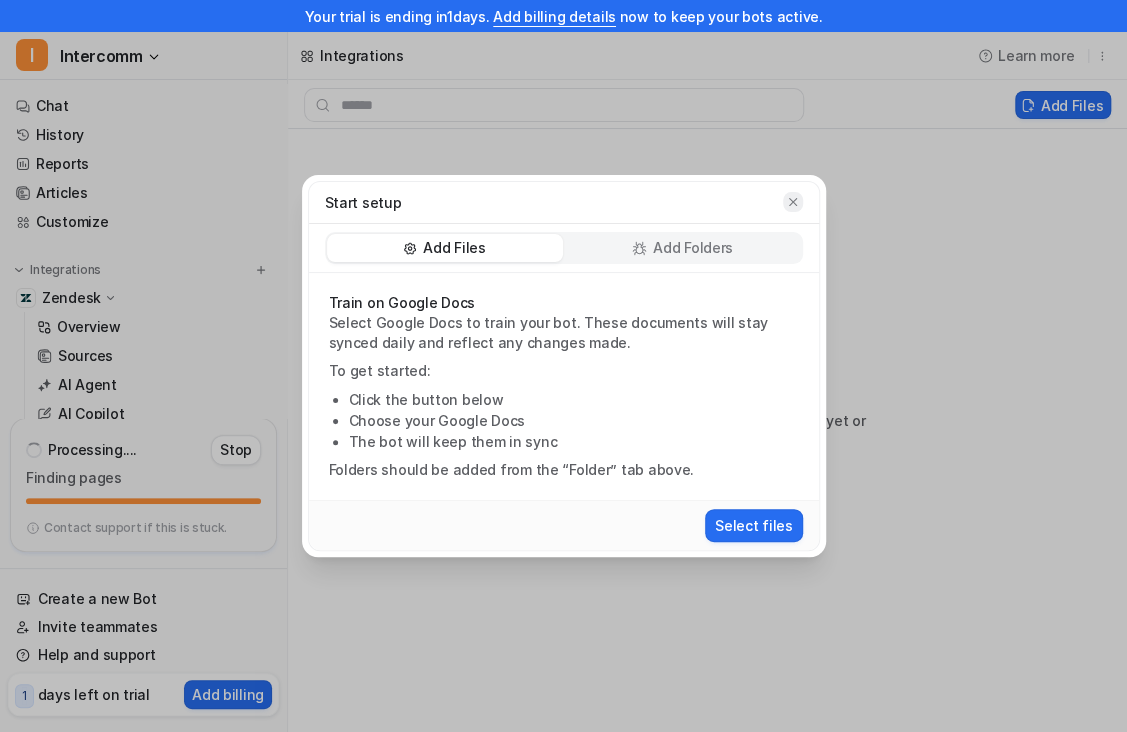 click 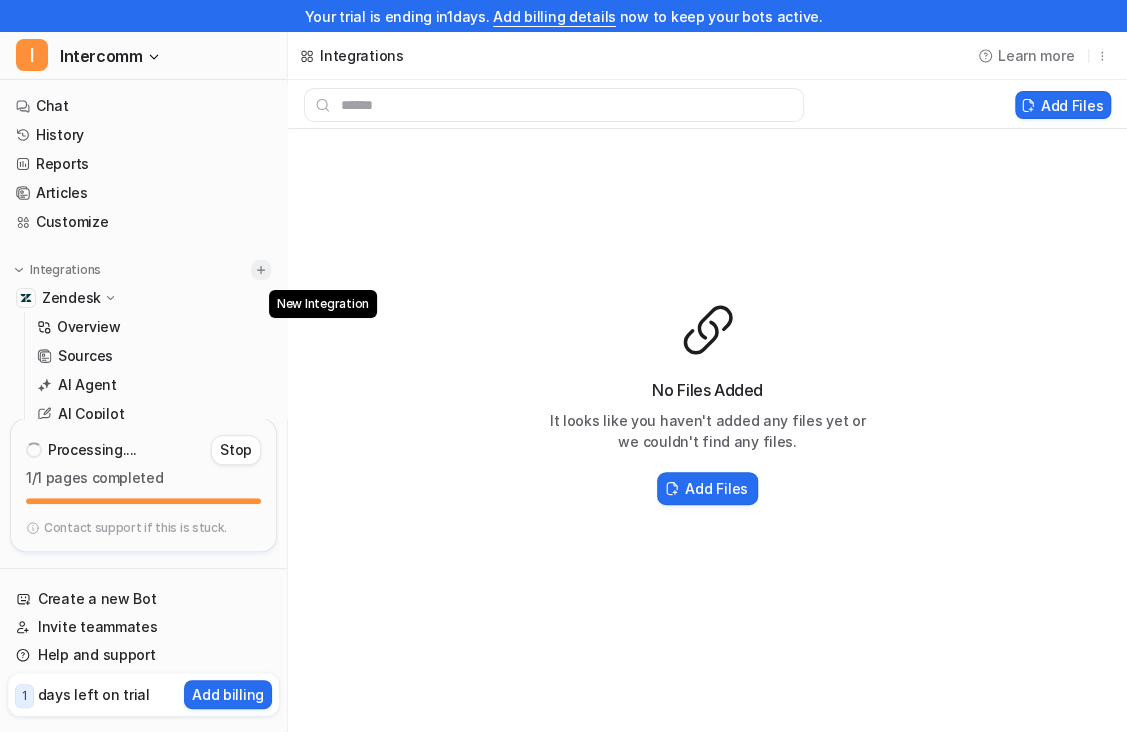 click at bounding box center [261, 270] 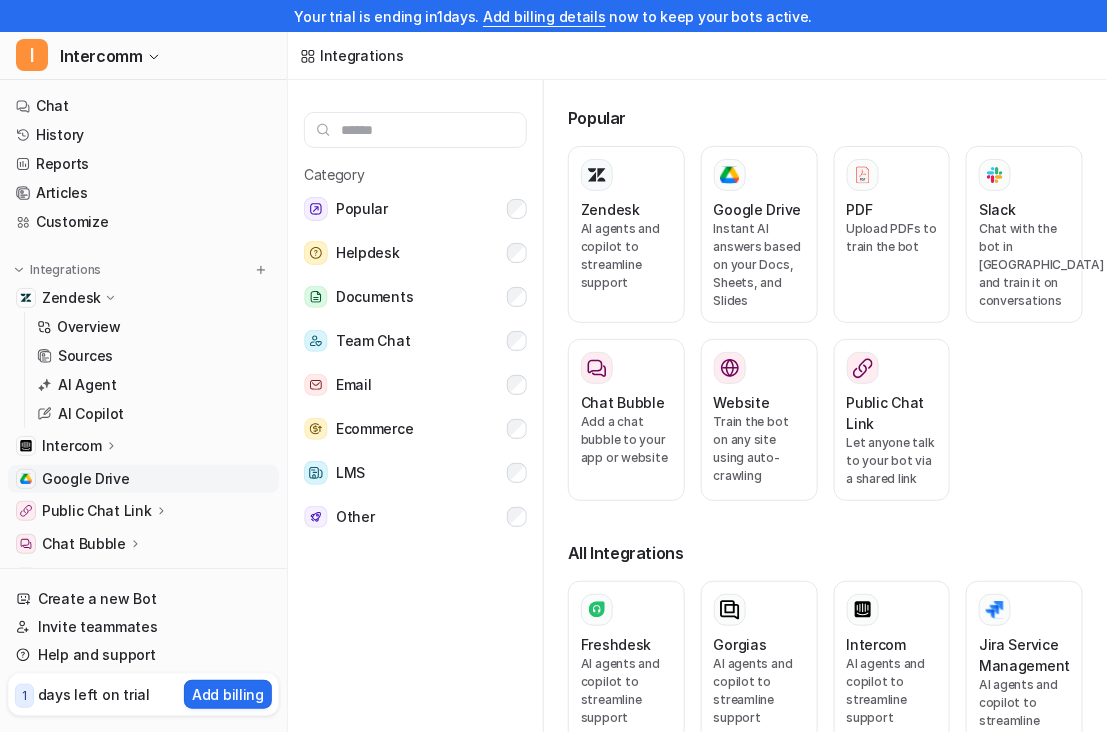 click on "Google Drive" at bounding box center (143, 479) 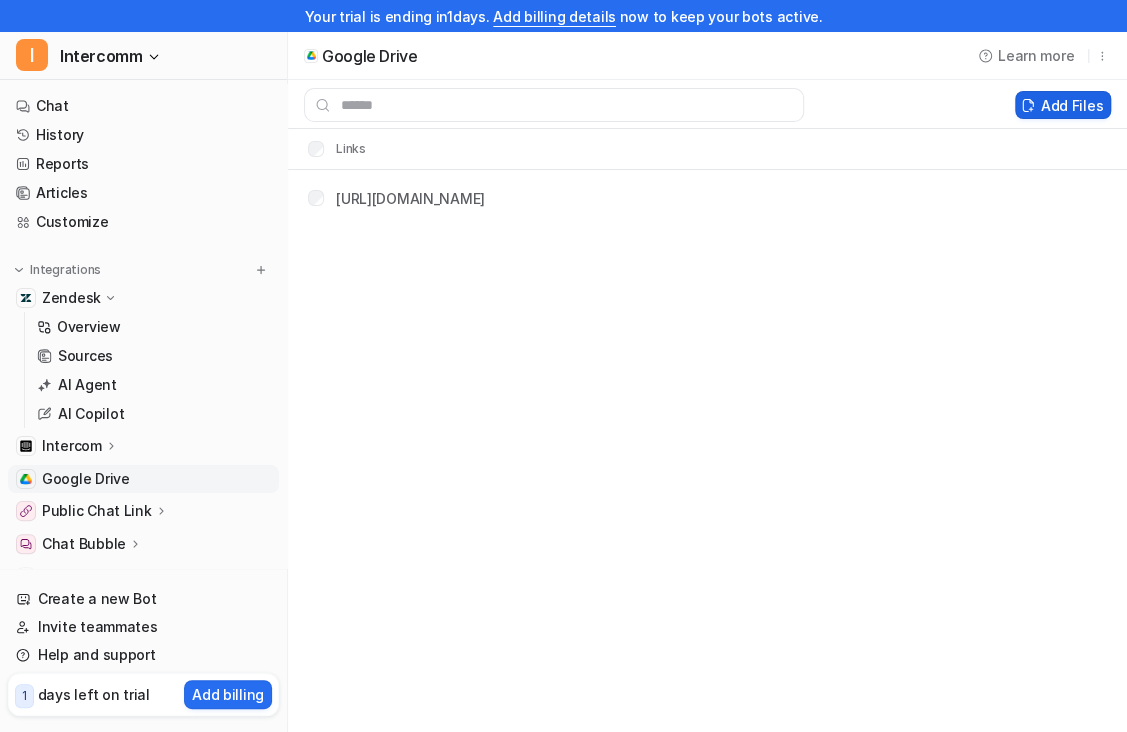click on "Add Files" at bounding box center [1063, 105] 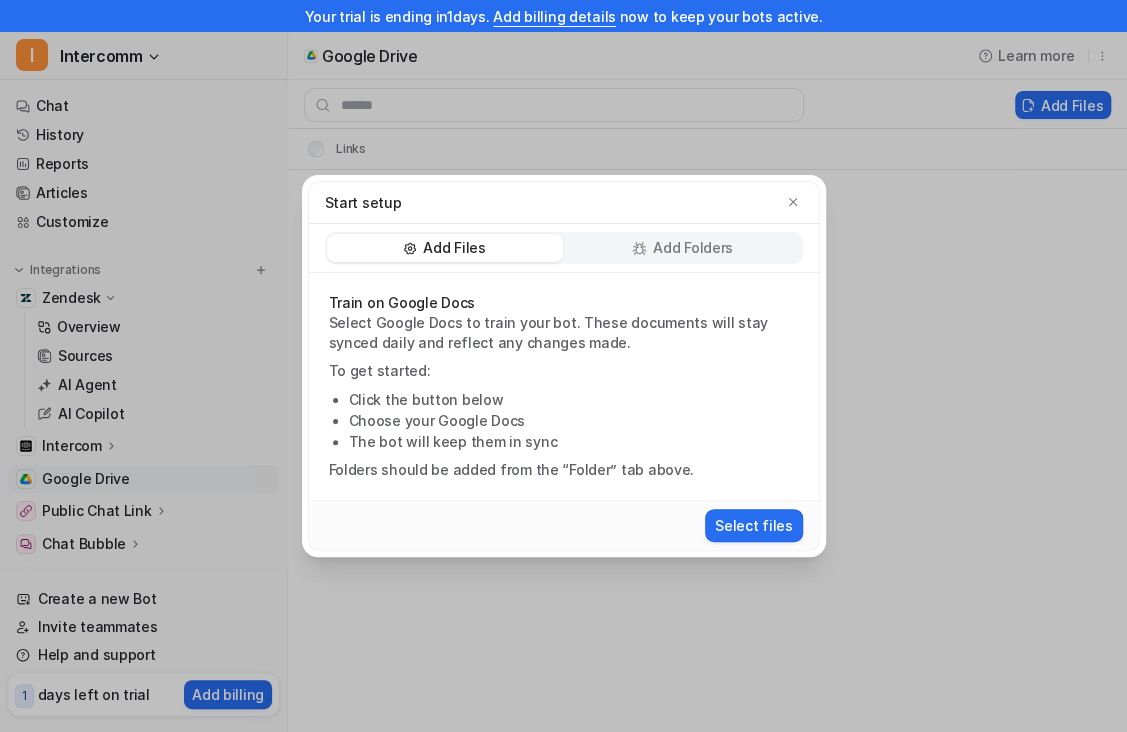click on "Train on Google Docs Select Google Docs to train your bot. These documents will stay synced daily and reflect any changes made. To get started: Click the button below Choose your Google Docs The bot will keep them in sync Folders should be added from the “Folder” tab above." at bounding box center (564, 386) 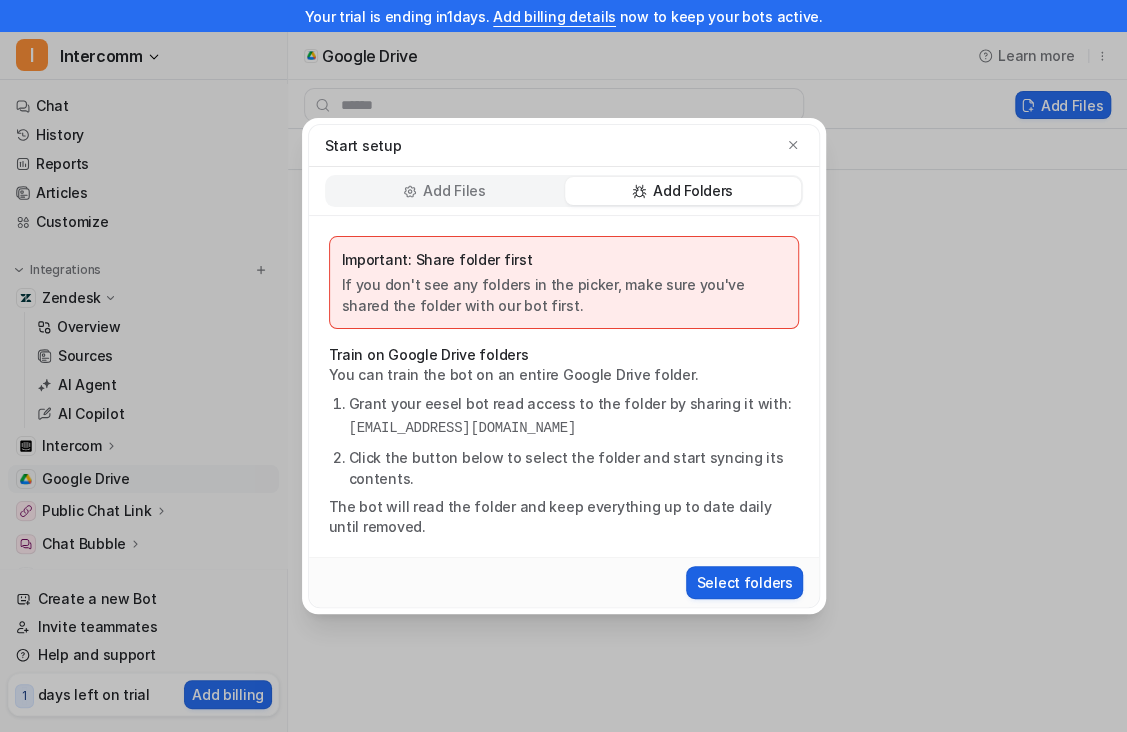 click on "Select folders" at bounding box center [744, 582] 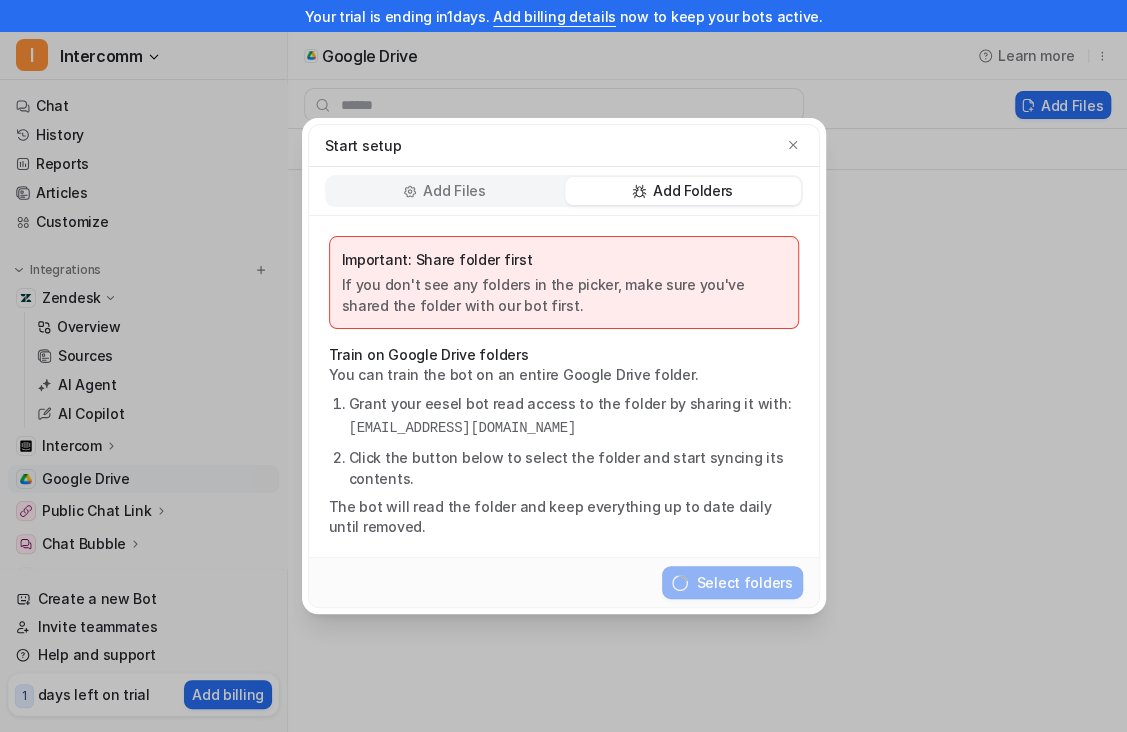 drag, startPoint x: 450, startPoint y: 196, endPoint x: 808, endPoint y: 127, distance: 364.5888 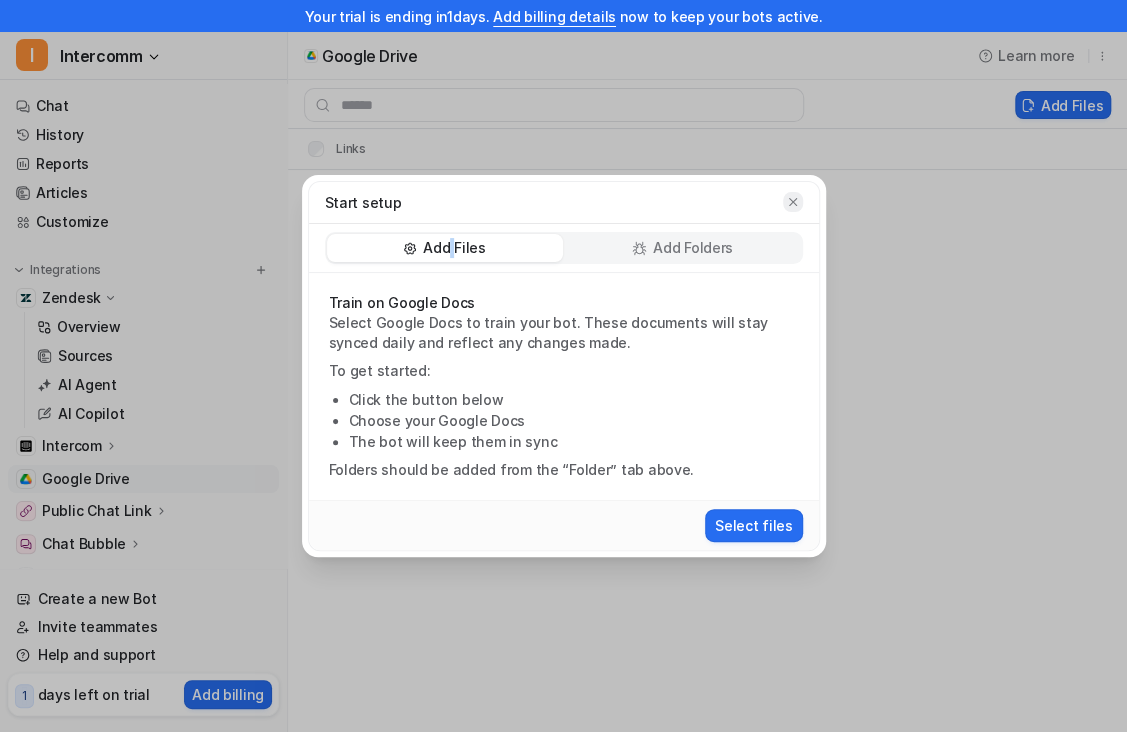 click 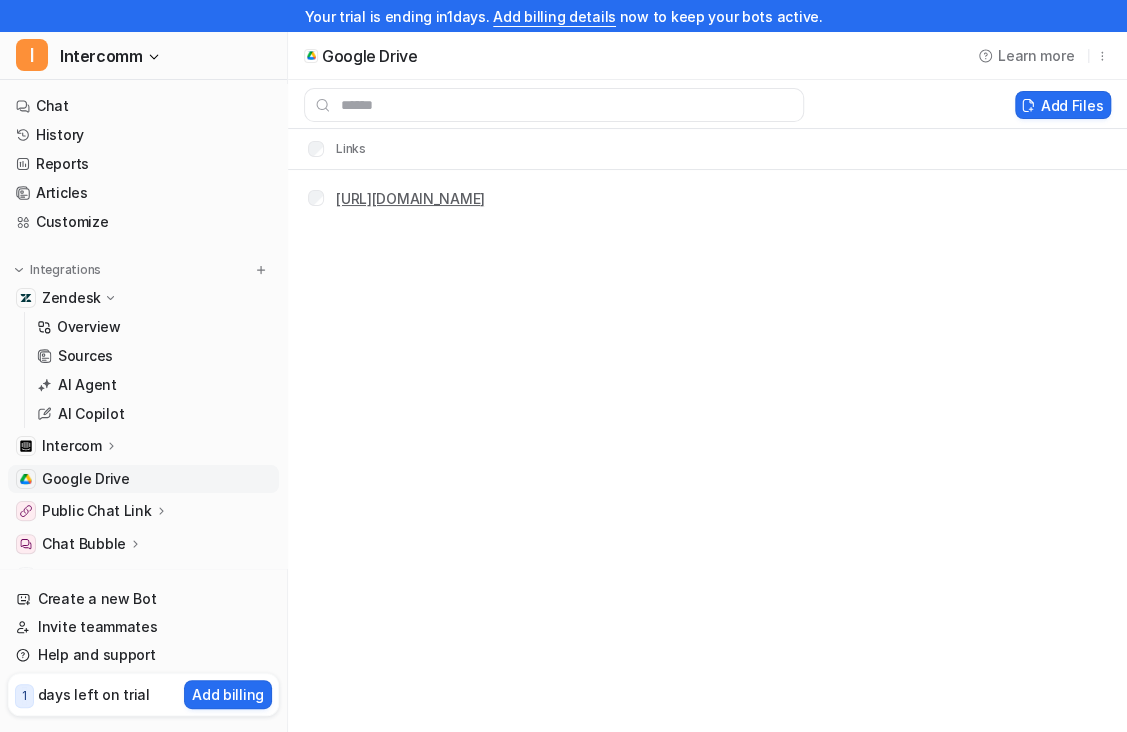 click on "[URL][DOMAIN_NAME]" at bounding box center [410, 198] 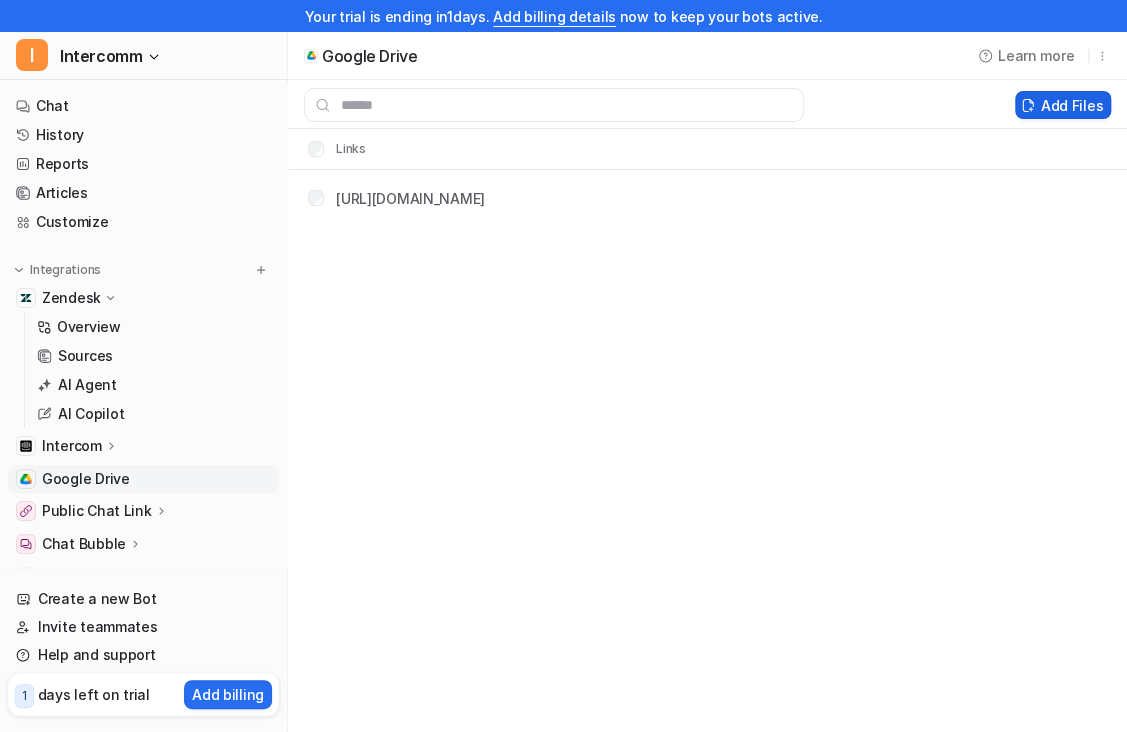 click on "Add Files" at bounding box center (1063, 105) 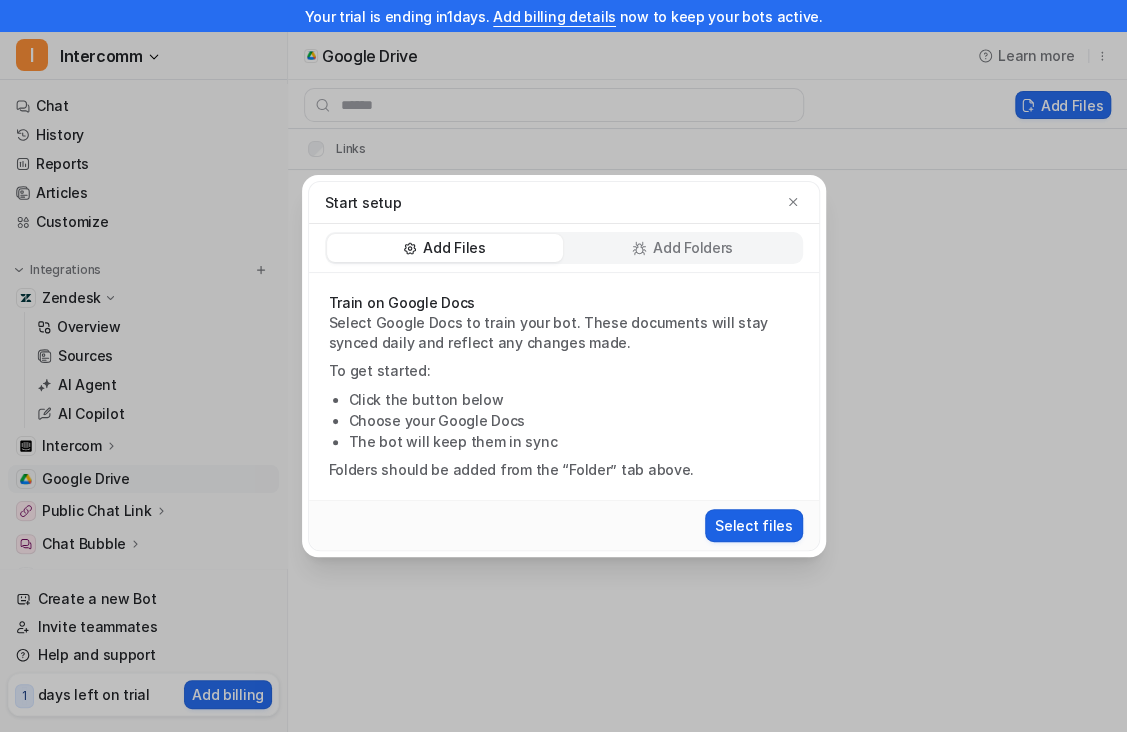 click on "Select files" at bounding box center (564, 525) 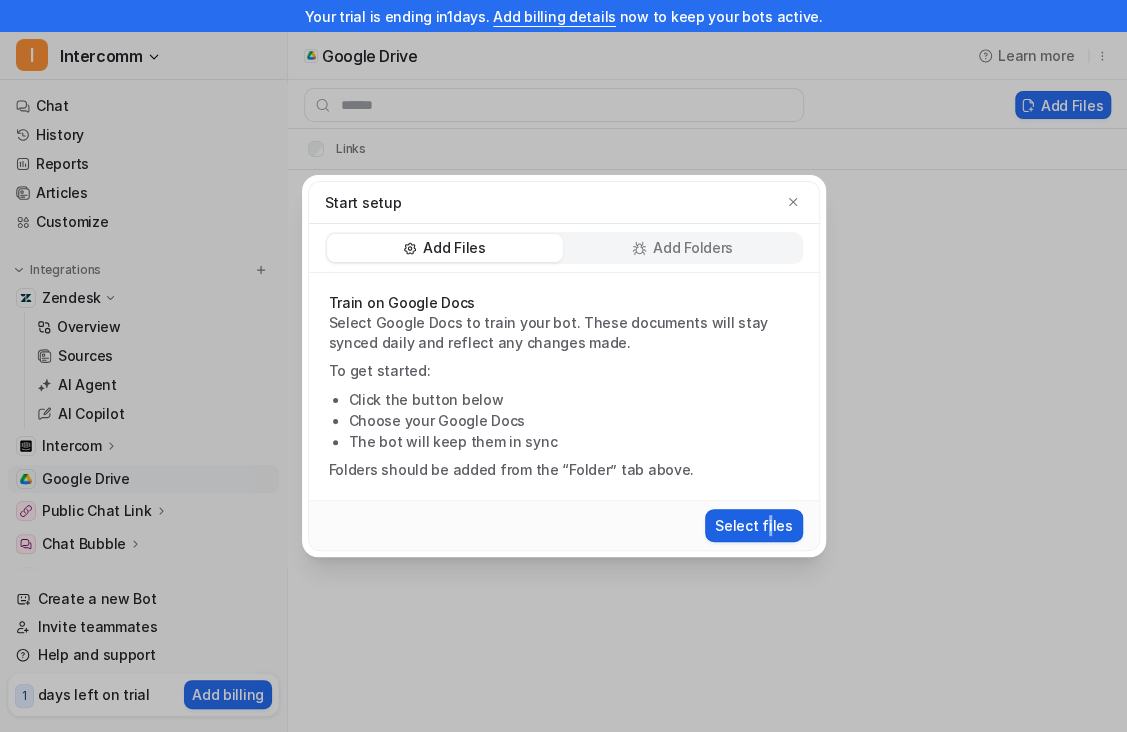 click on "Select files" at bounding box center [754, 525] 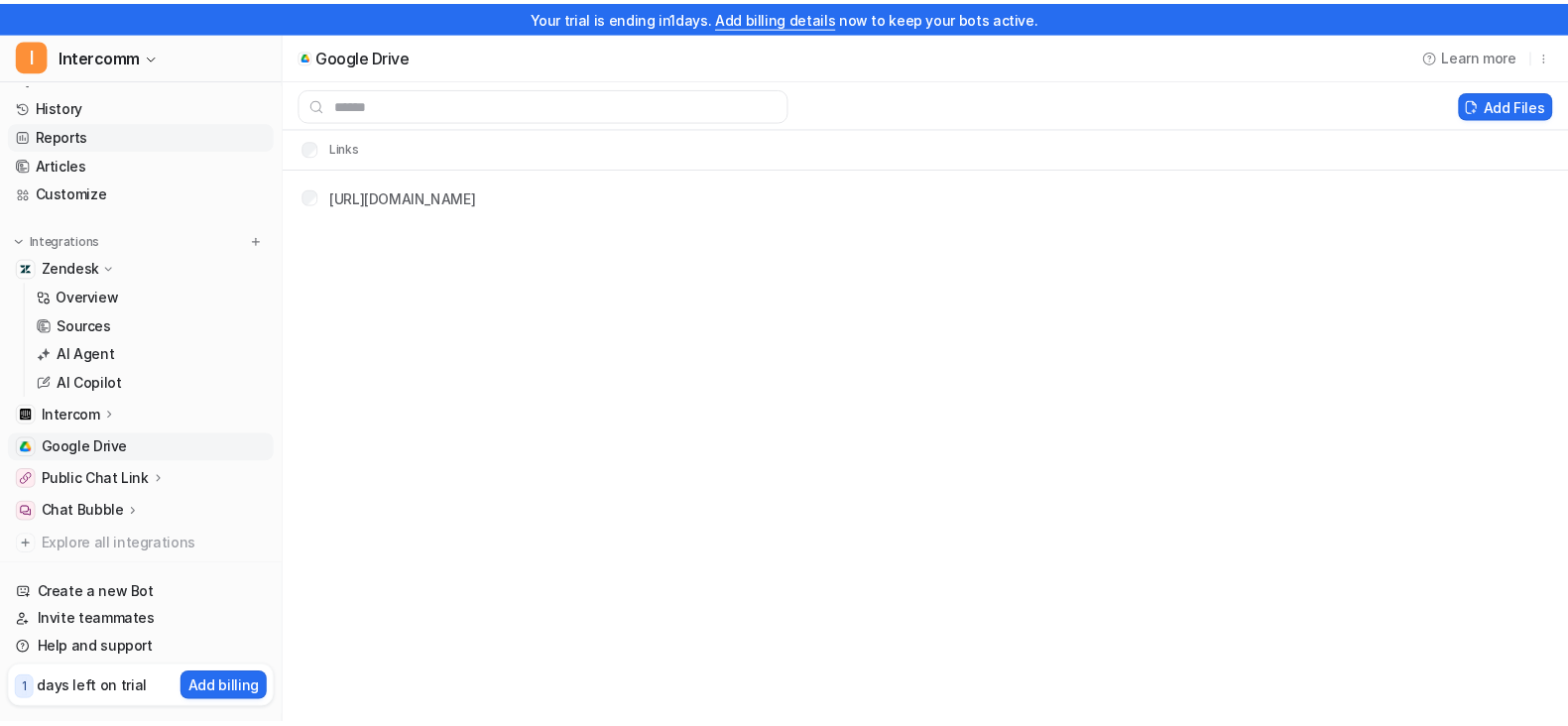 scroll, scrollTop: 0, scrollLeft: 0, axis: both 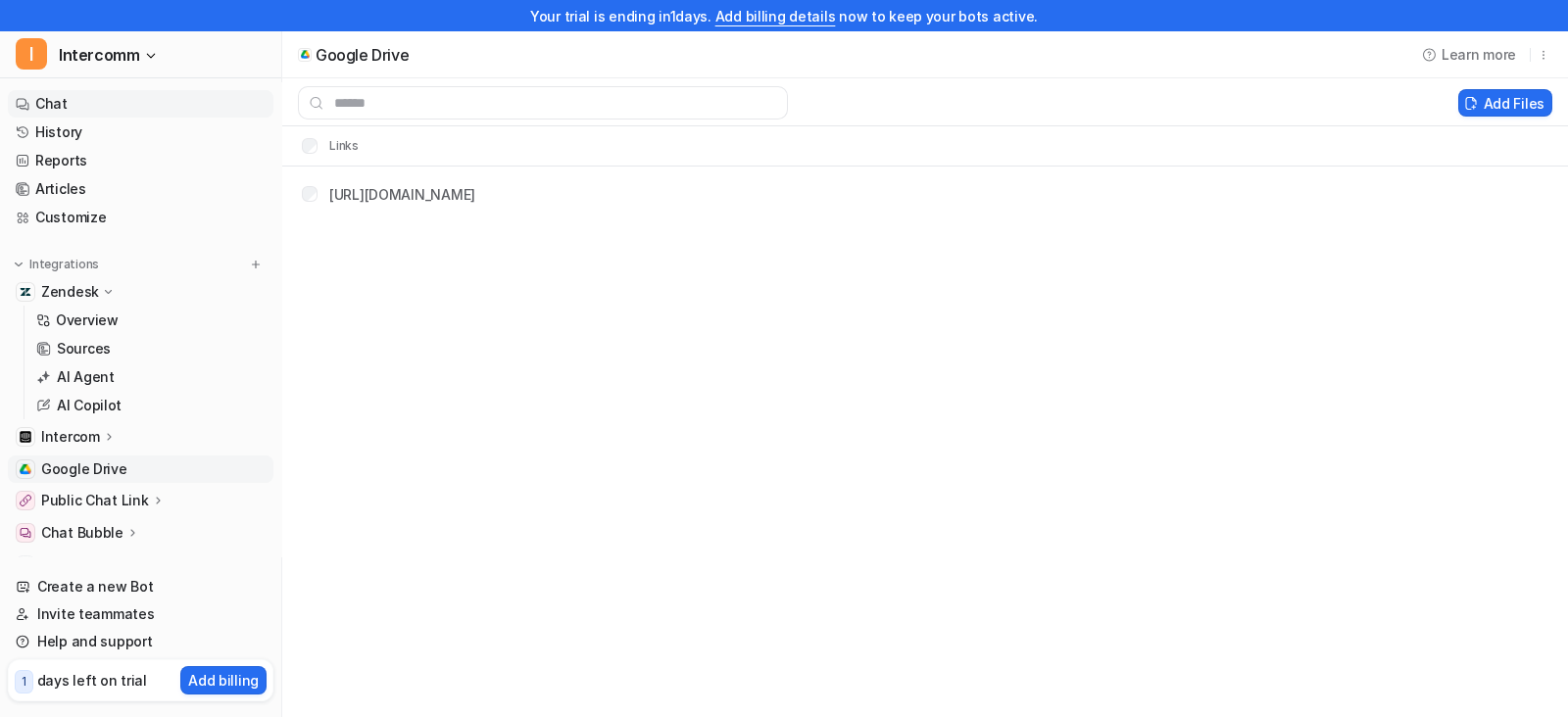 click on "Chat" at bounding box center (140, 104) 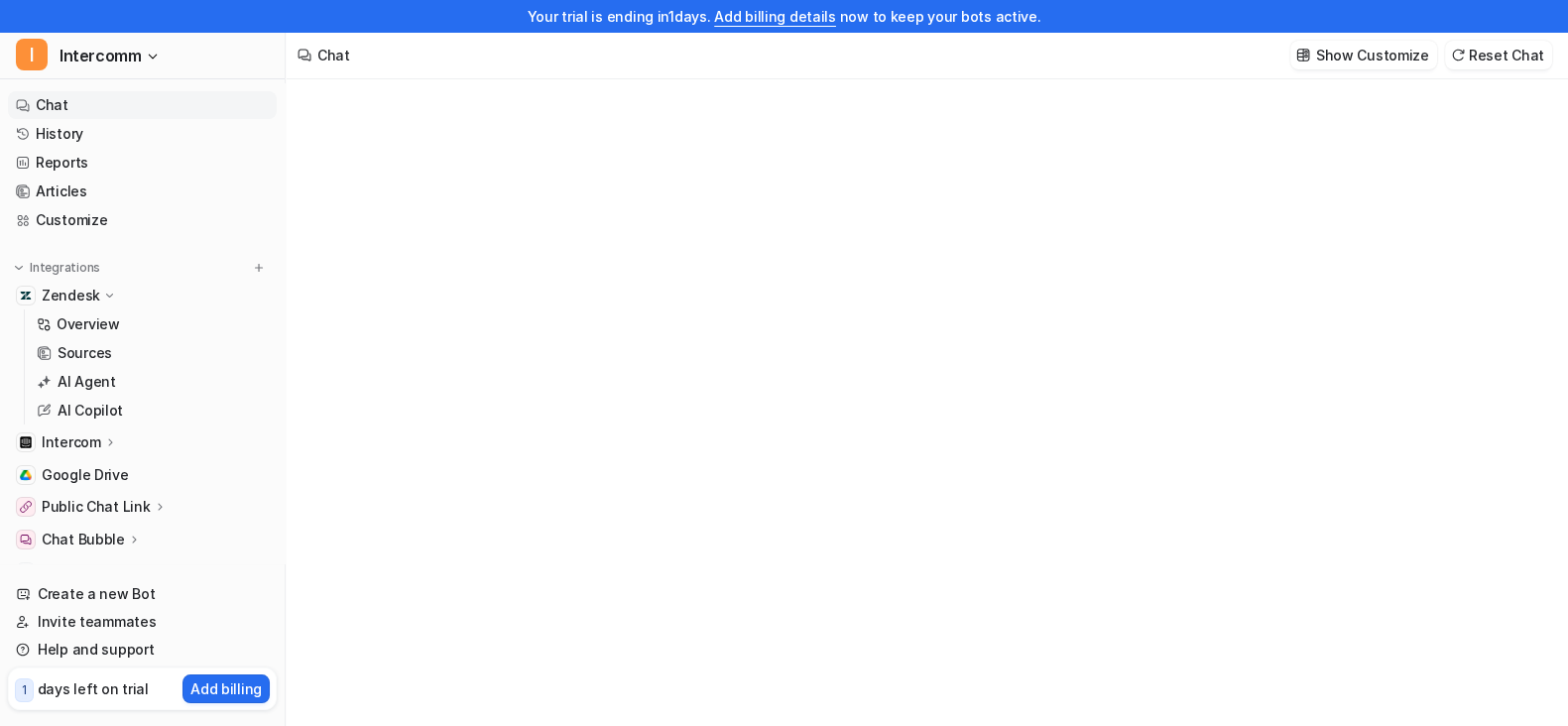 type on "**********" 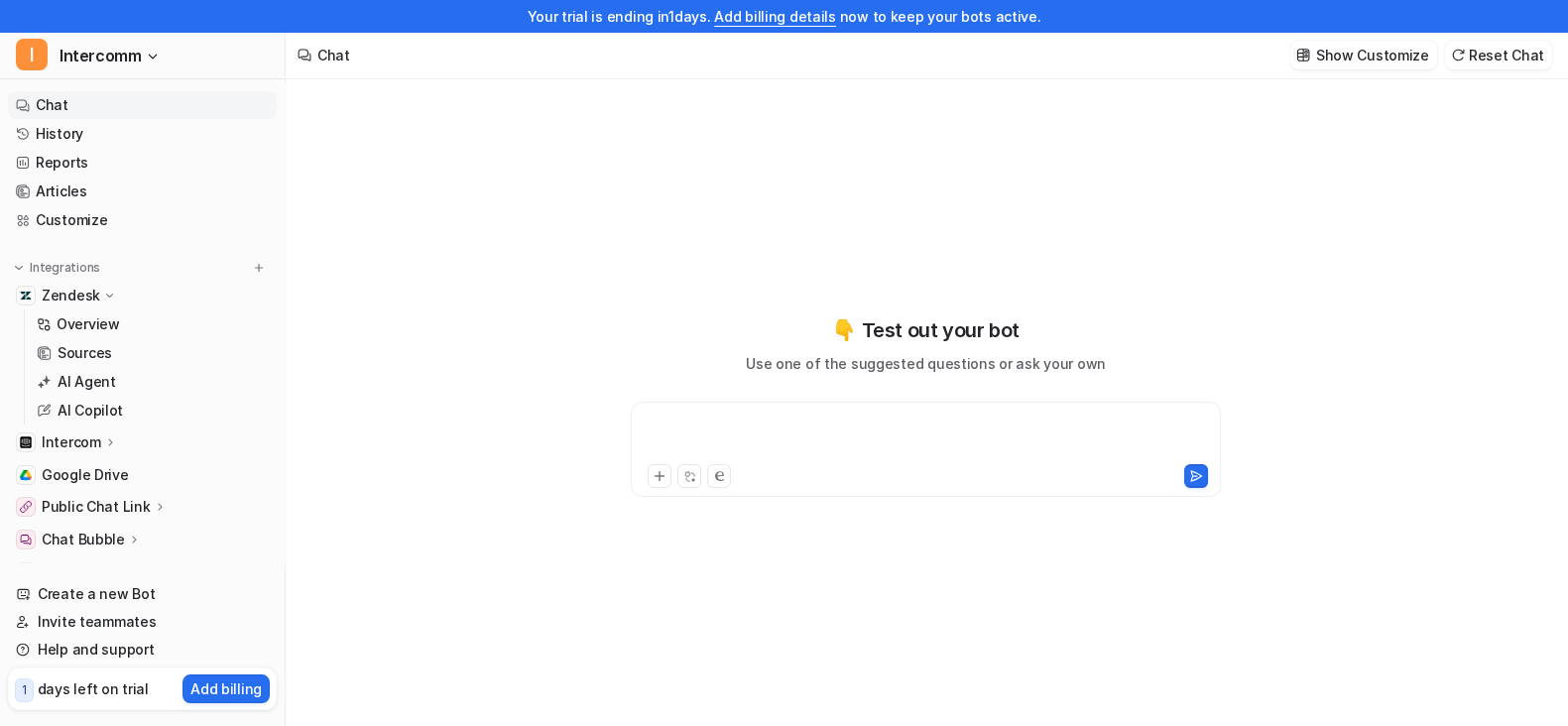 click at bounding box center (925, 437) 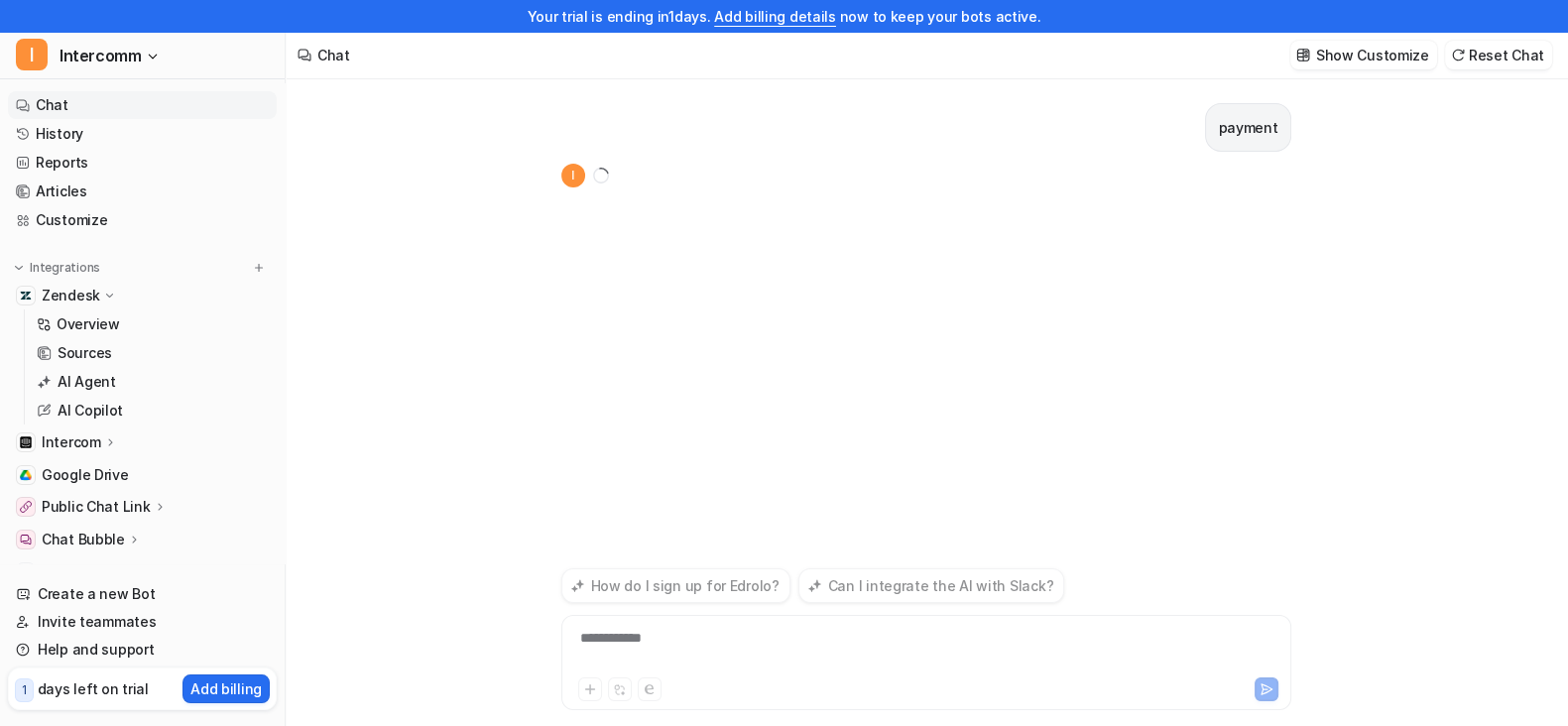 scroll, scrollTop: 31, scrollLeft: 0, axis: vertical 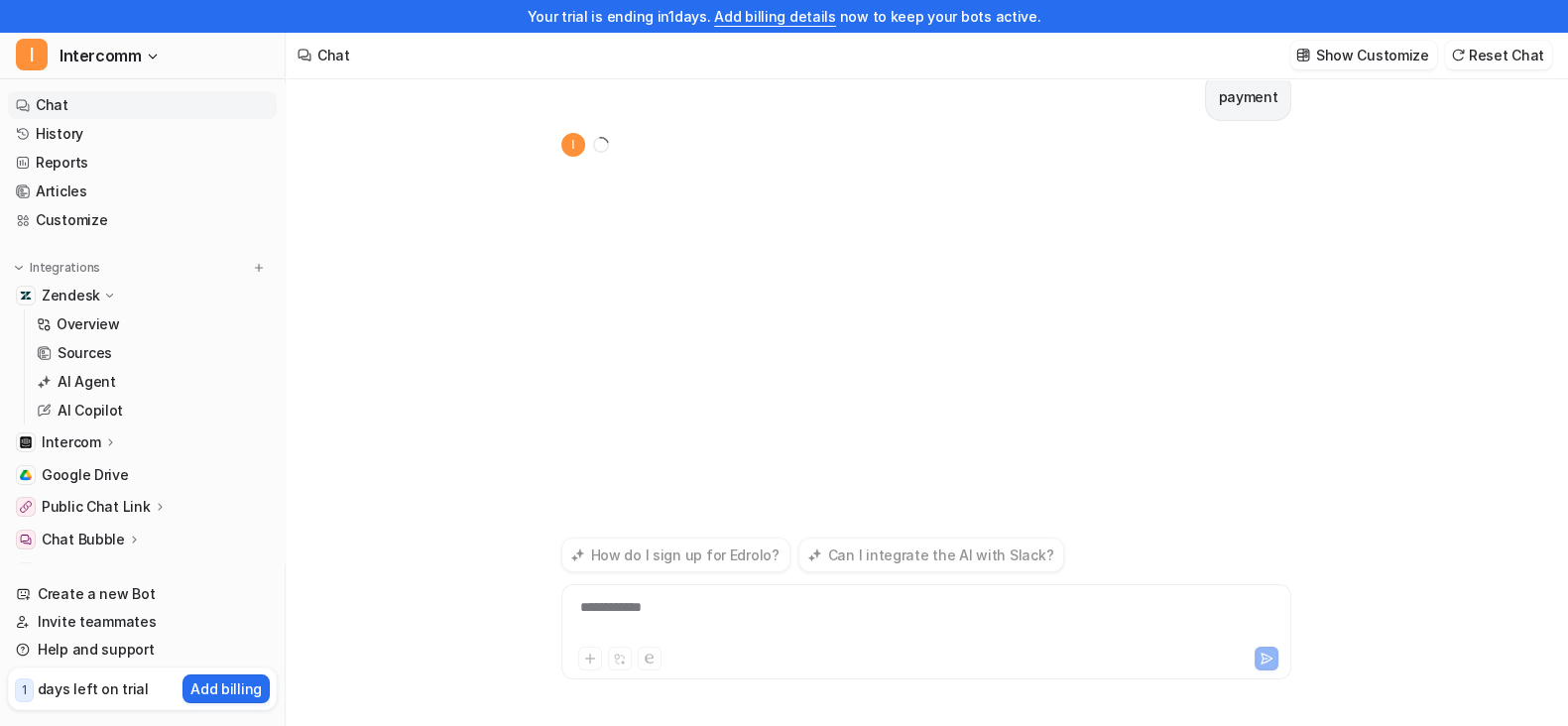 click on "**********" at bounding box center [926, 388] 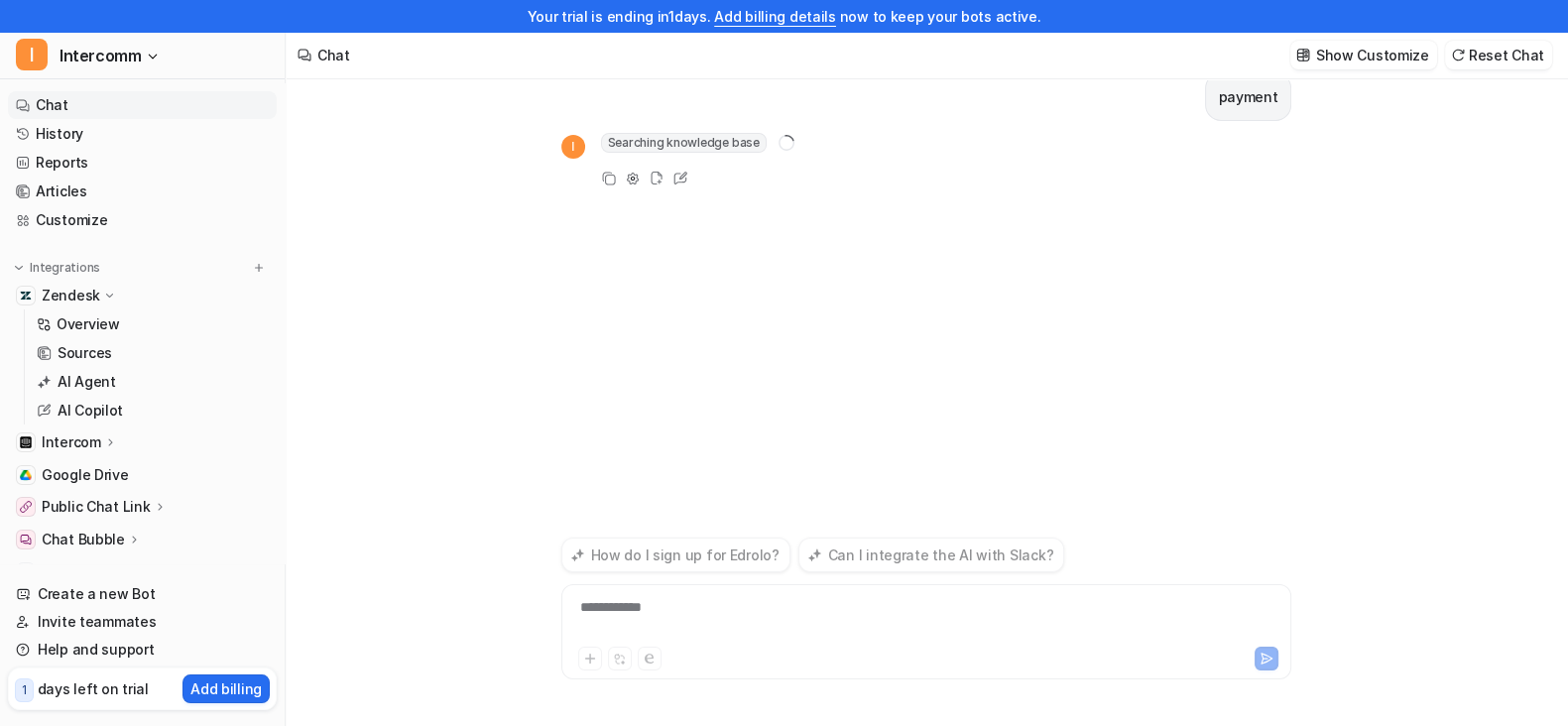 click on "**********" at bounding box center [926, 632] 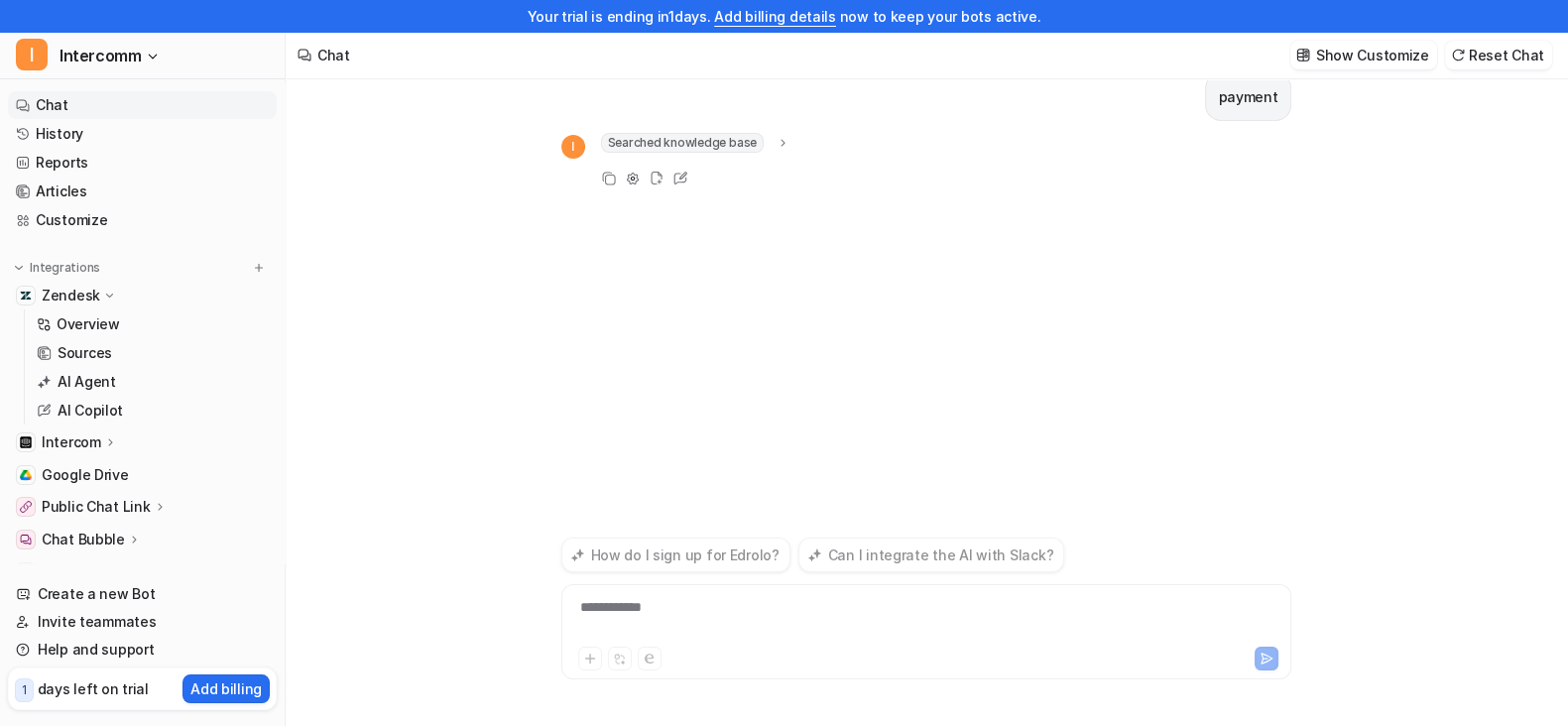 click on "**********" at bounding box center [926, 620] 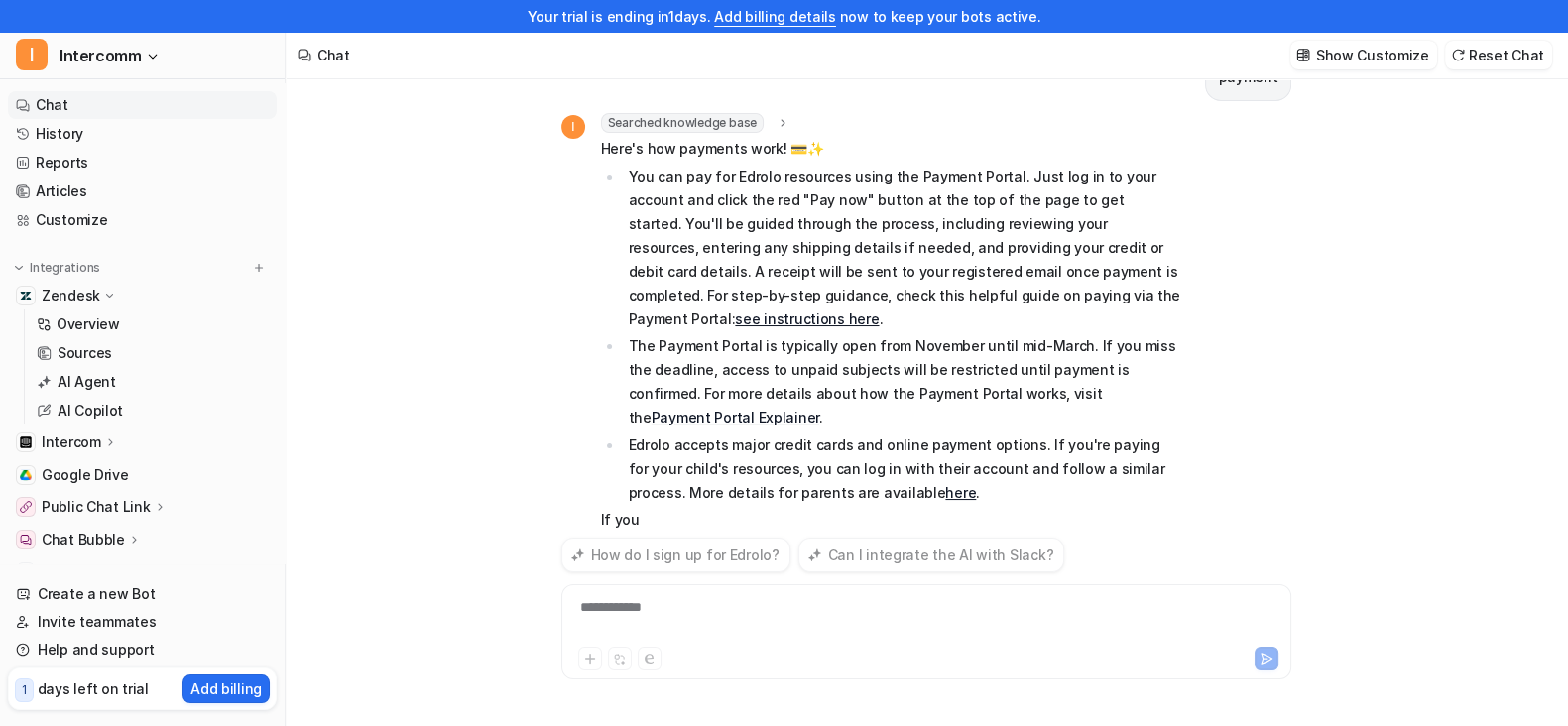 scroll, scrollTop: 24, scrollLeft: 0, axis: vertical 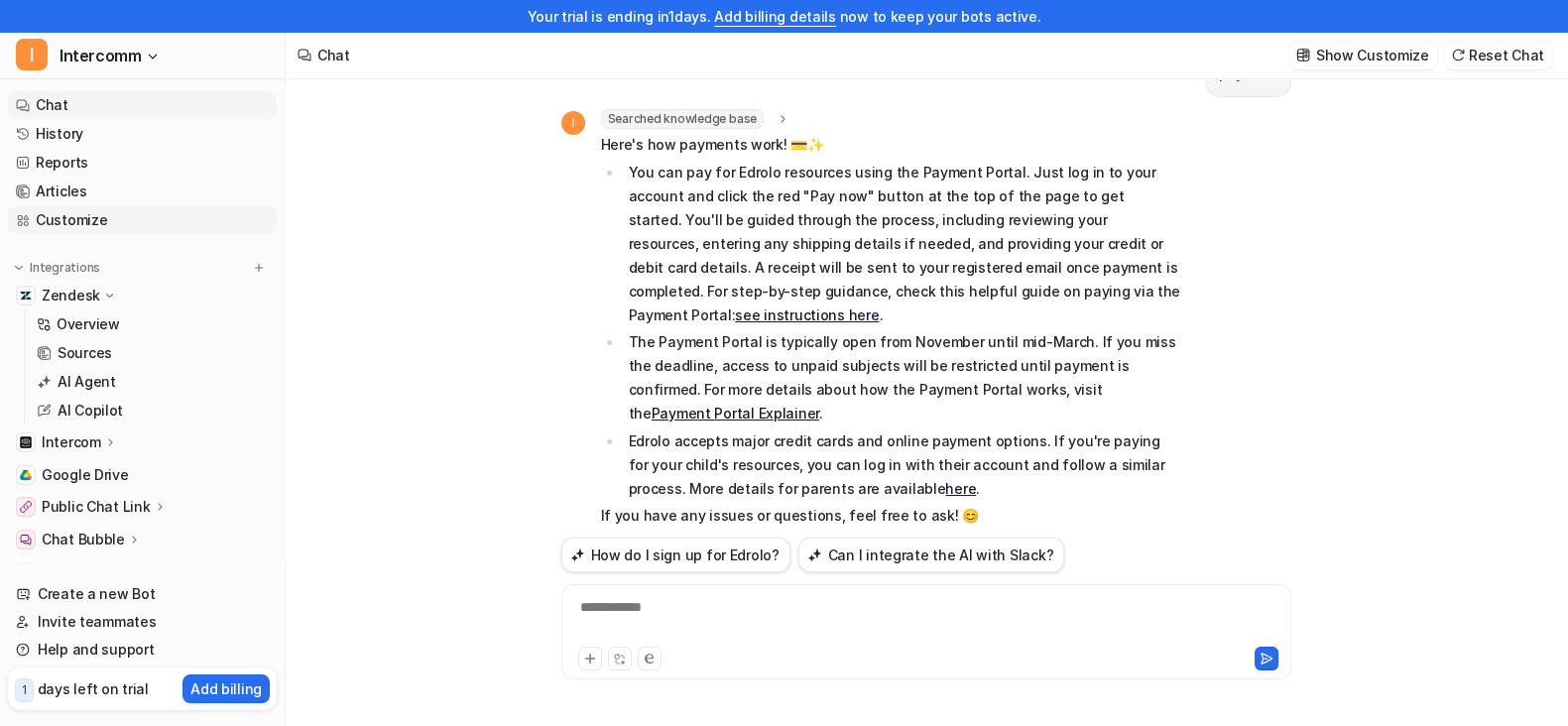 click on "Customize" at bounding box center (142, 220) 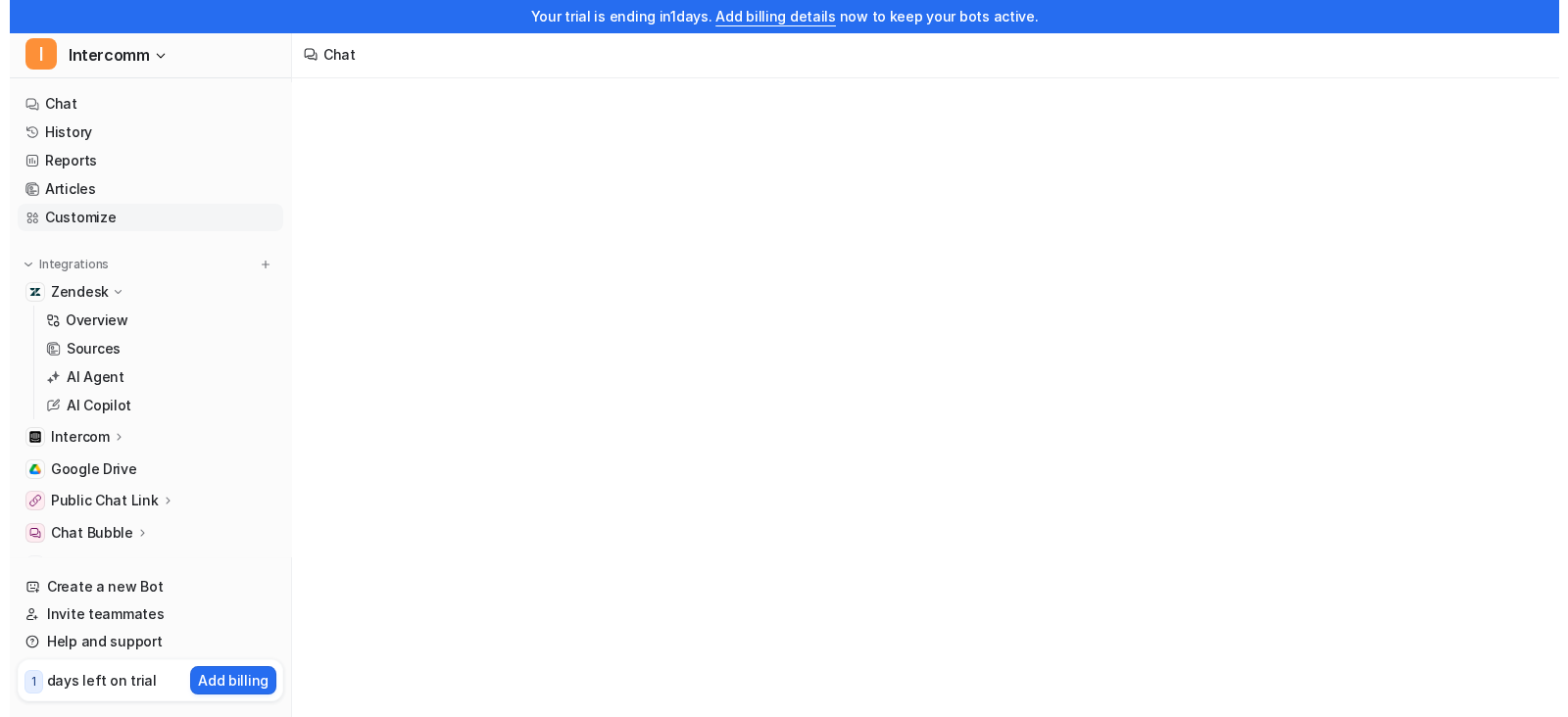 scroll, scrollTop: 0, scrollLeft: 0, axis: both 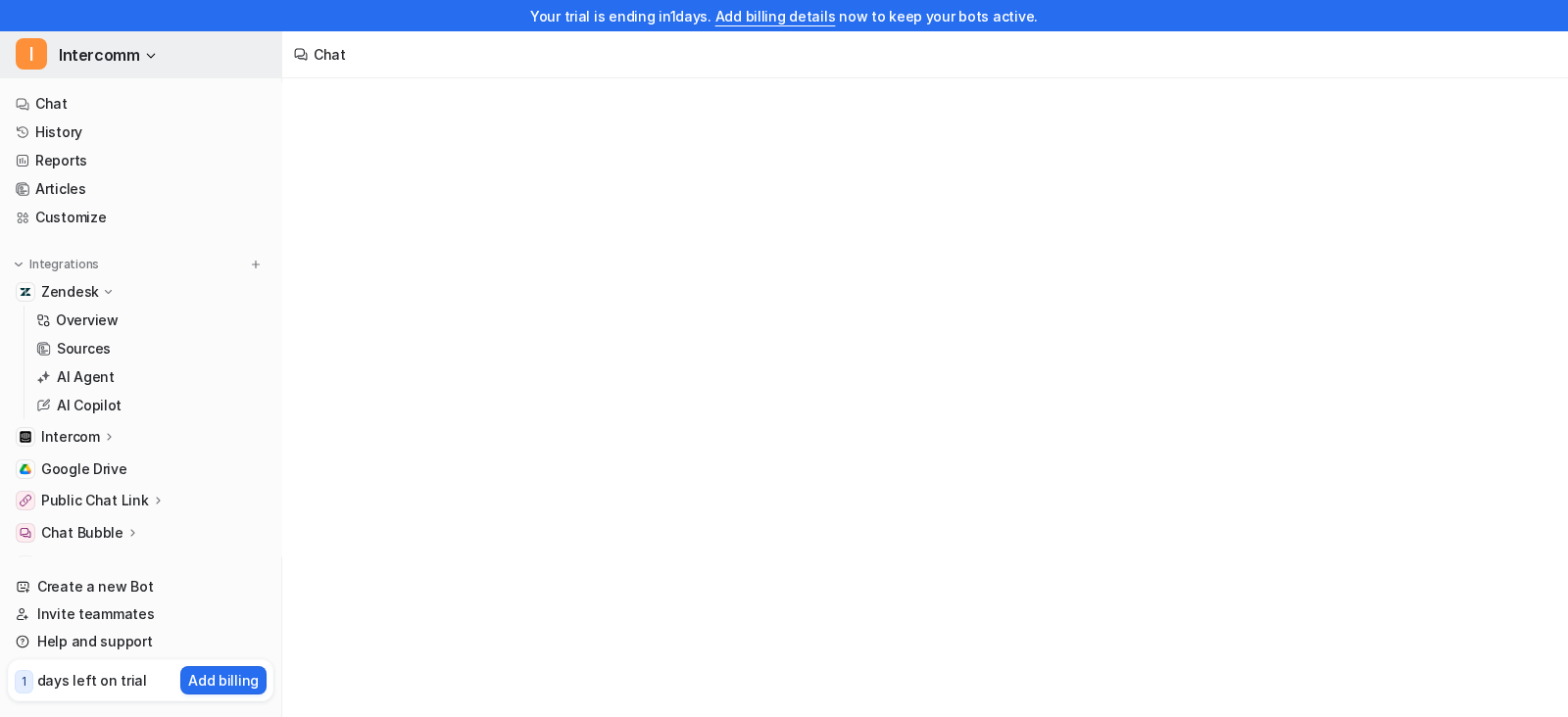 click on "I Intercomm" at bounding box center [140, 55] 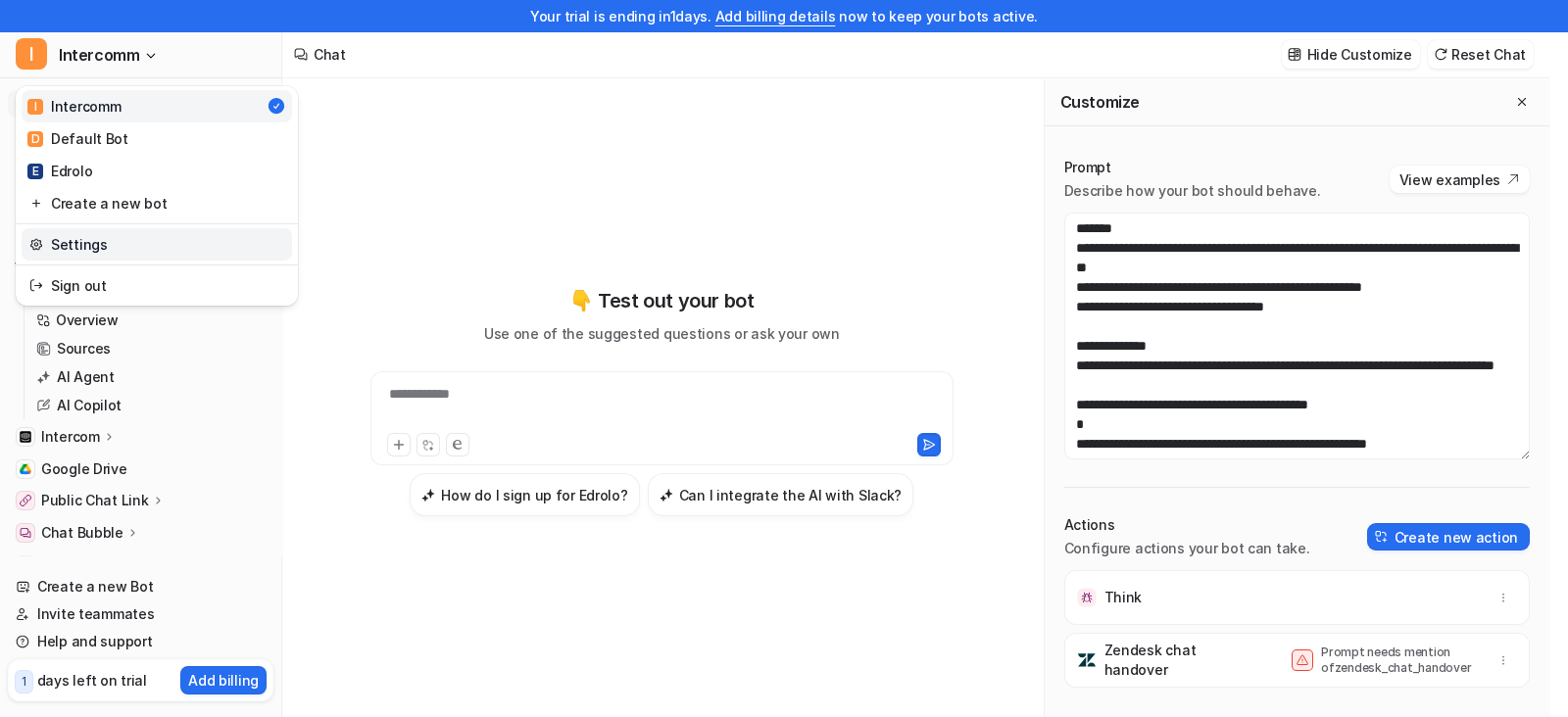 click on "Settings" at bounding box center (157, 244) 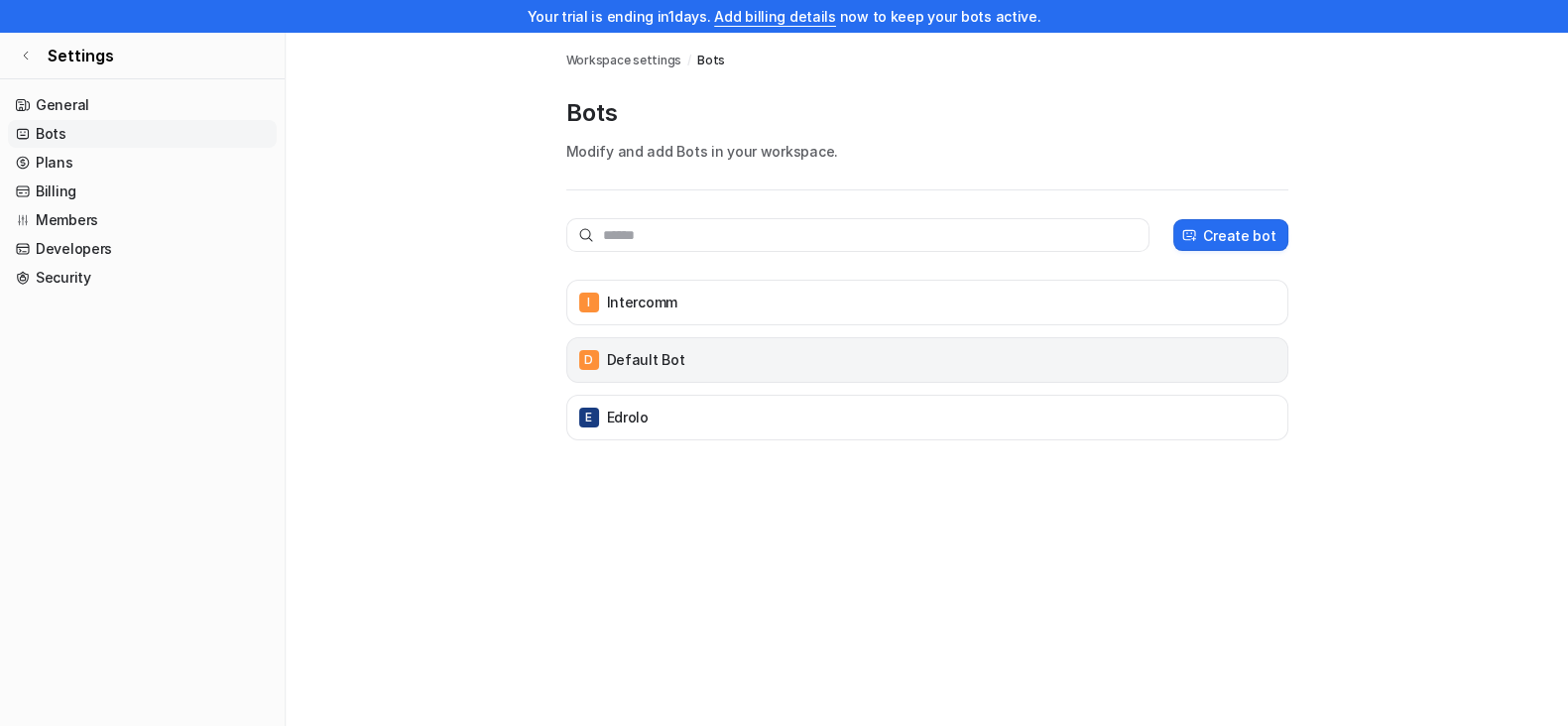 click on "D Default Bot" at bounding box center [927, 360] 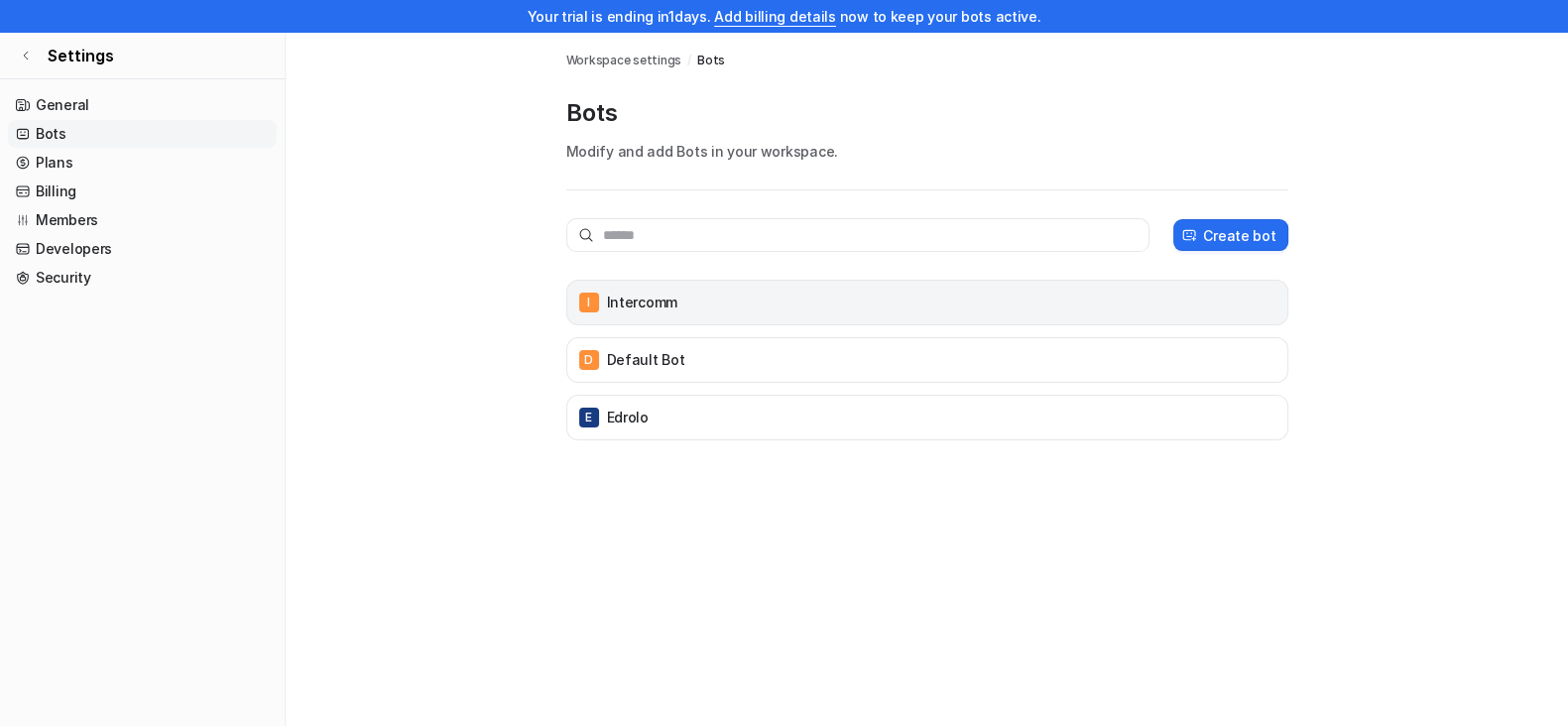 click on "I Intercomm" at bounding box center [927, 302] 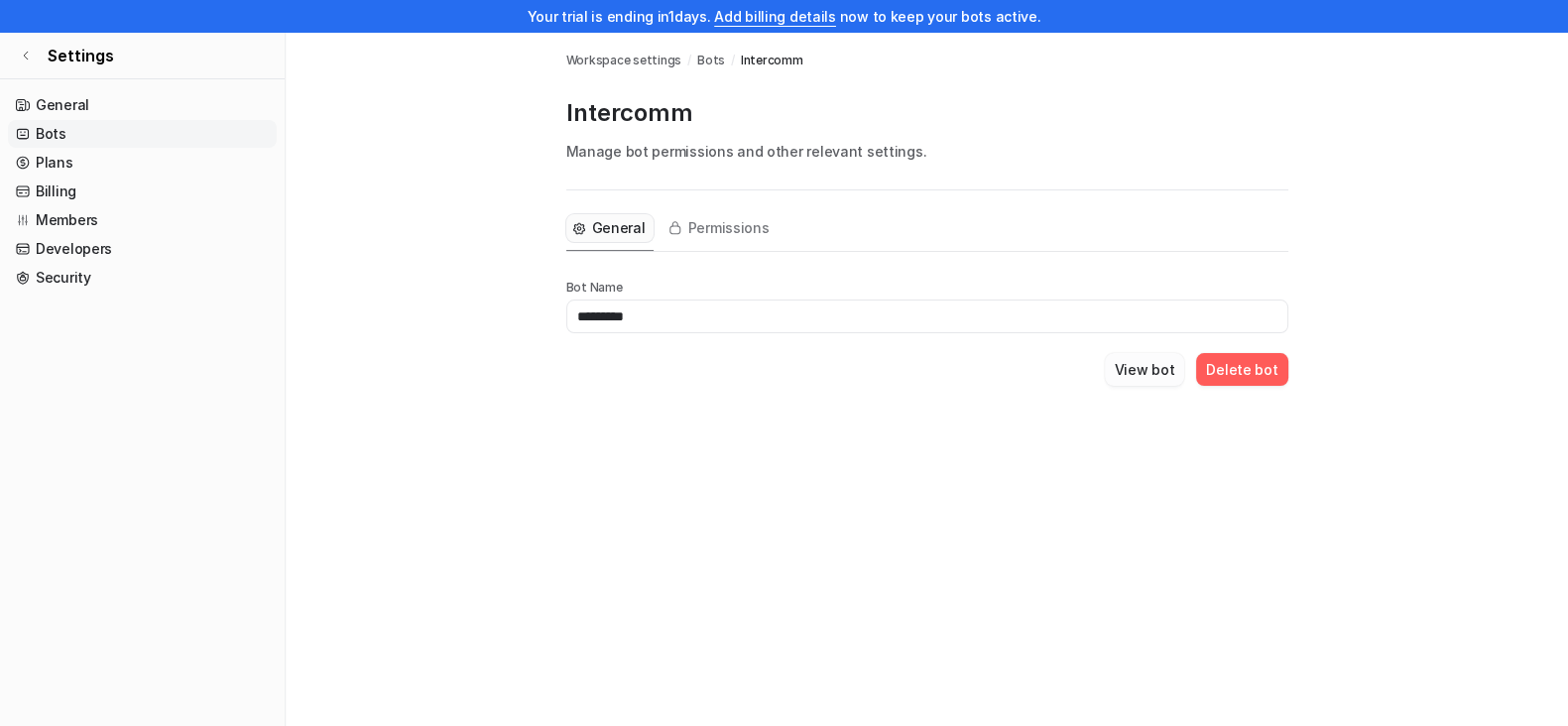 click on "View bot" at bounding box center [1145, 369] 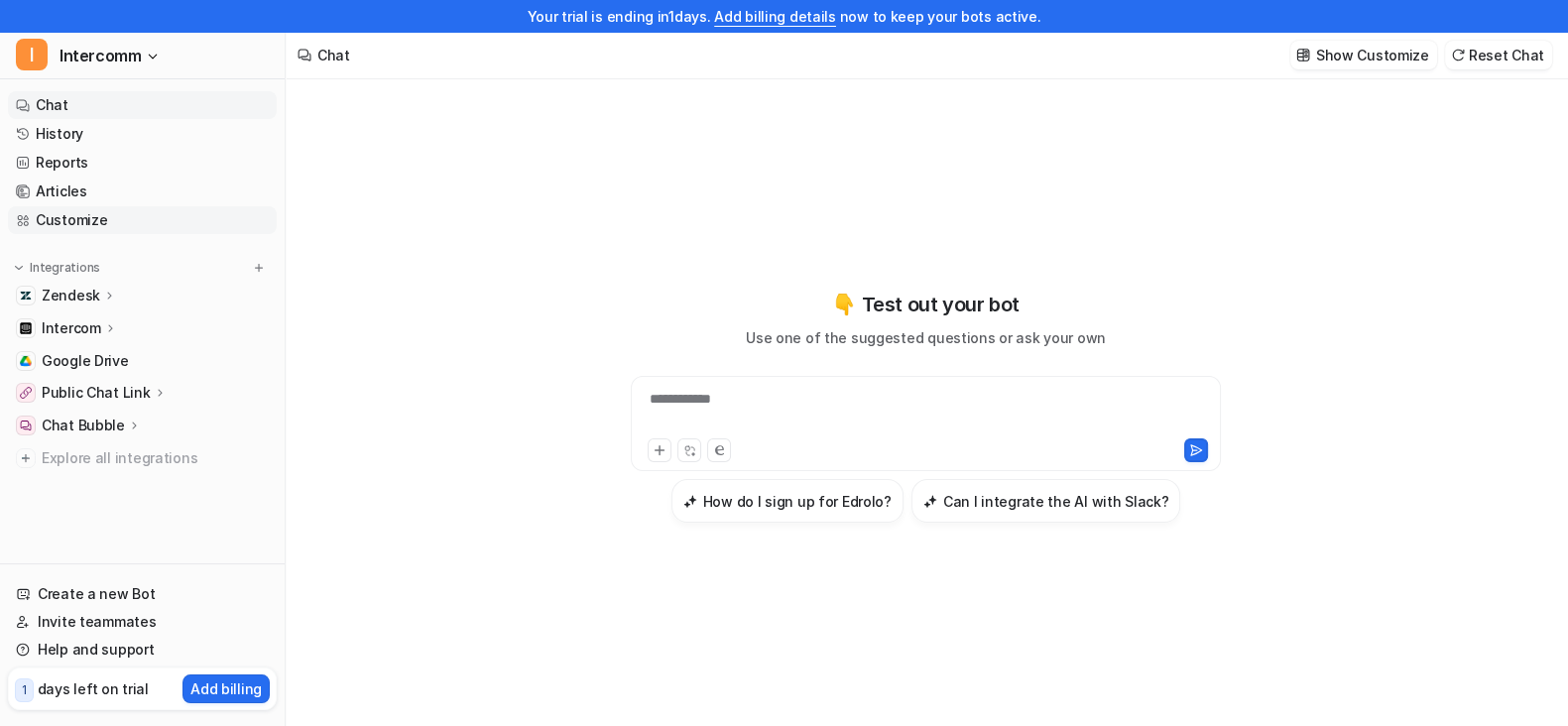 click on "Customize" at bounding box center [142, 220] 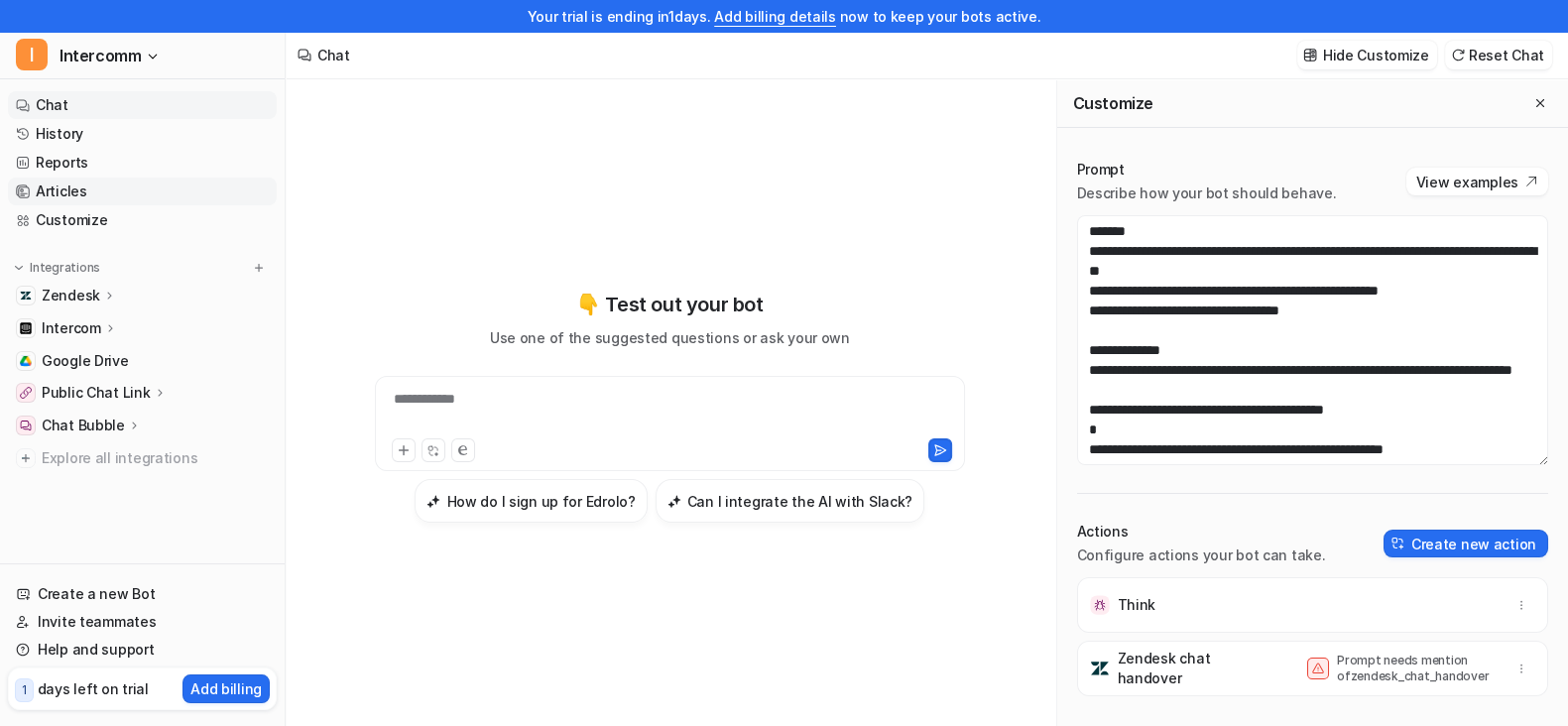 click on "Articles" at bounding box center [142, 191] 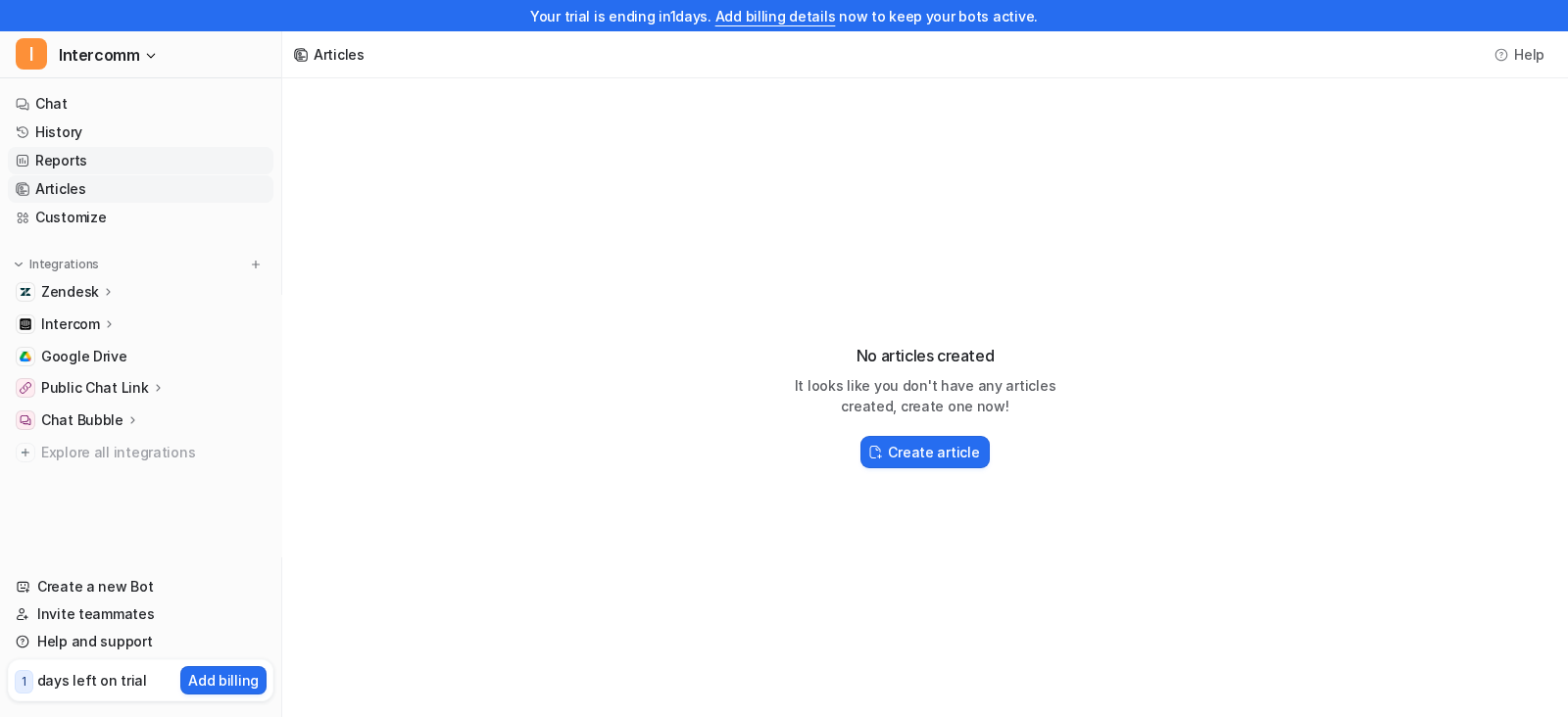 click on "Reports" at bounding box center (140, 161) 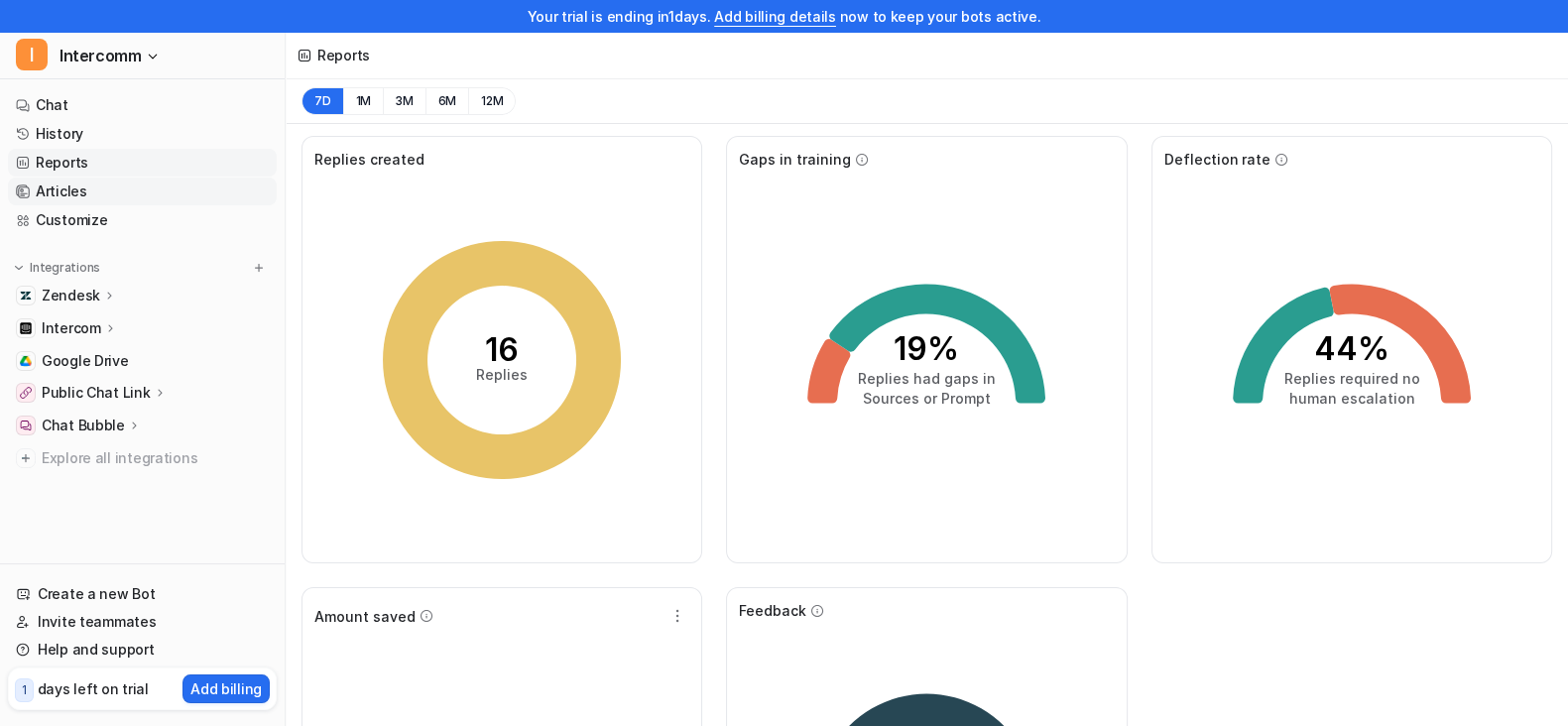 click on "Articles" at bounding box center [142, 191] 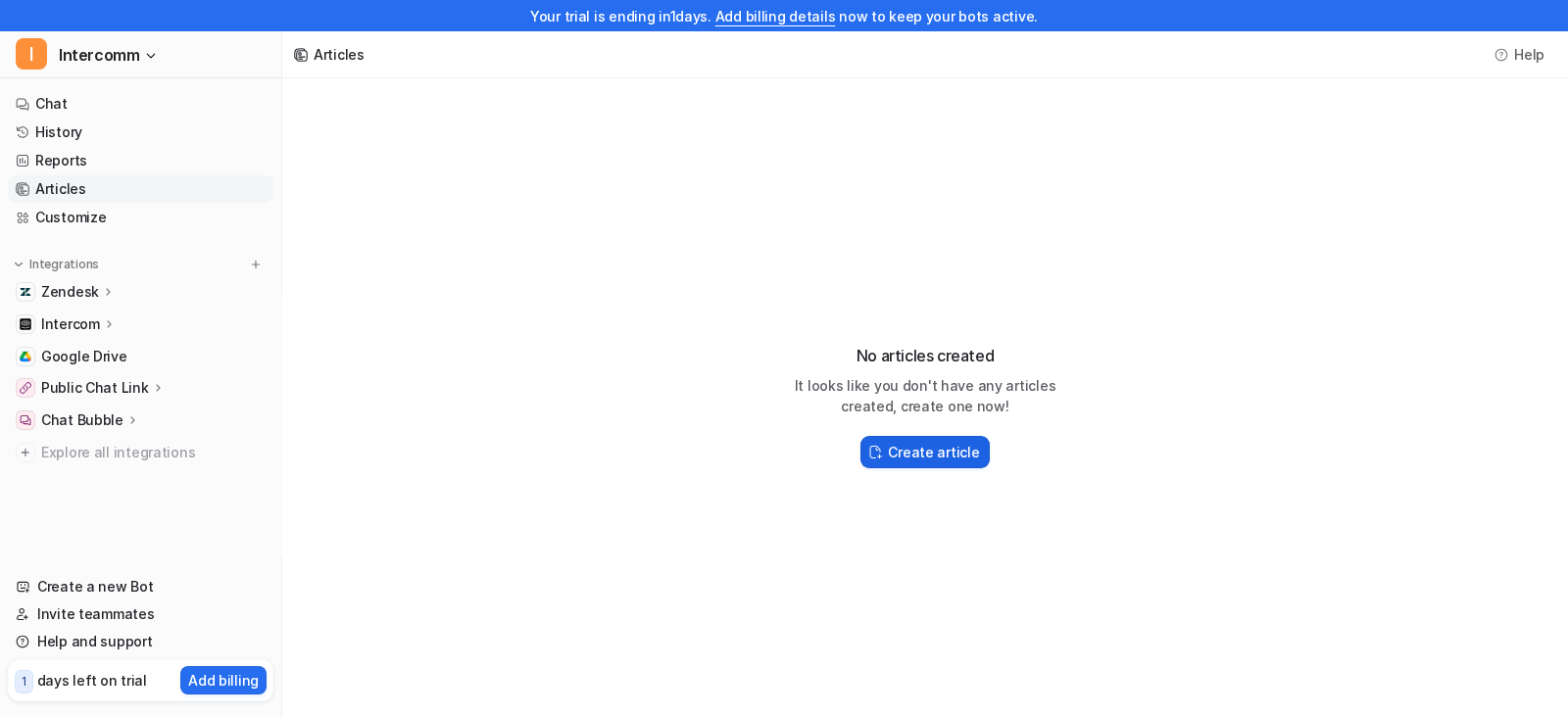 click on "Create article" at bounding box center [933, 452] 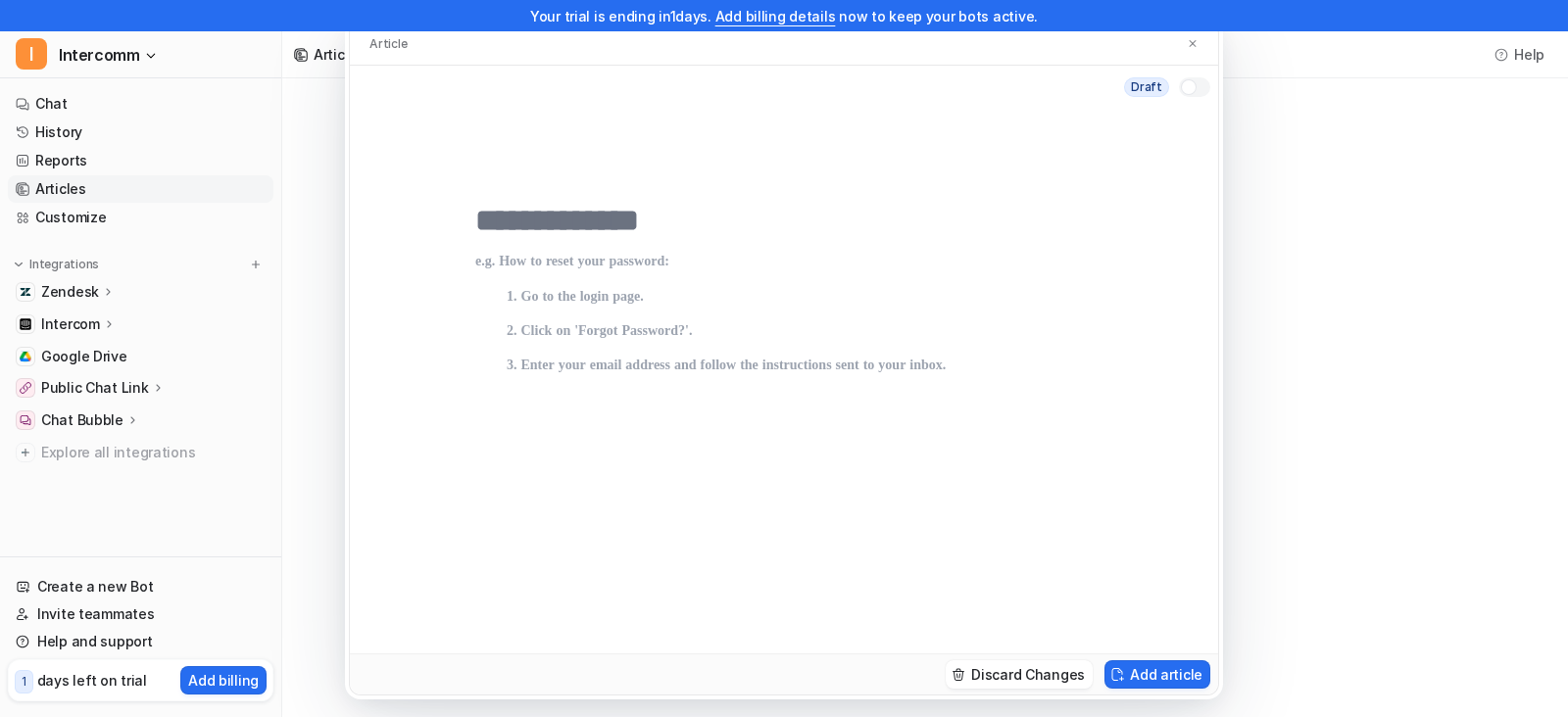 click at bounding box center (784, 220) 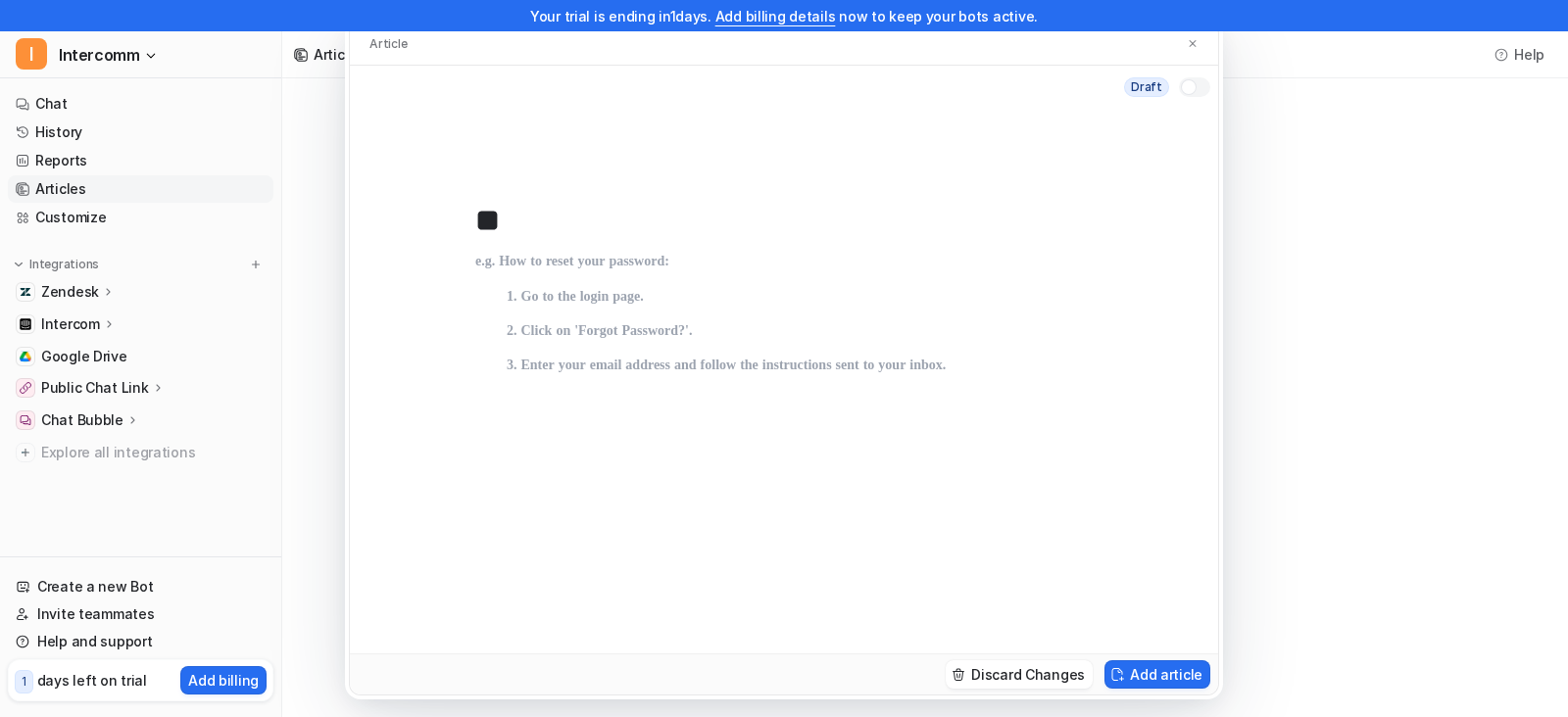 type on "*" 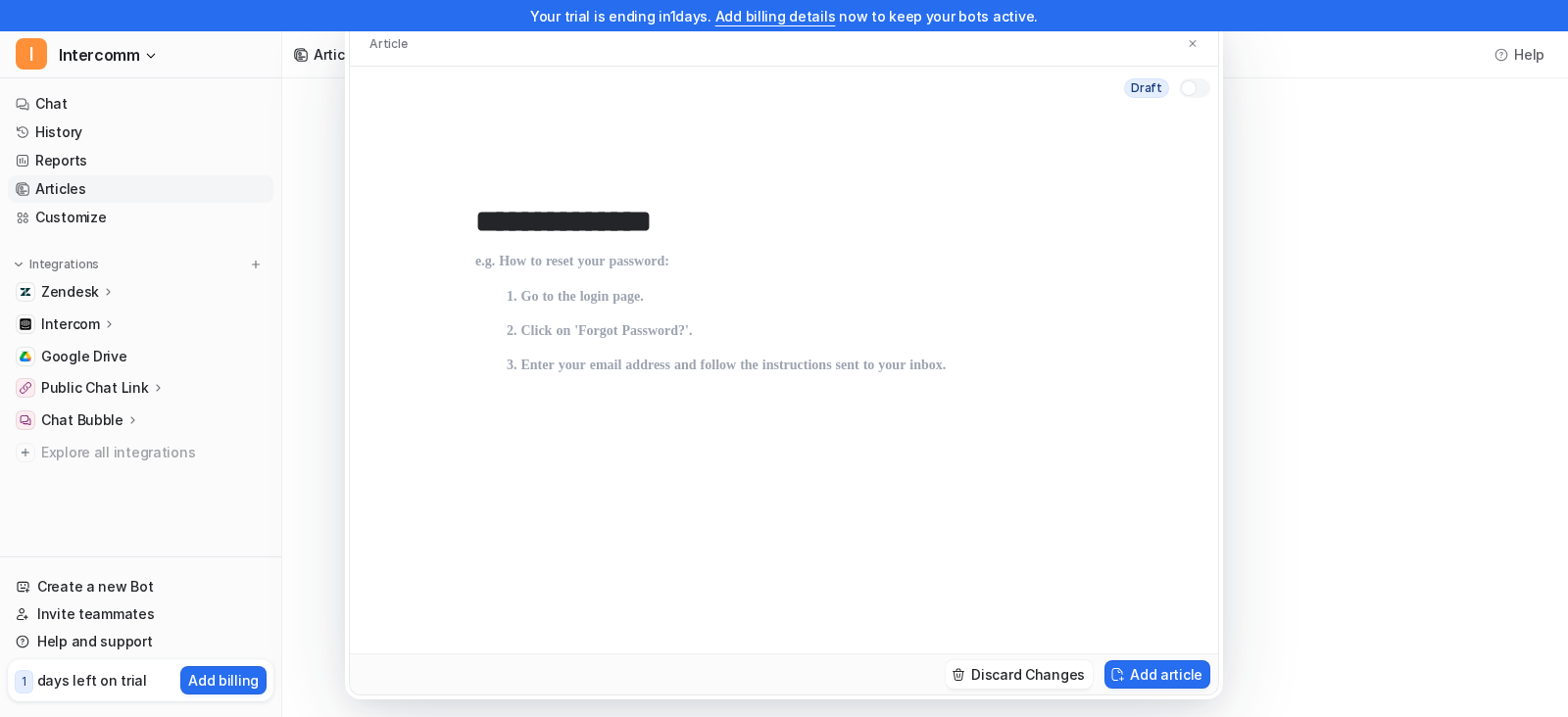 type on "**********" 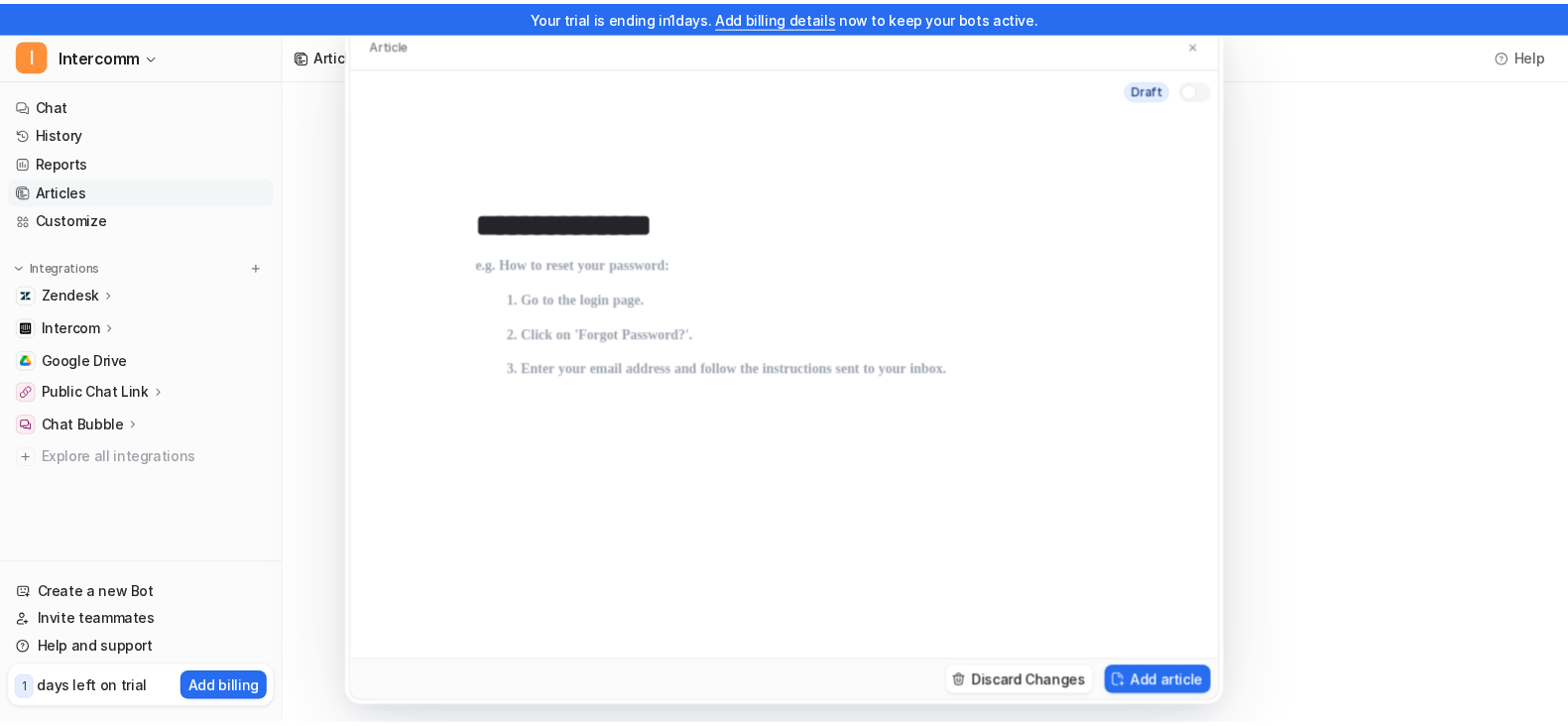 scroll, scrollTop: 0, scrollLeft: 0, axis: both 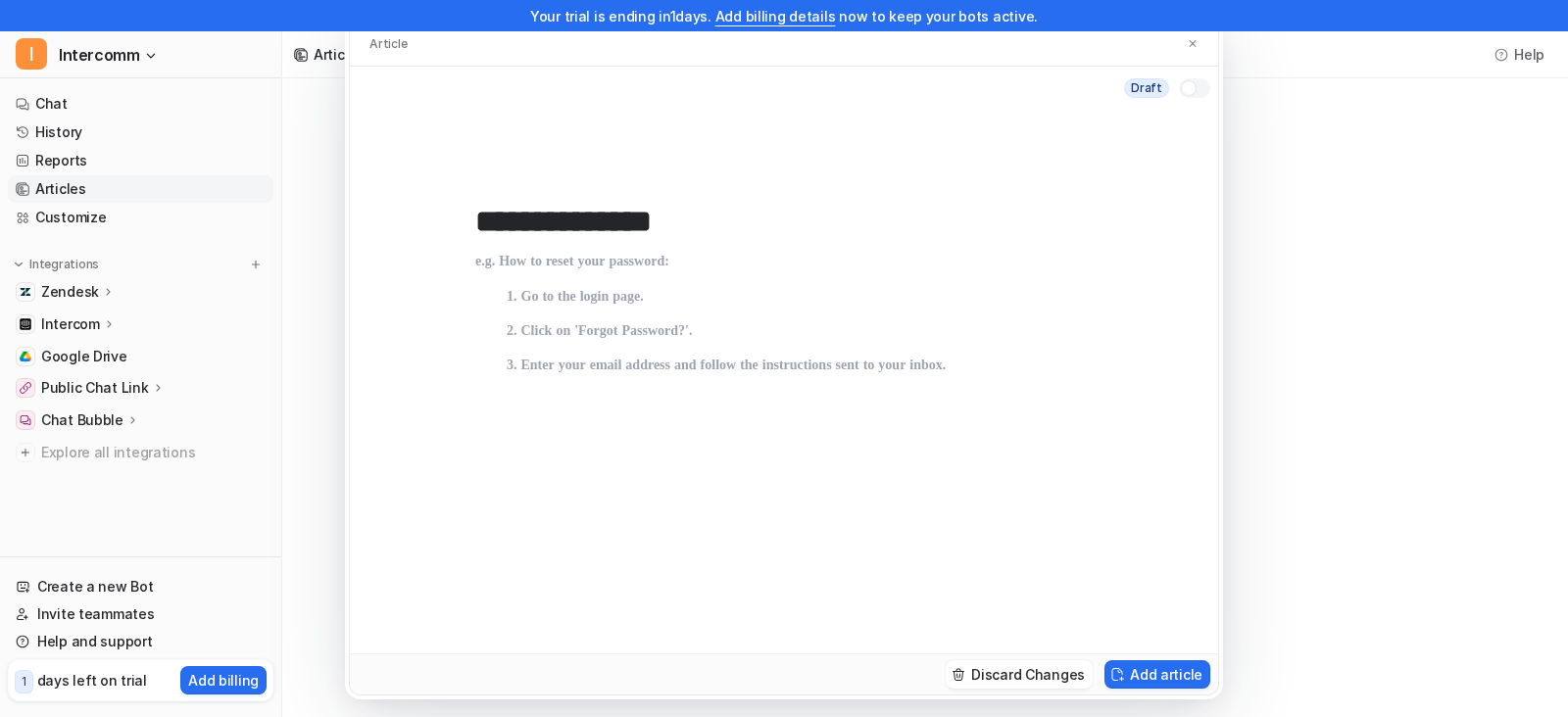click at bounding box center [784, 426] 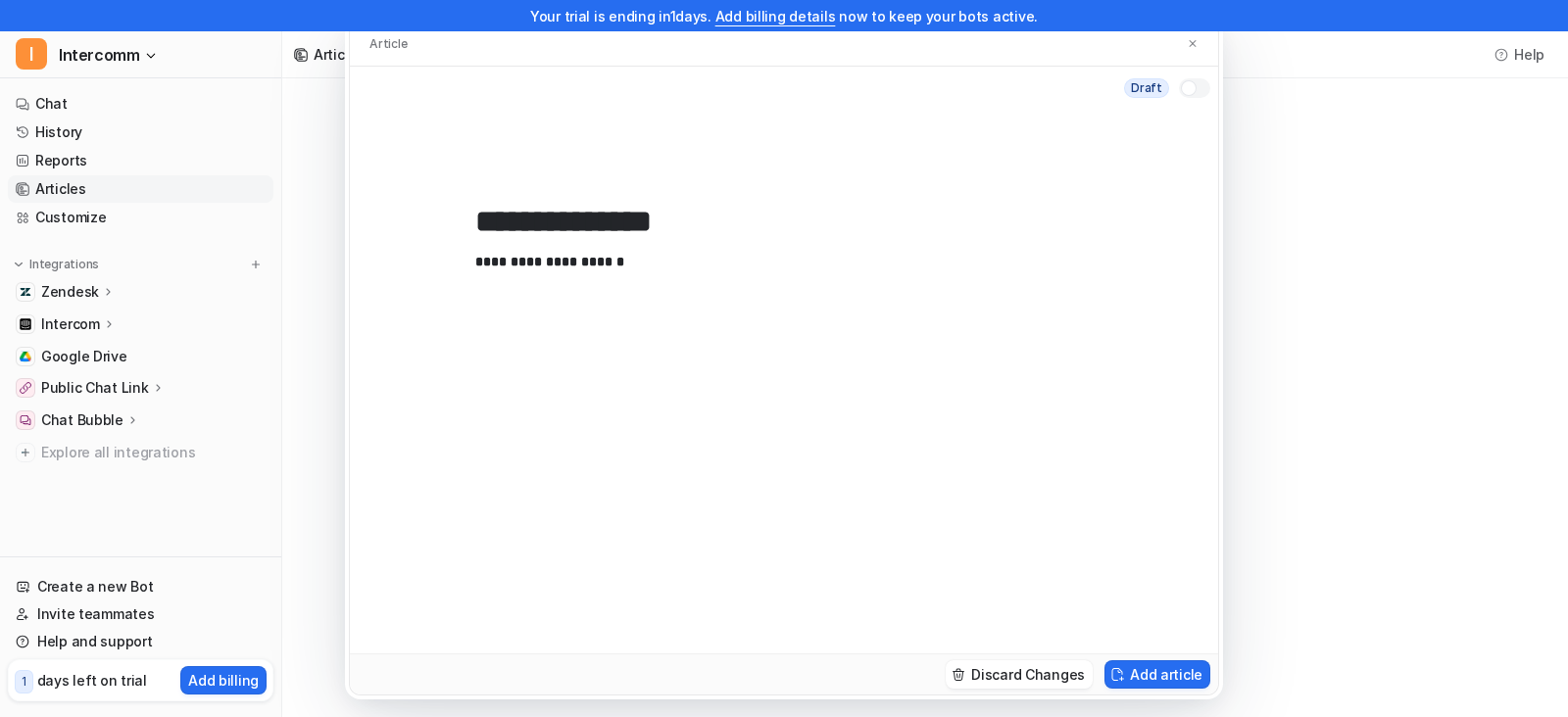 click on "**********" at bounding box center (784, 434) 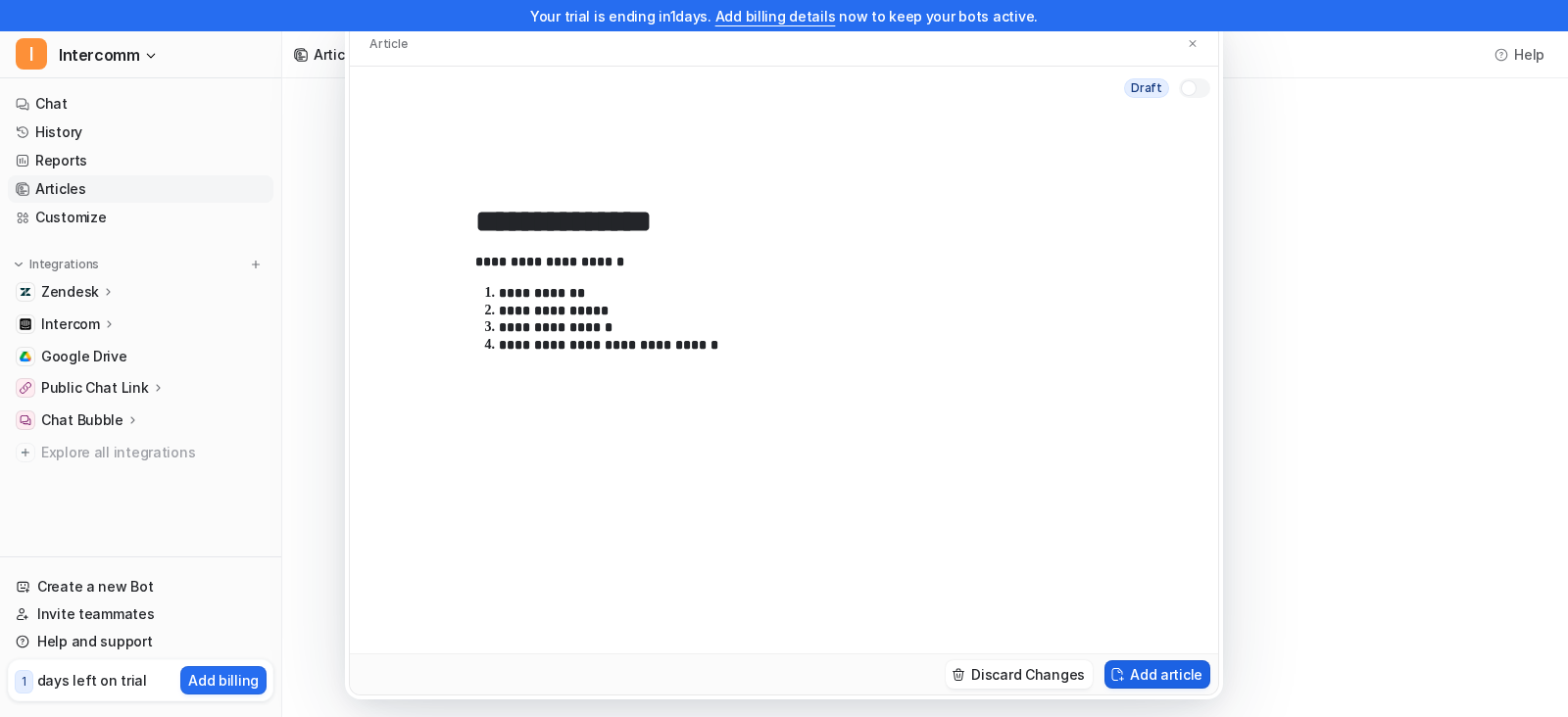 click on "Add article" at bounding box center (1157, 674) 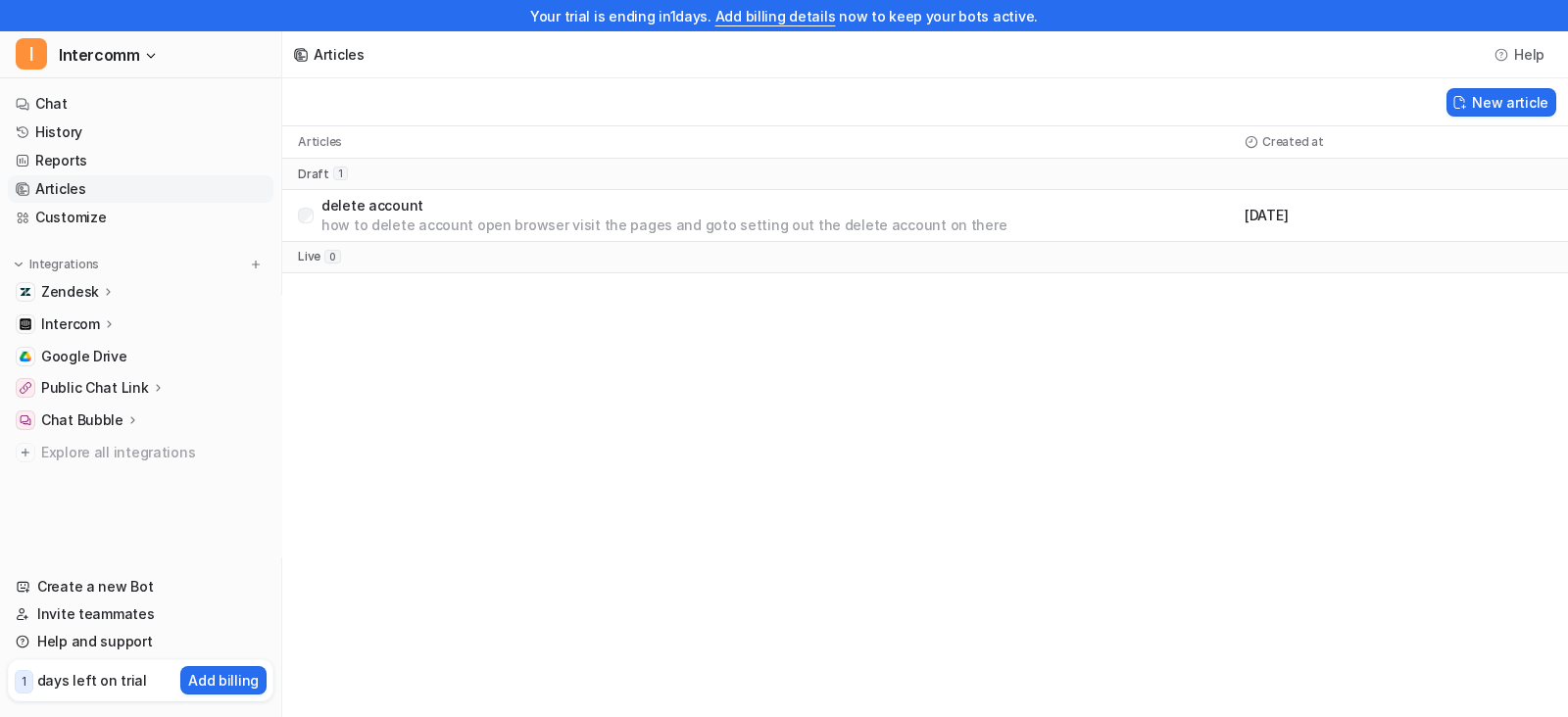 click on "how to delete account open browser visit the pages and goto setting out the delete account on there" at bounding box center [663, 225] 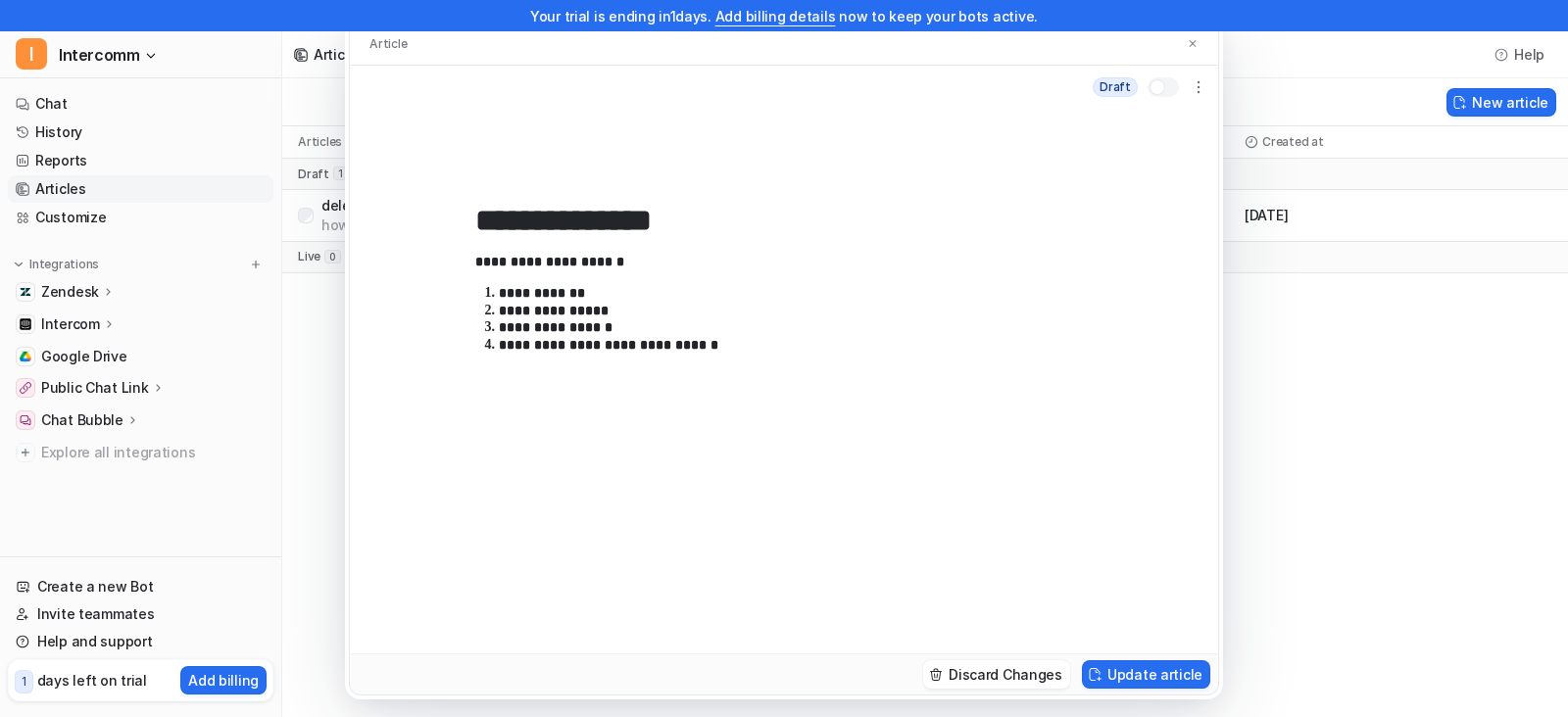 click at bounding box center [1163, 87] 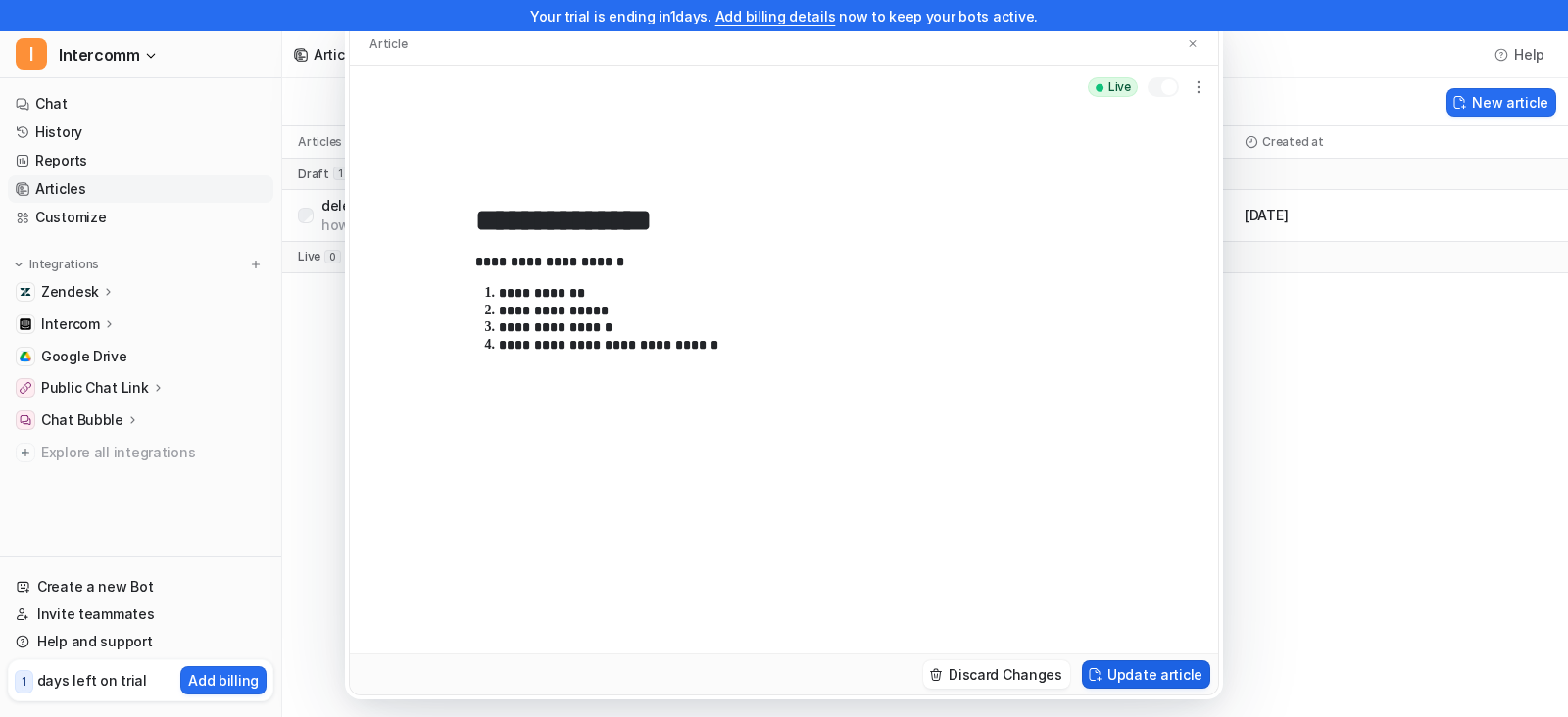 click on "Update article" at bounding box center [1146, 674] 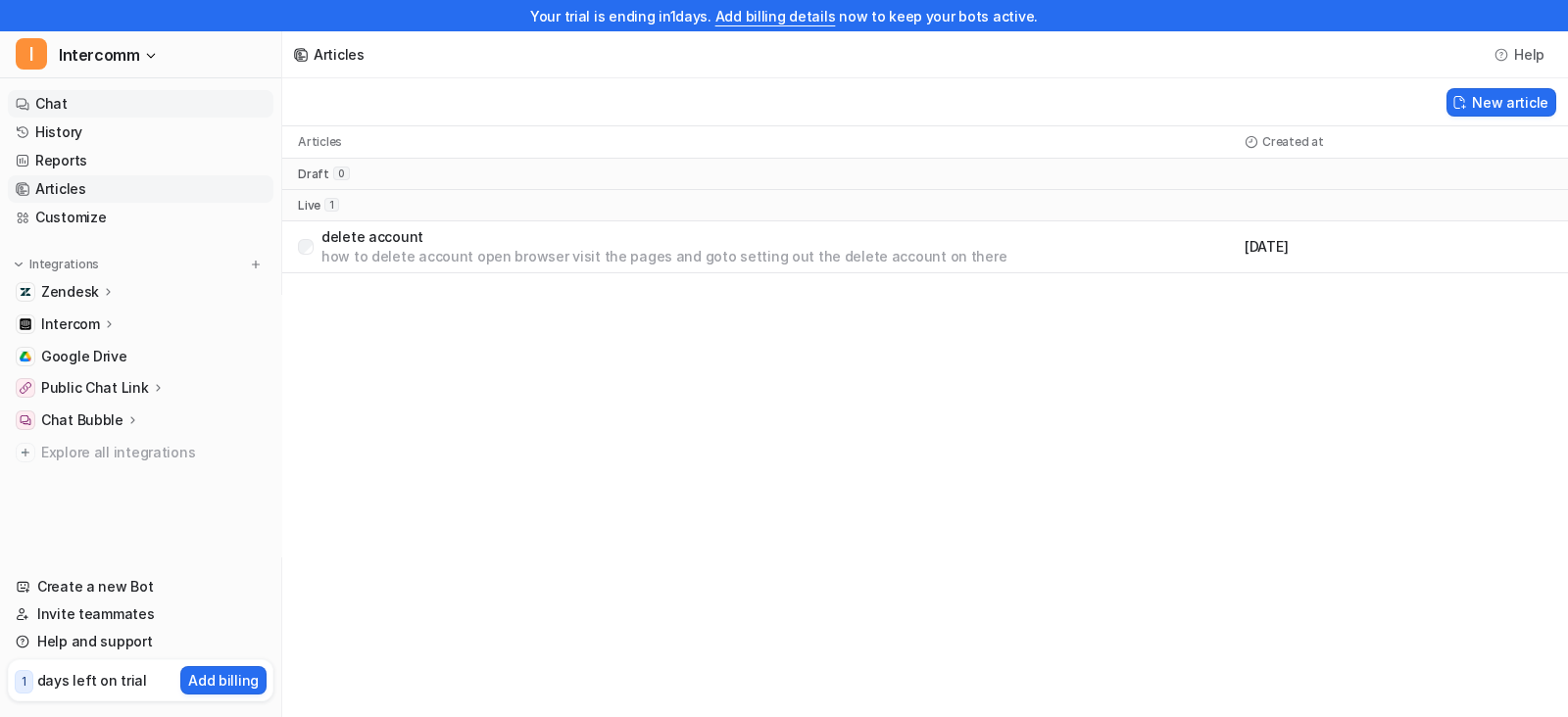 click on "Chat" at bounding box center (140, 104) 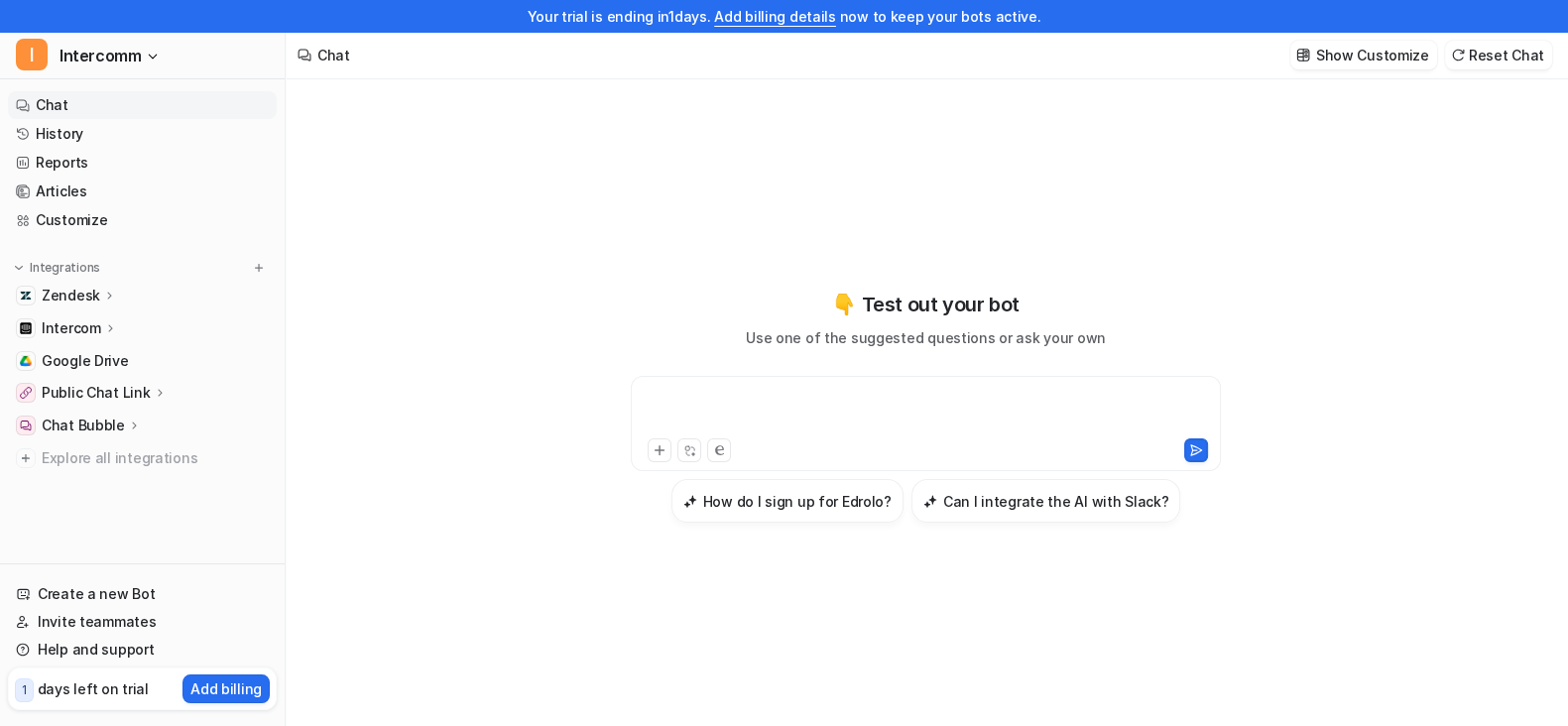 click at bounding box center [925, 412] 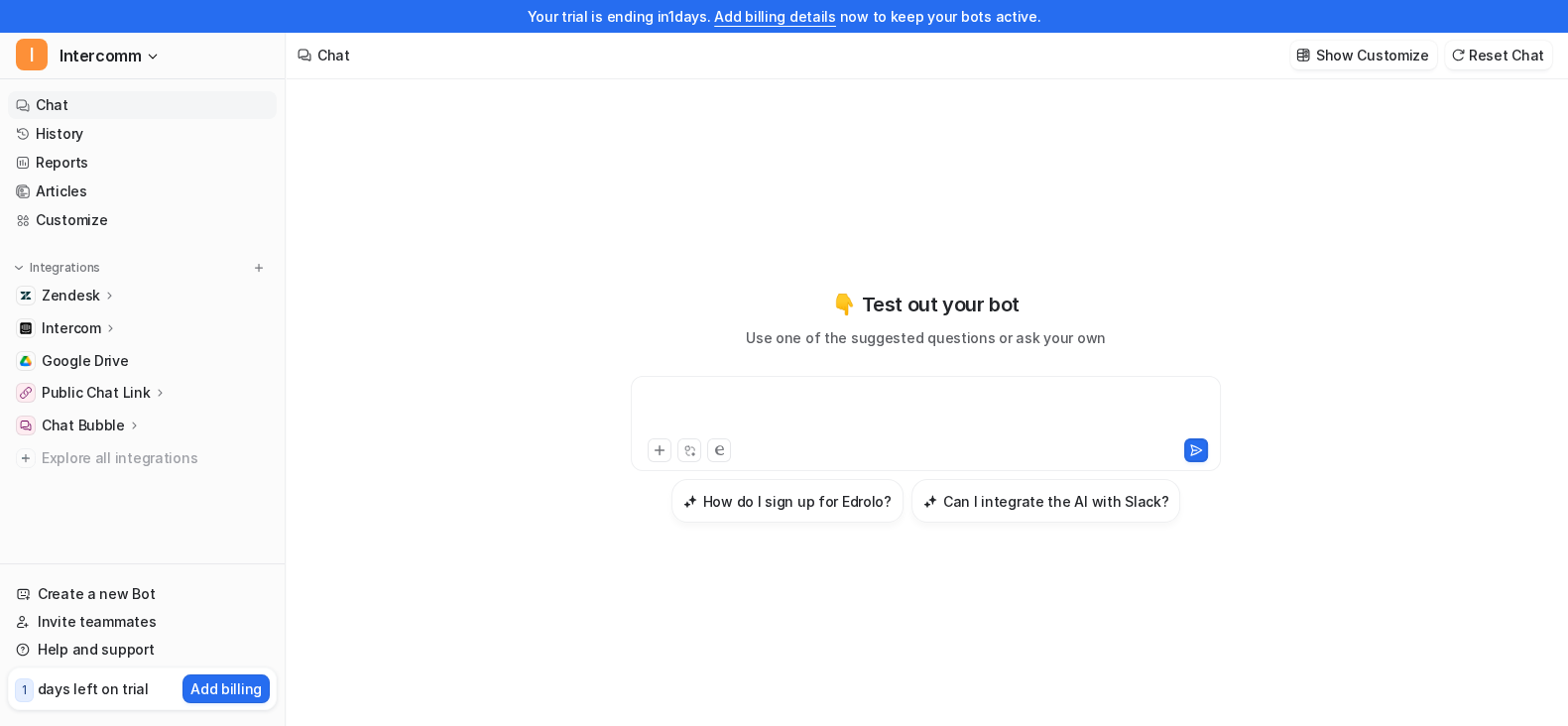 type 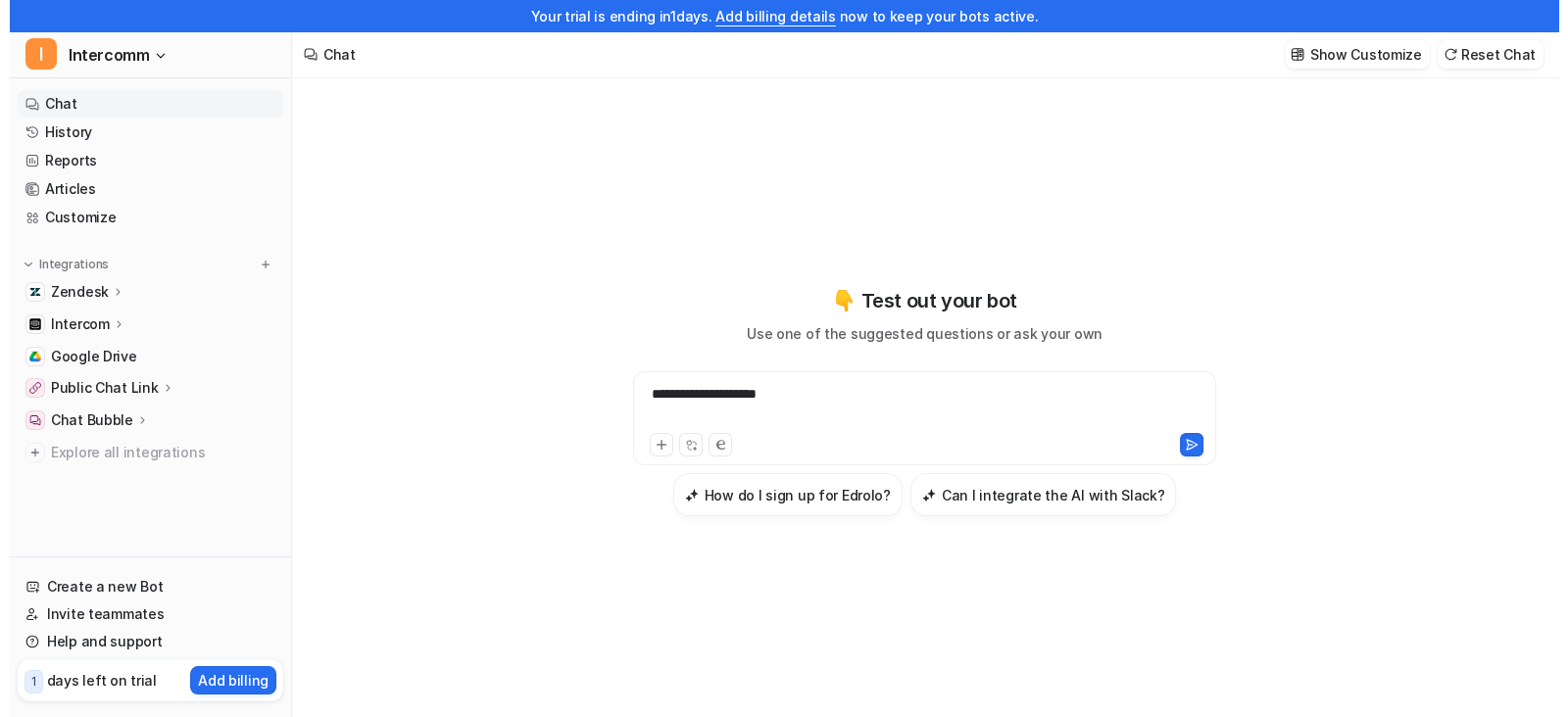 scroll, scrollTop: 30, scrollLeft: 0, axis: vertical 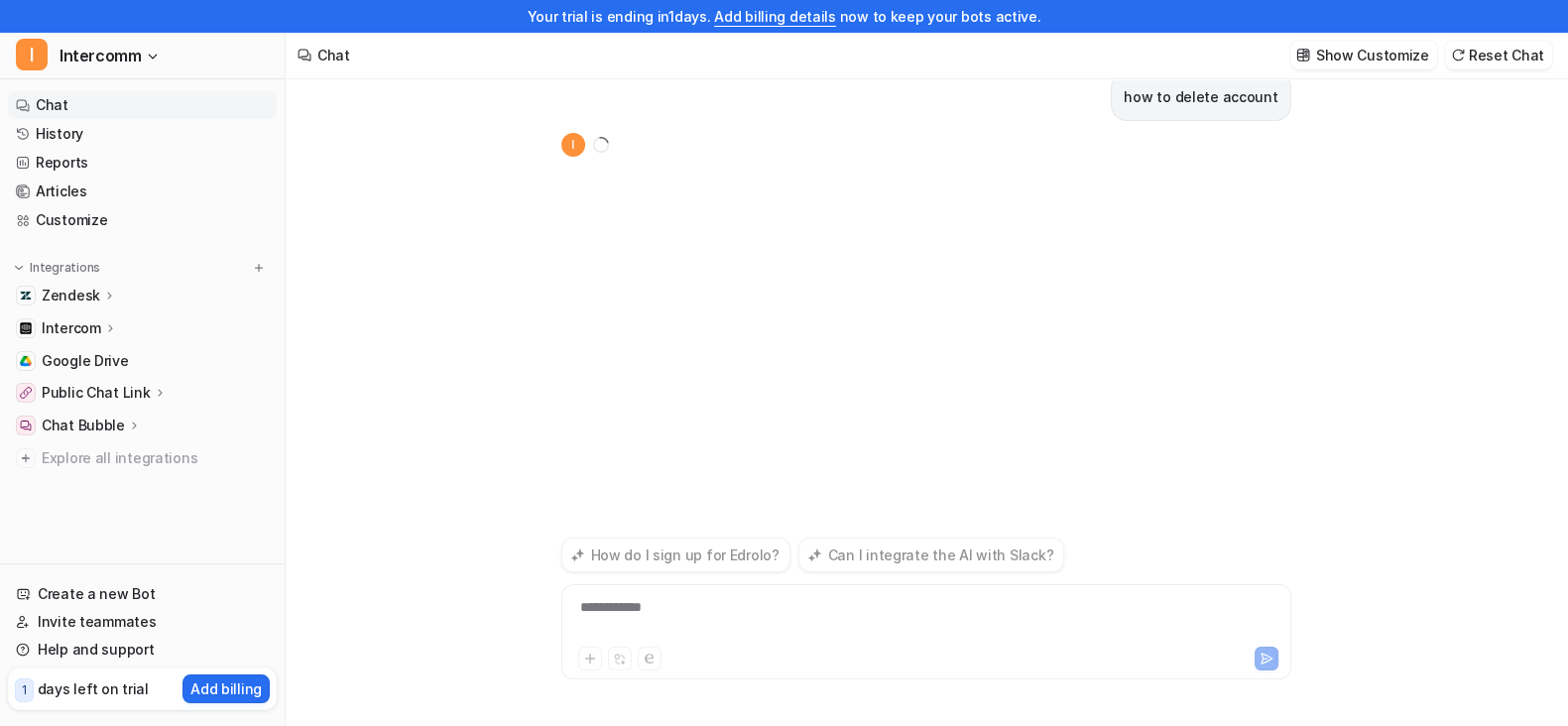 click on "**********" at bounding box center [926, 620] 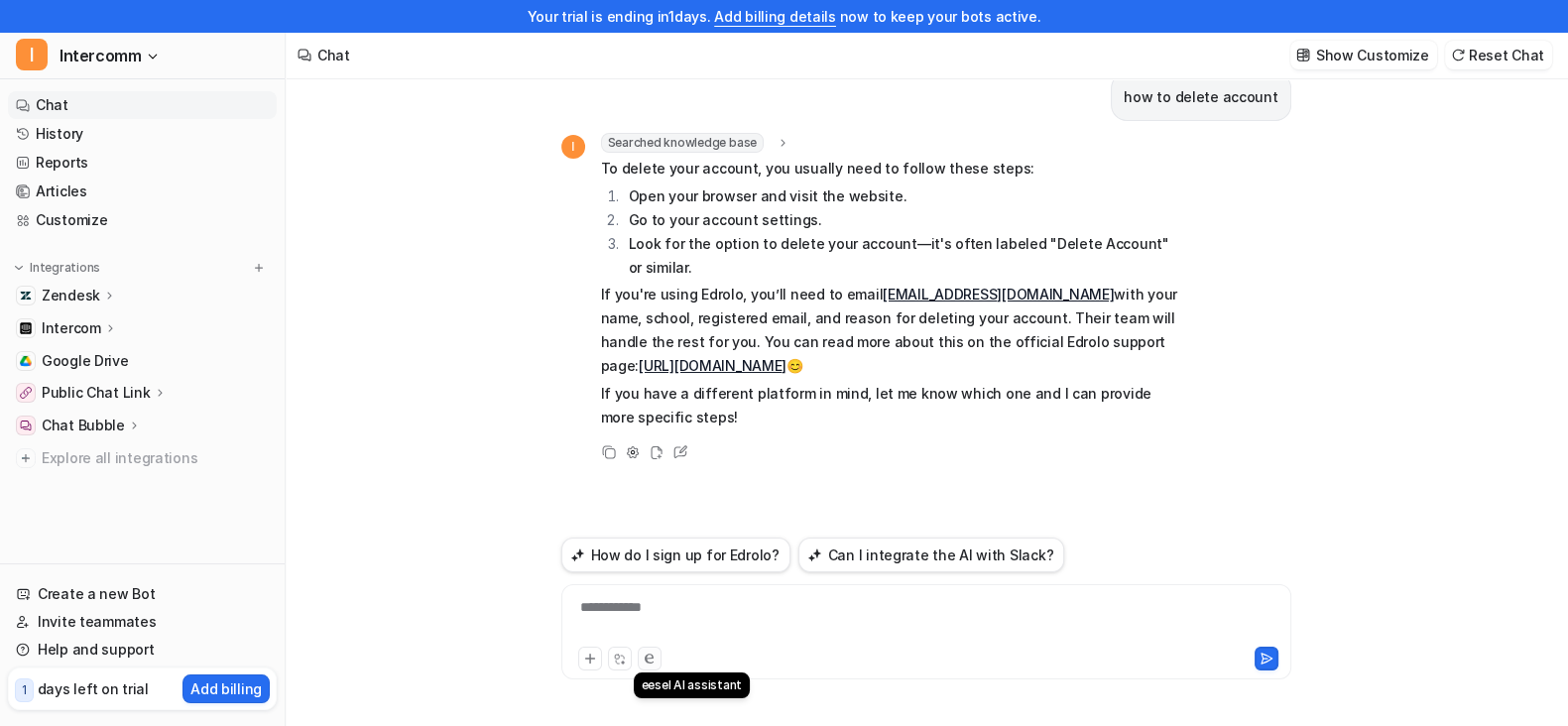 click 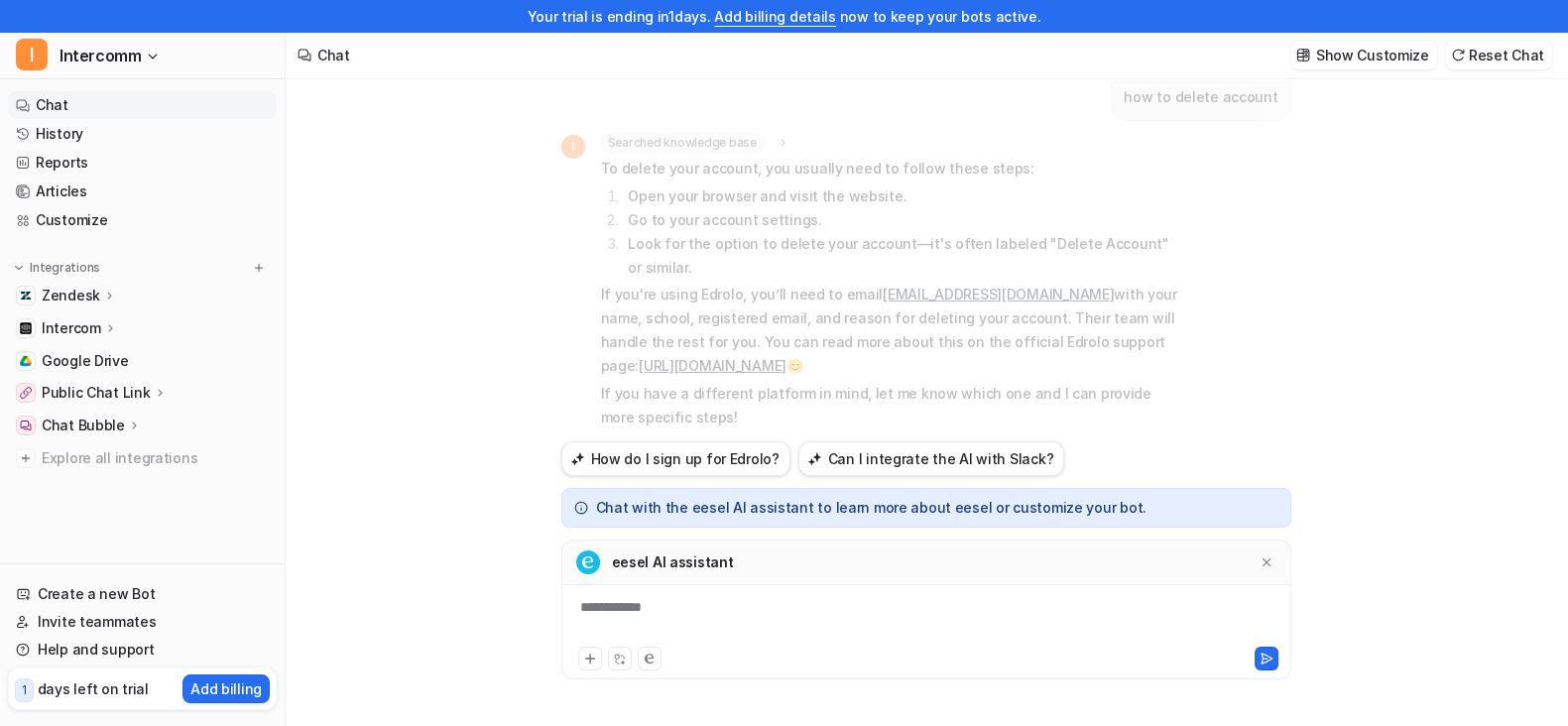 click on "eesel AI assistant" at bounding box center (672, 562) 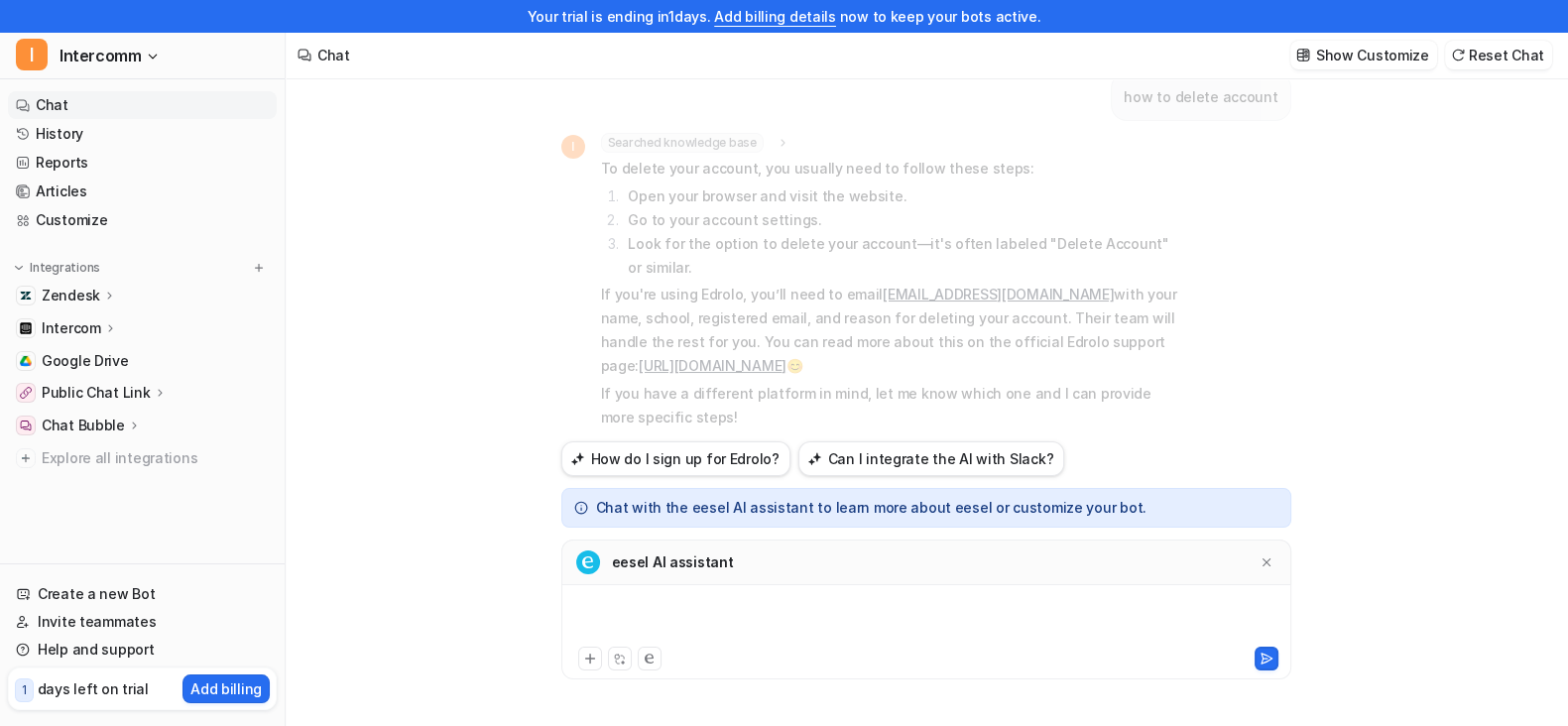 click at bounding box center [926, 620] 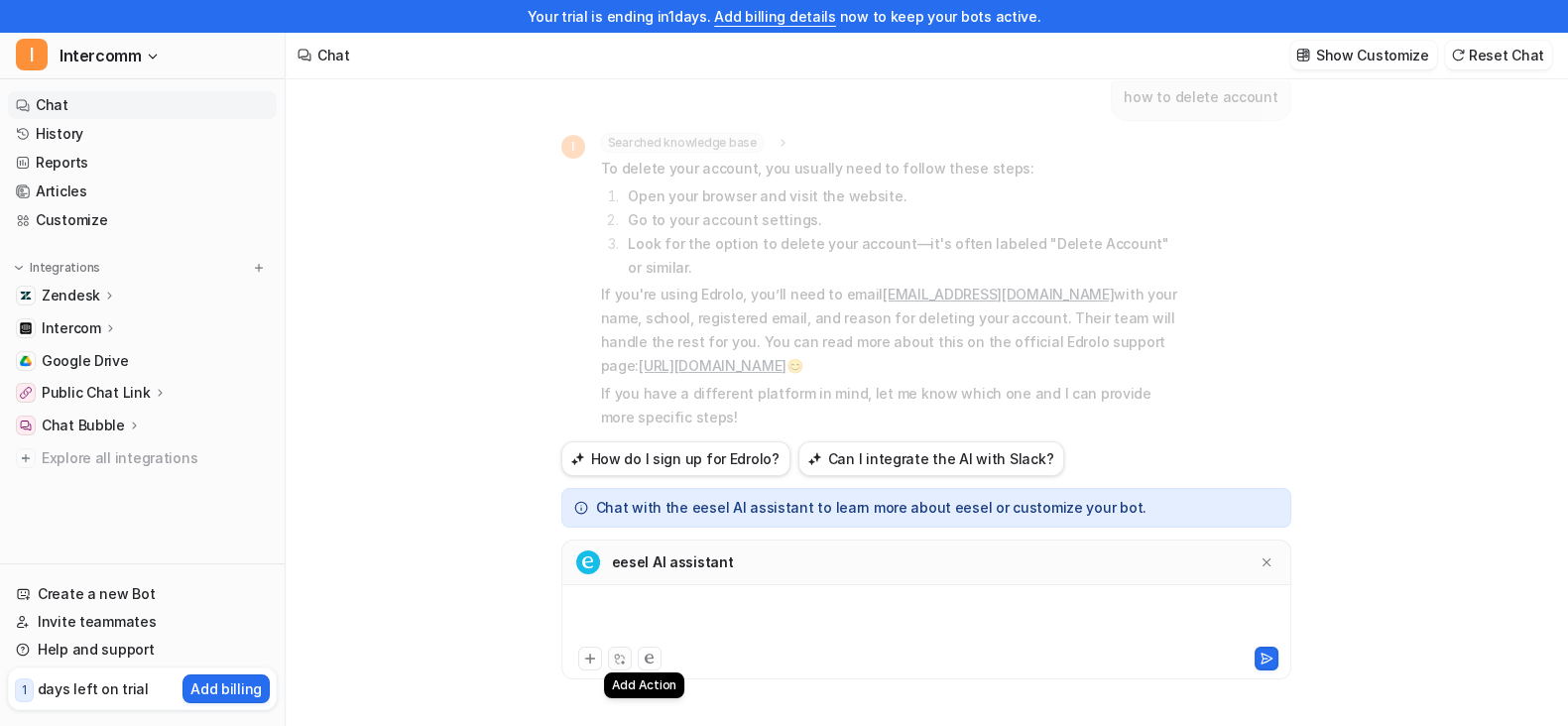 click at bounding box center [620, 659] 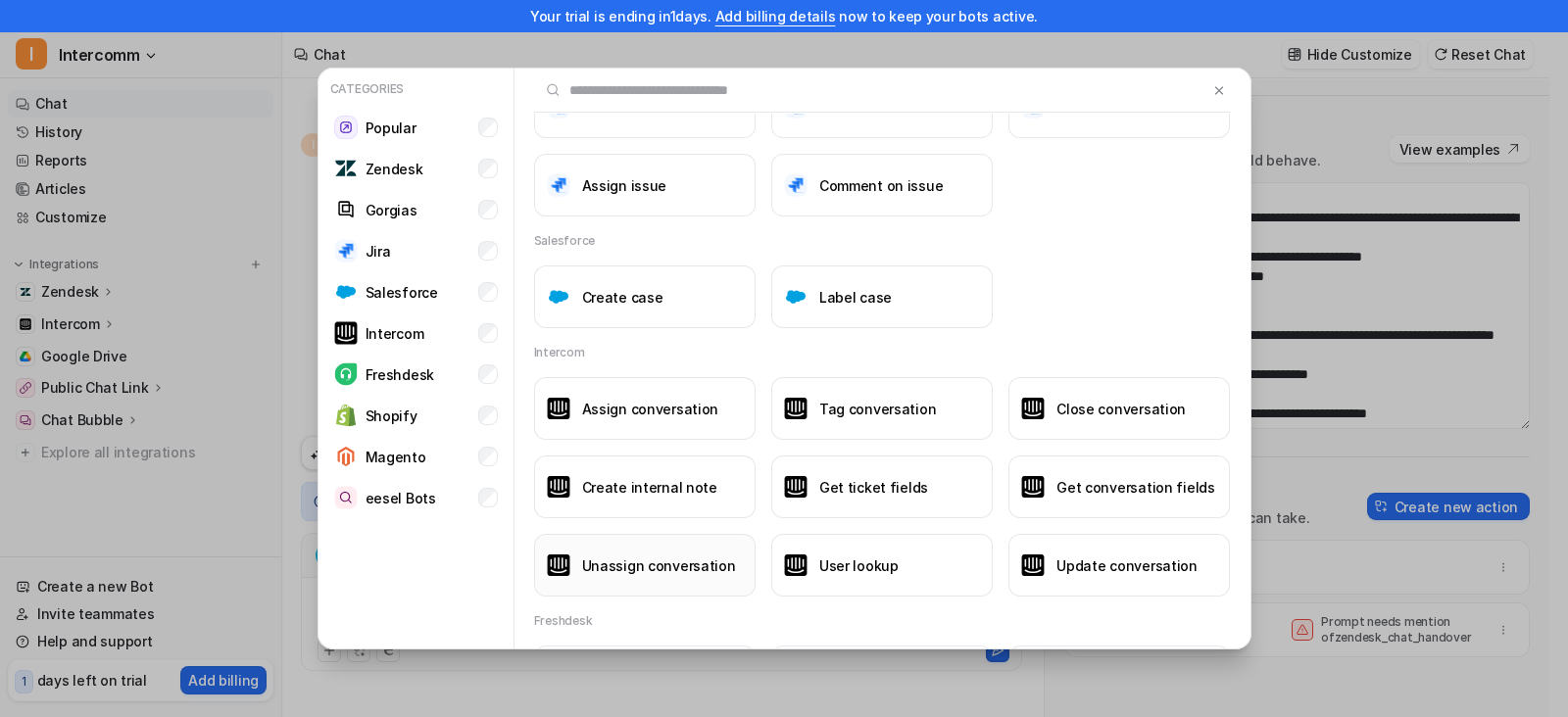 scroll, scrollTop: 244, scrollLeft: 0, axis: vertical 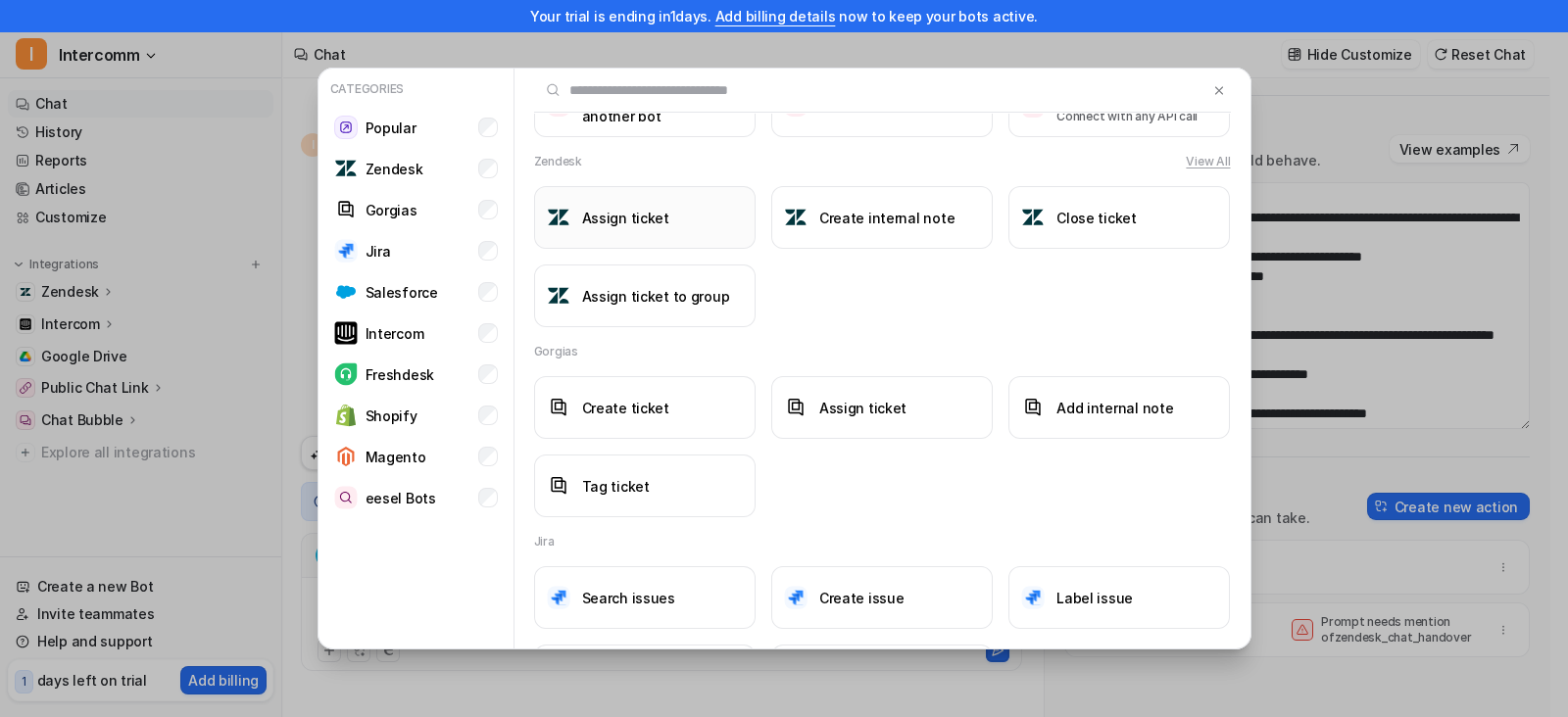 click on "Assign ticket" at bounding box center (625, 217) 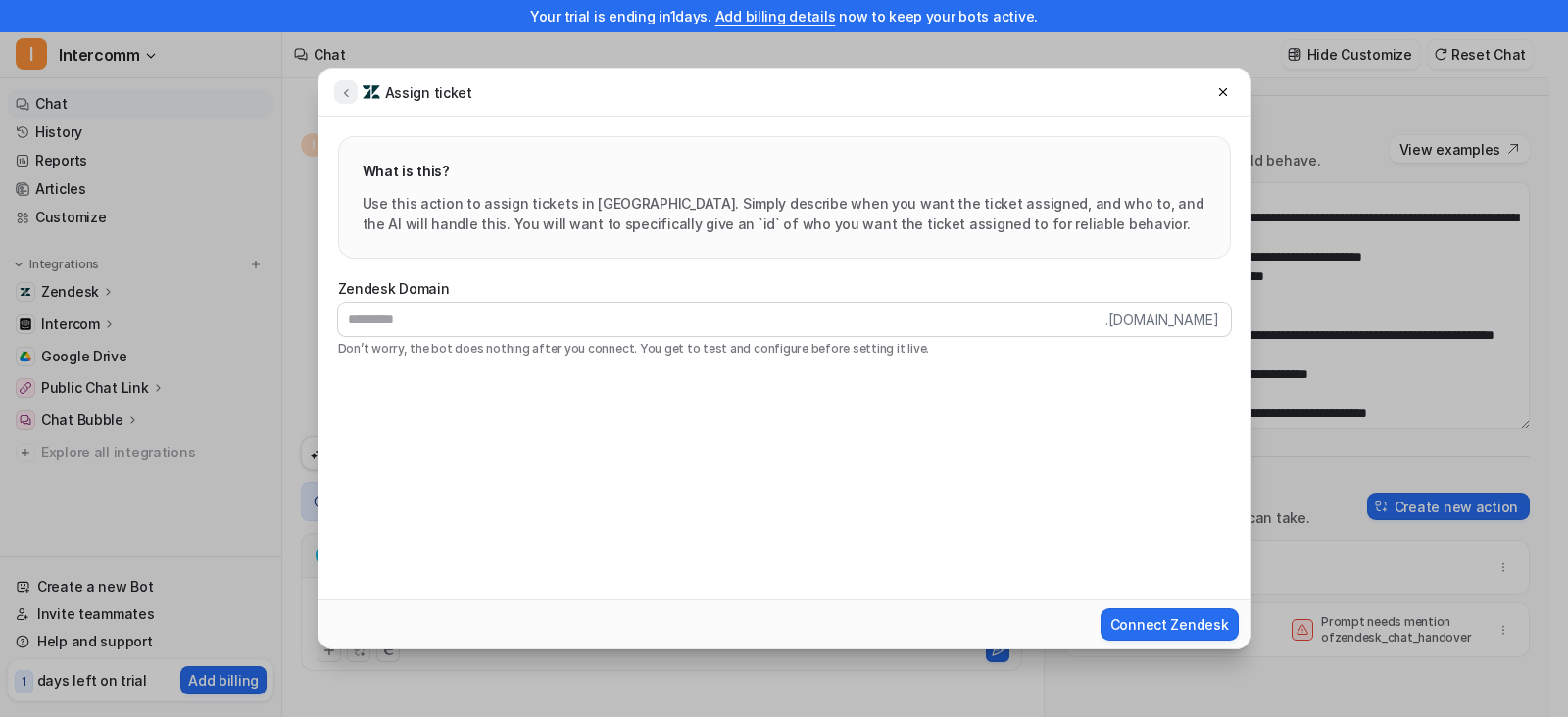 click 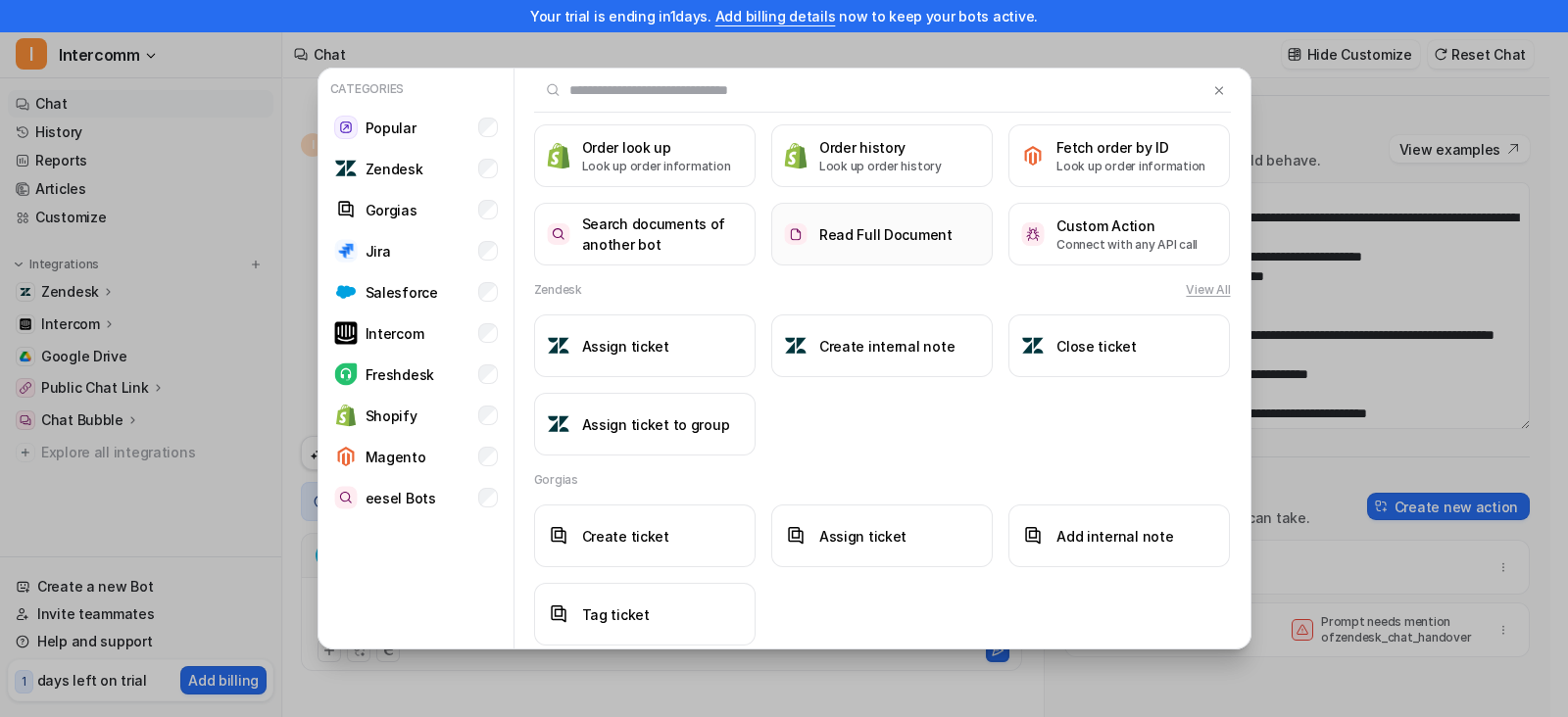 scroll, scrollTop: 244, scrollLeft: 0, axis: vertical 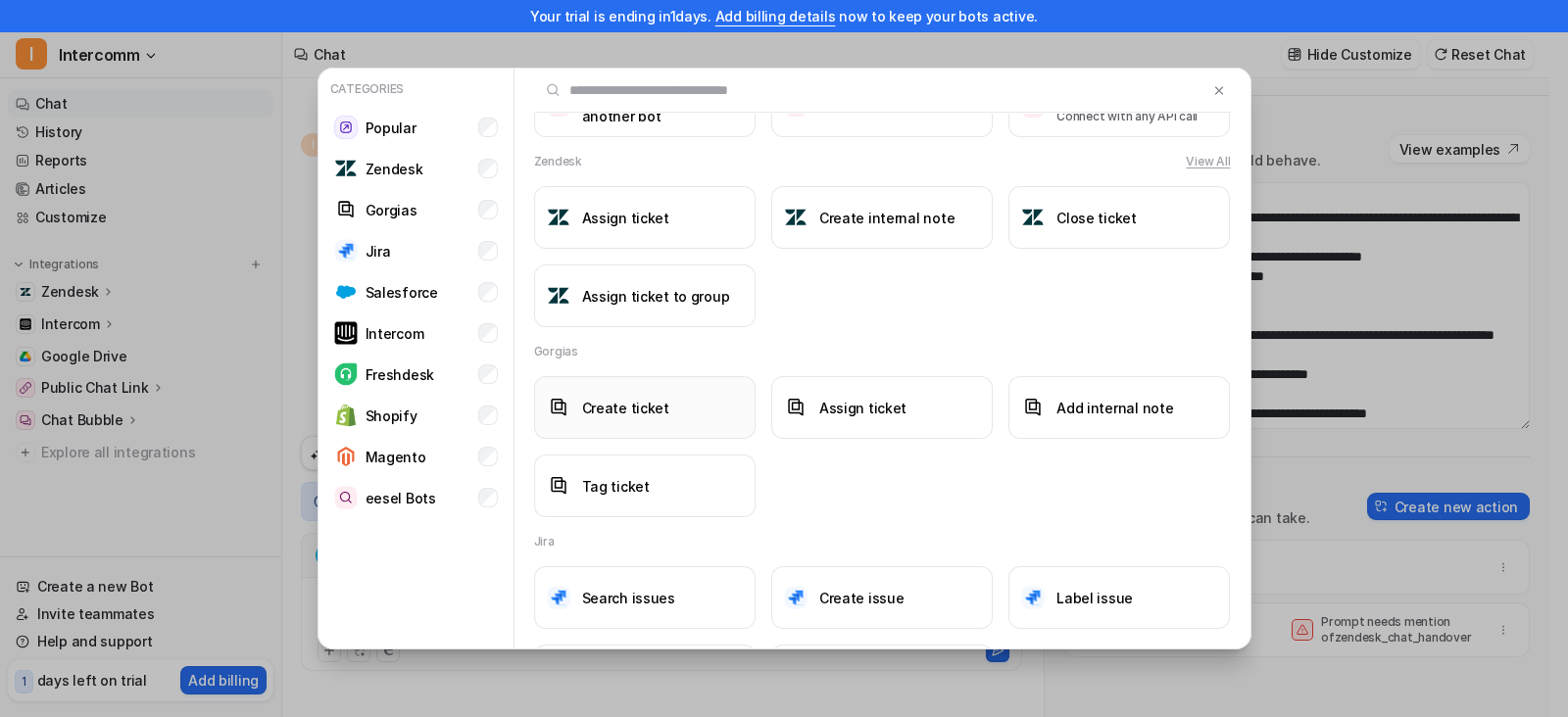 click on "Create ticket" at bounding box center [645, 407] 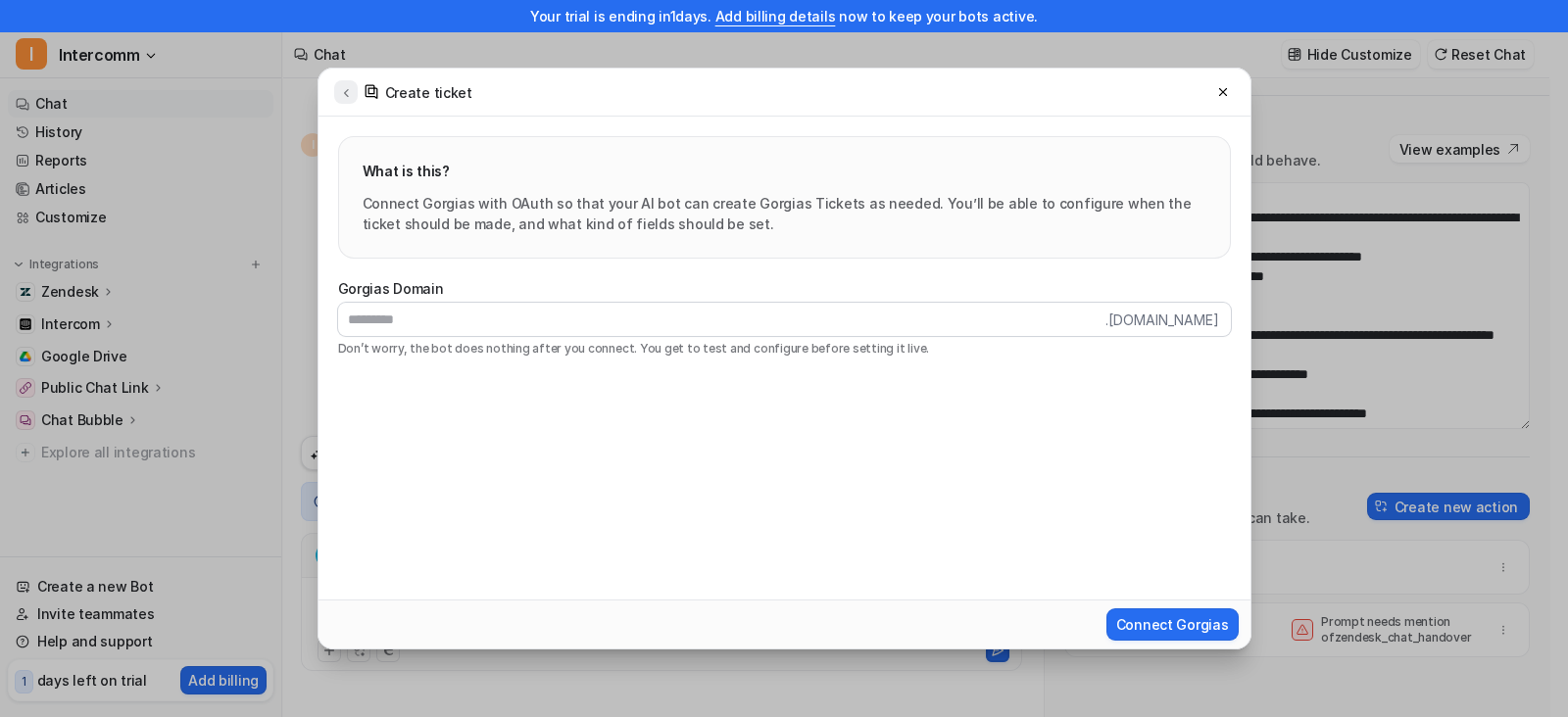click 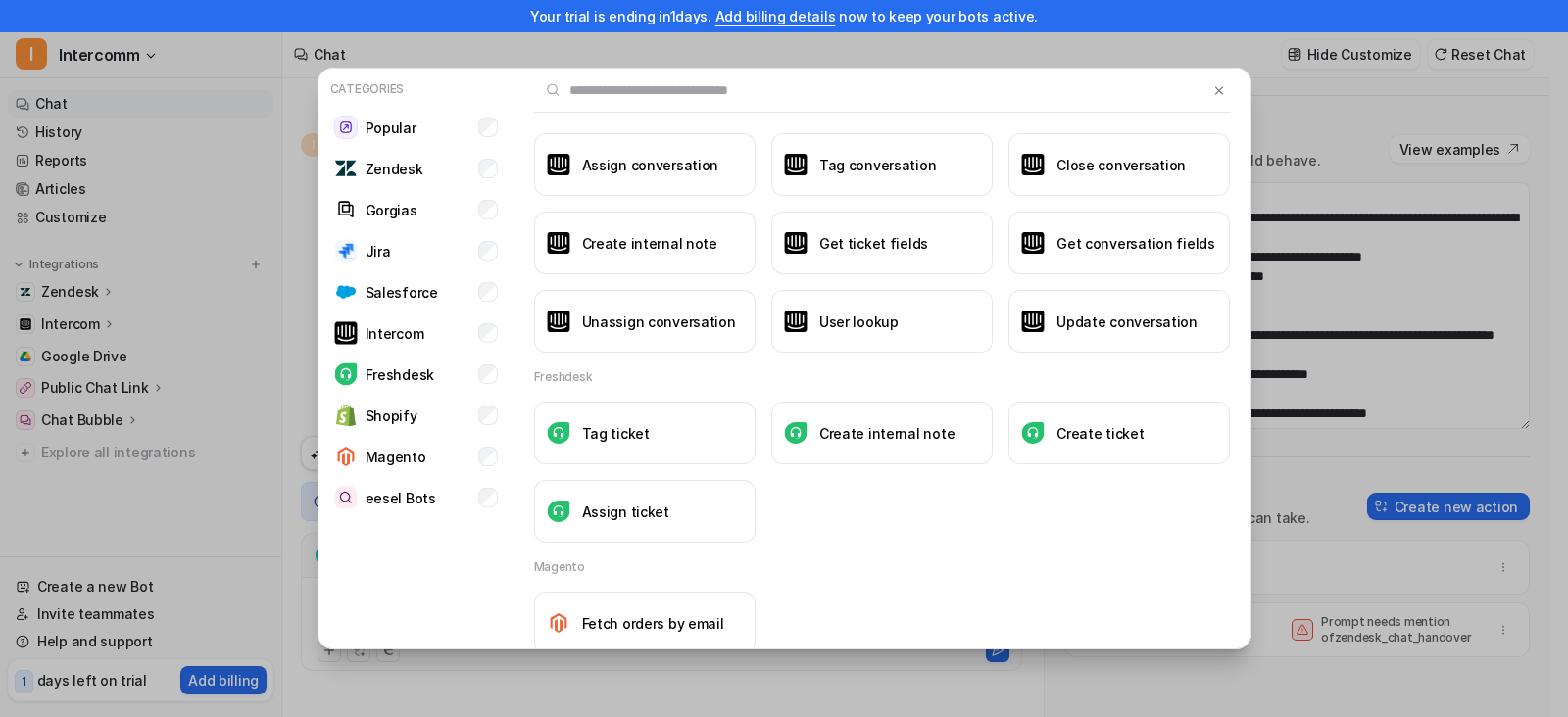 scroll, scrollTop: 1224, scrollLeft: 0, axis: vertical 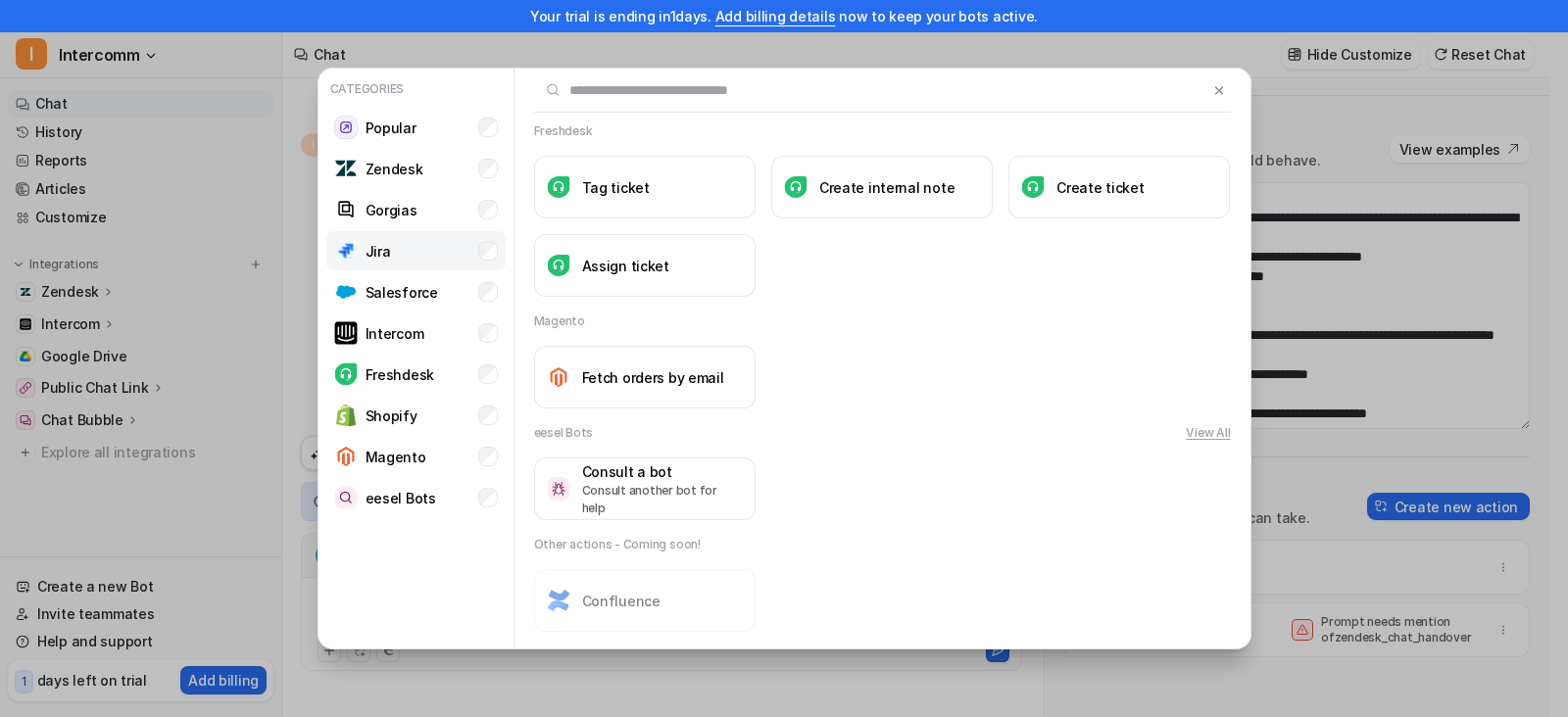 click on "Jira" at bounding box center [378, 251] 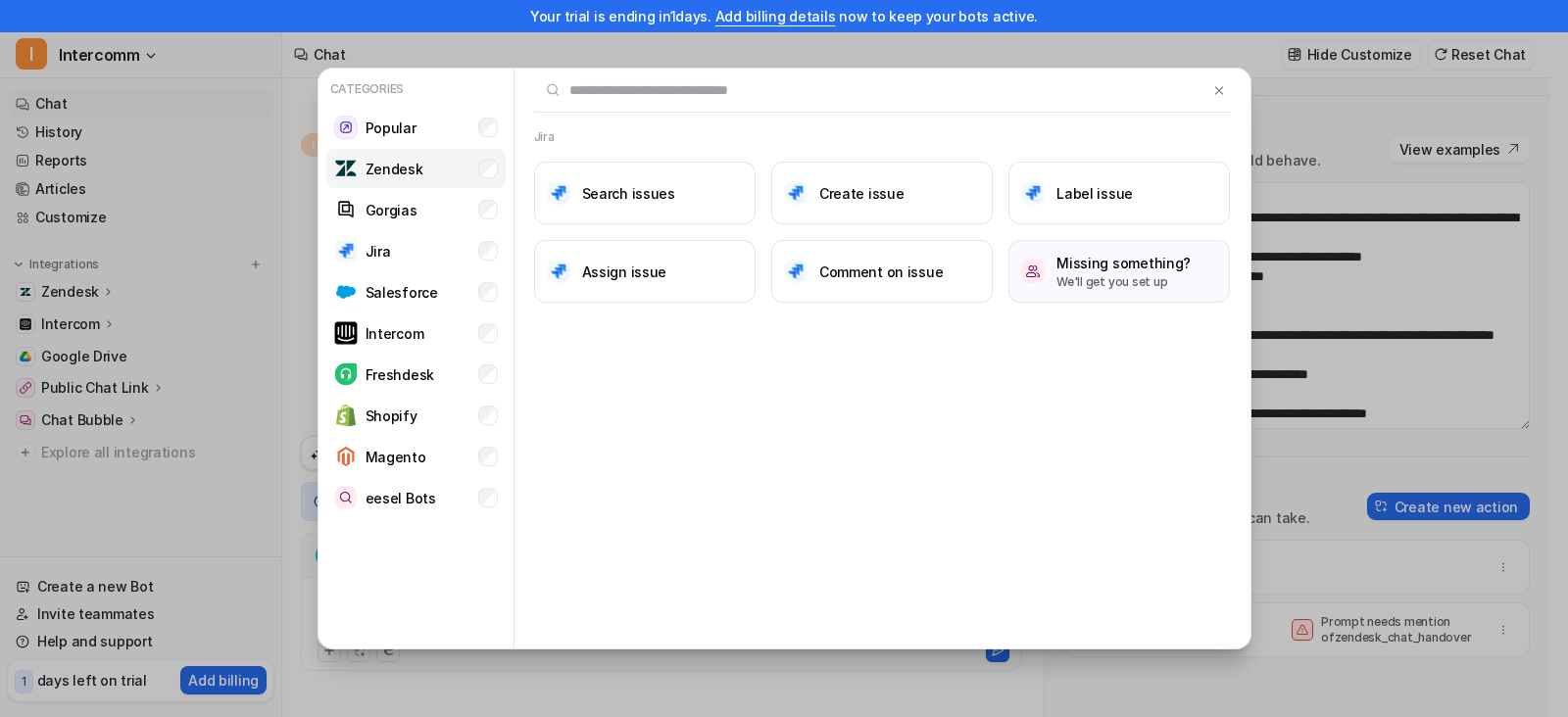click on "Zendesk" at bounding box center [394, 168] 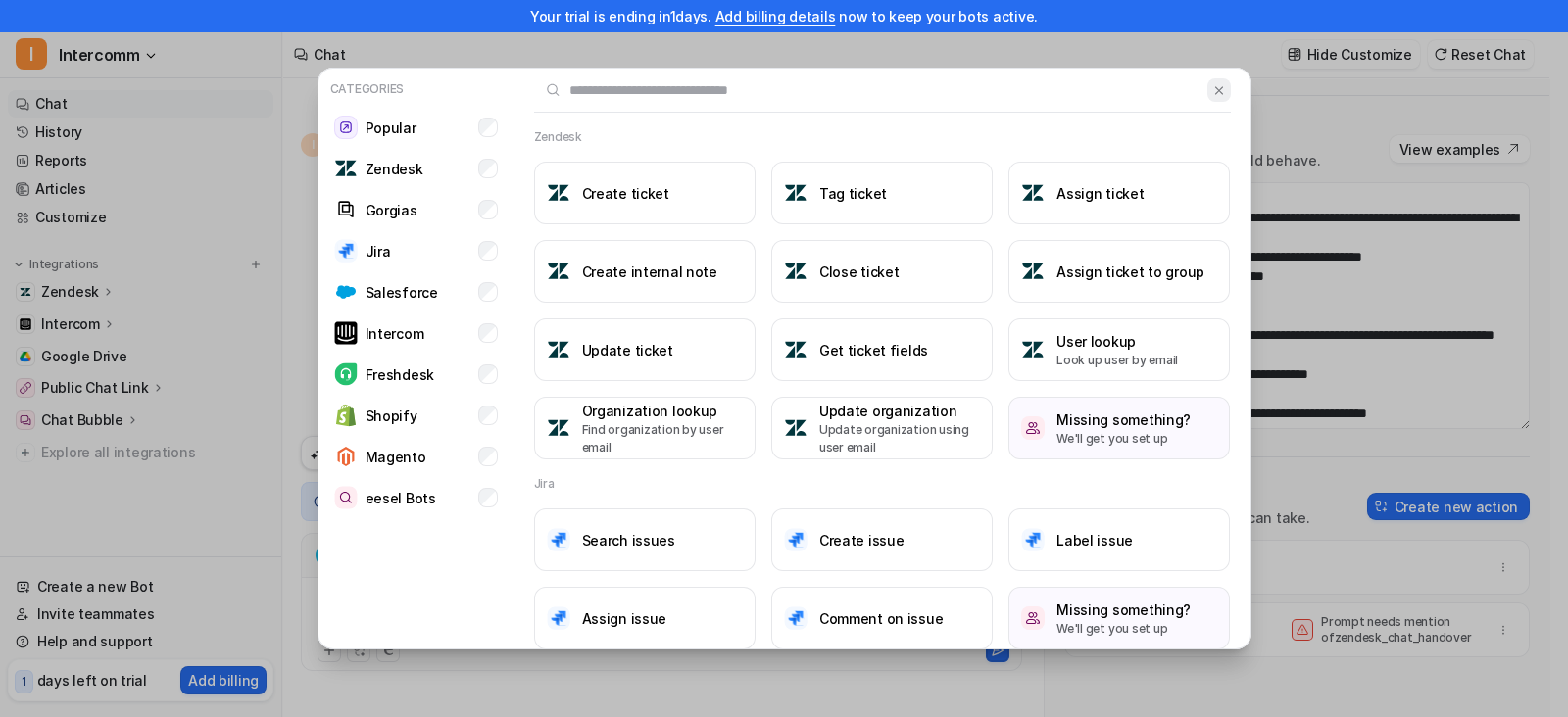 click at bounding box center [1218, 90] 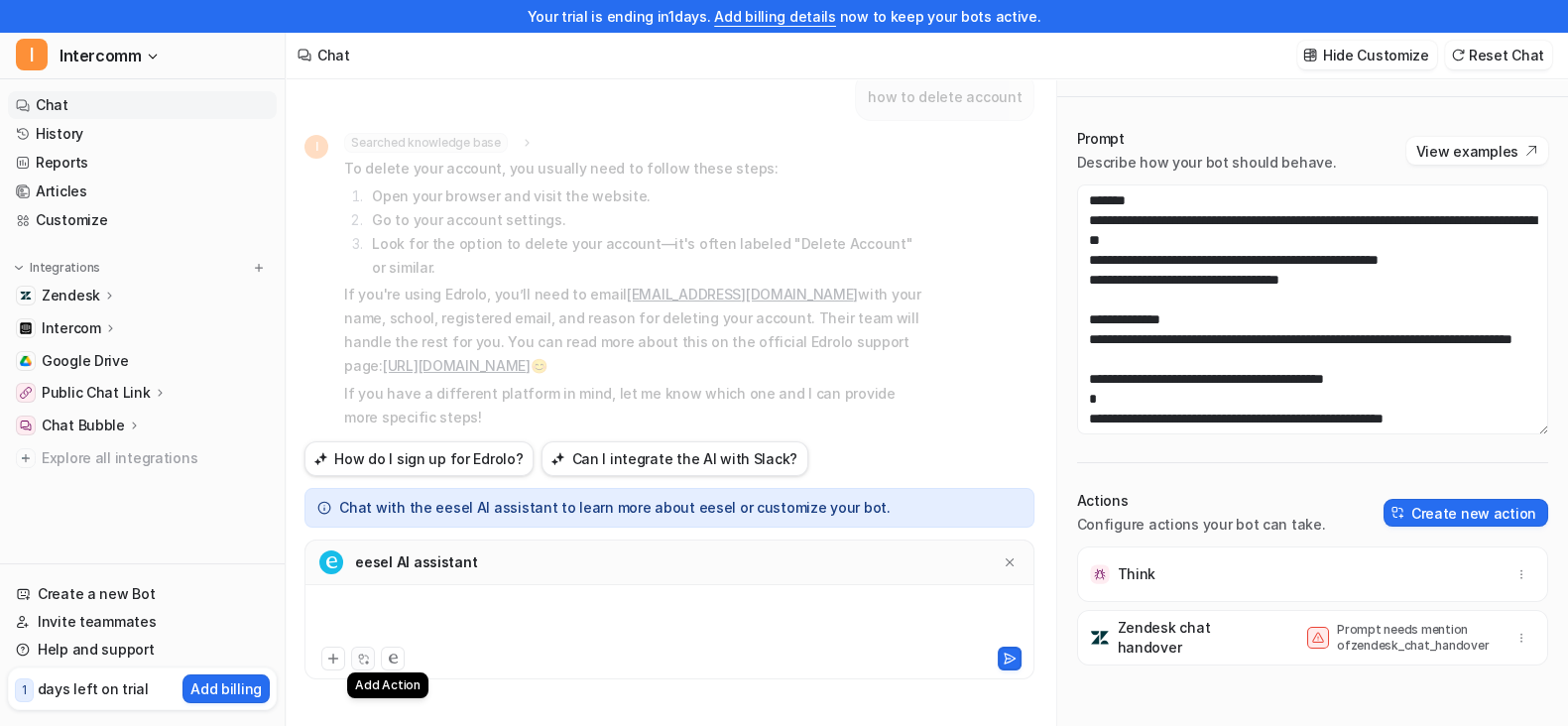 click 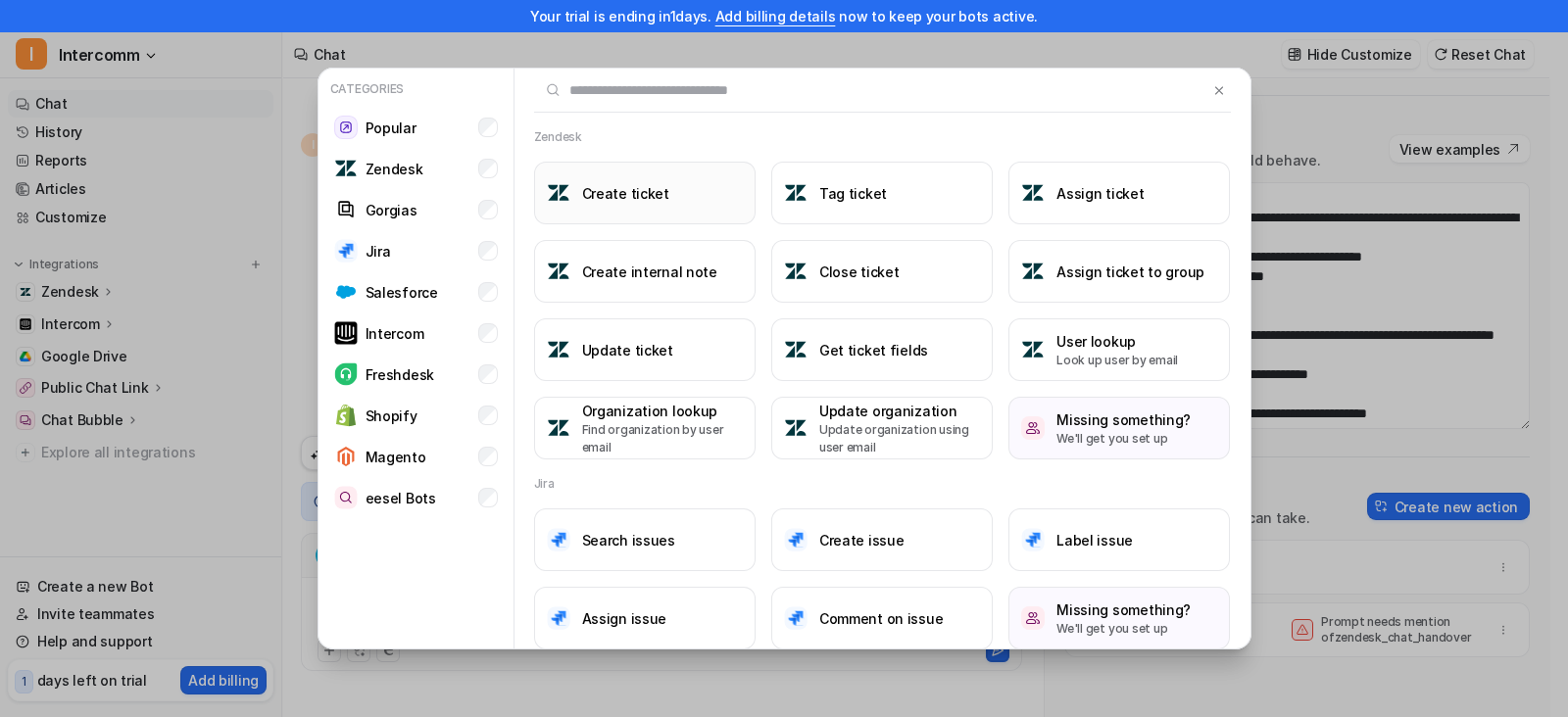 click on "Create ticket" at bounding box center [645, 193] 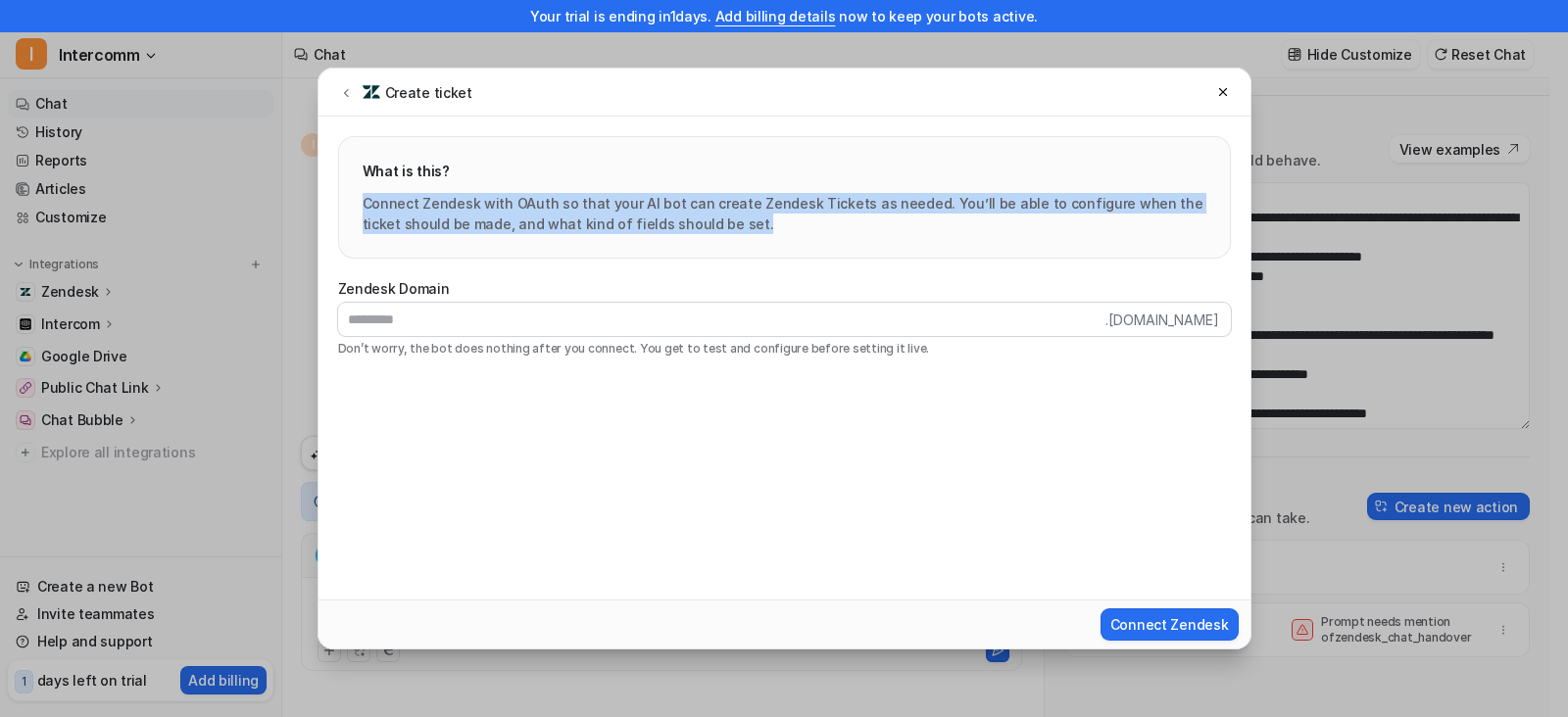 drag, startPoint x: 715, startPoint y: 237, endPoint x: 358, endPoint y: 210, distance: 358.0196 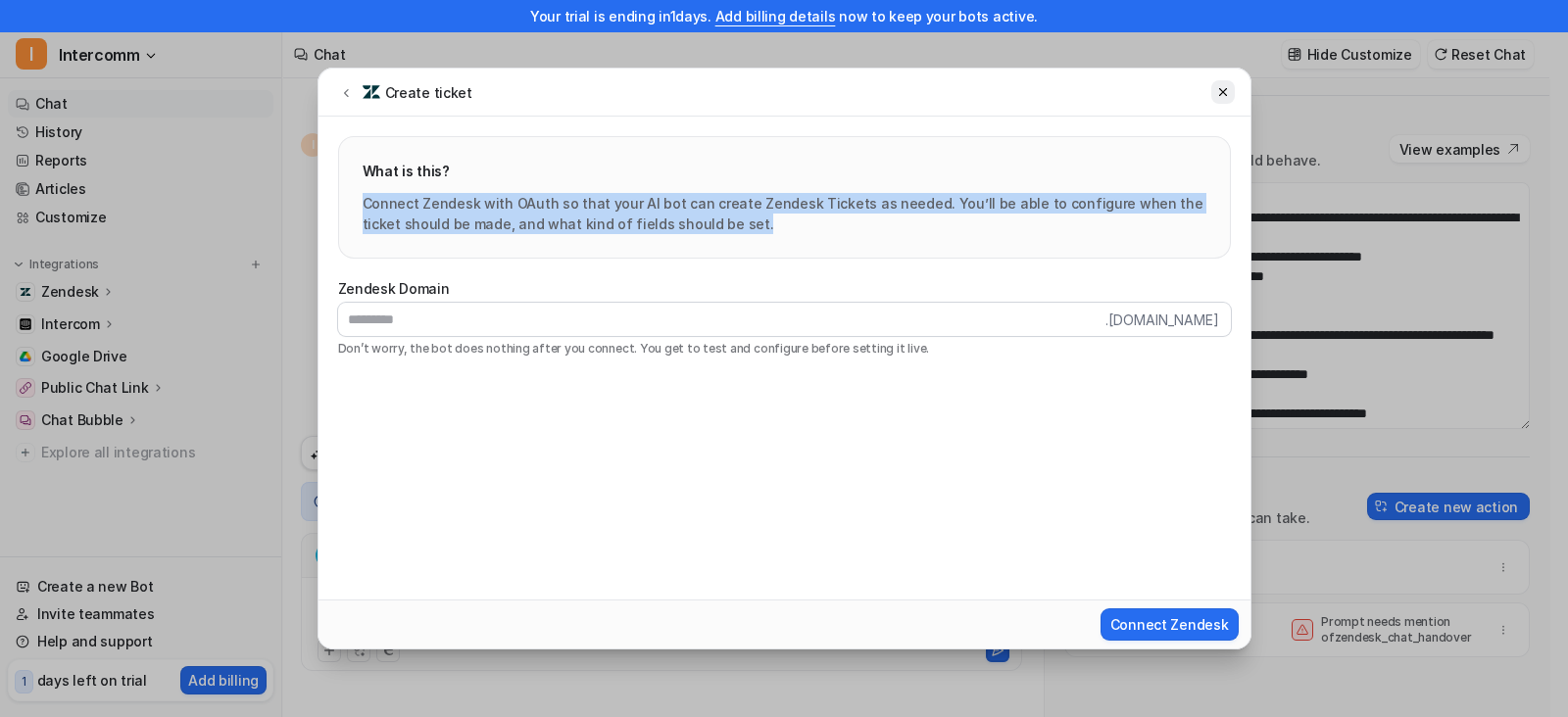 click 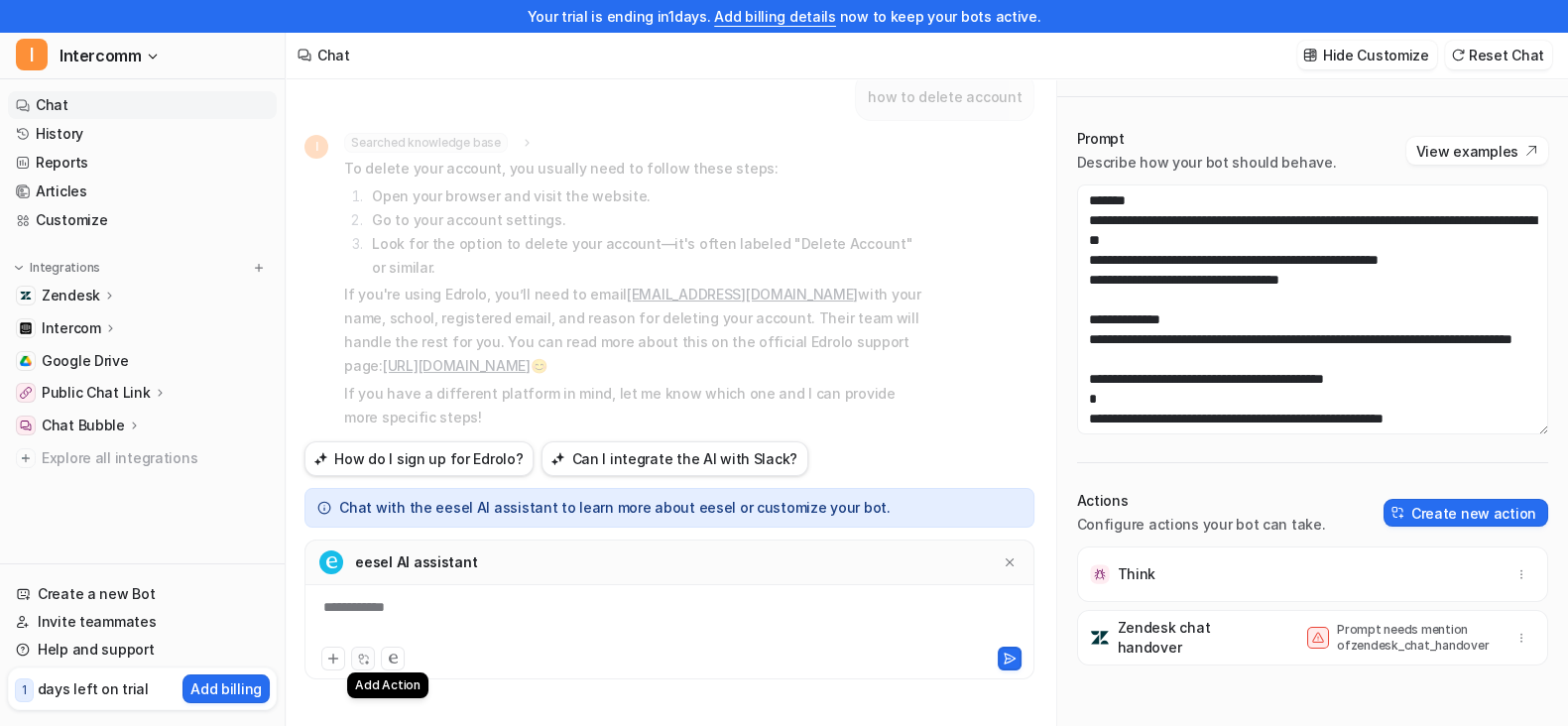 click at bounding box center [363, 659] 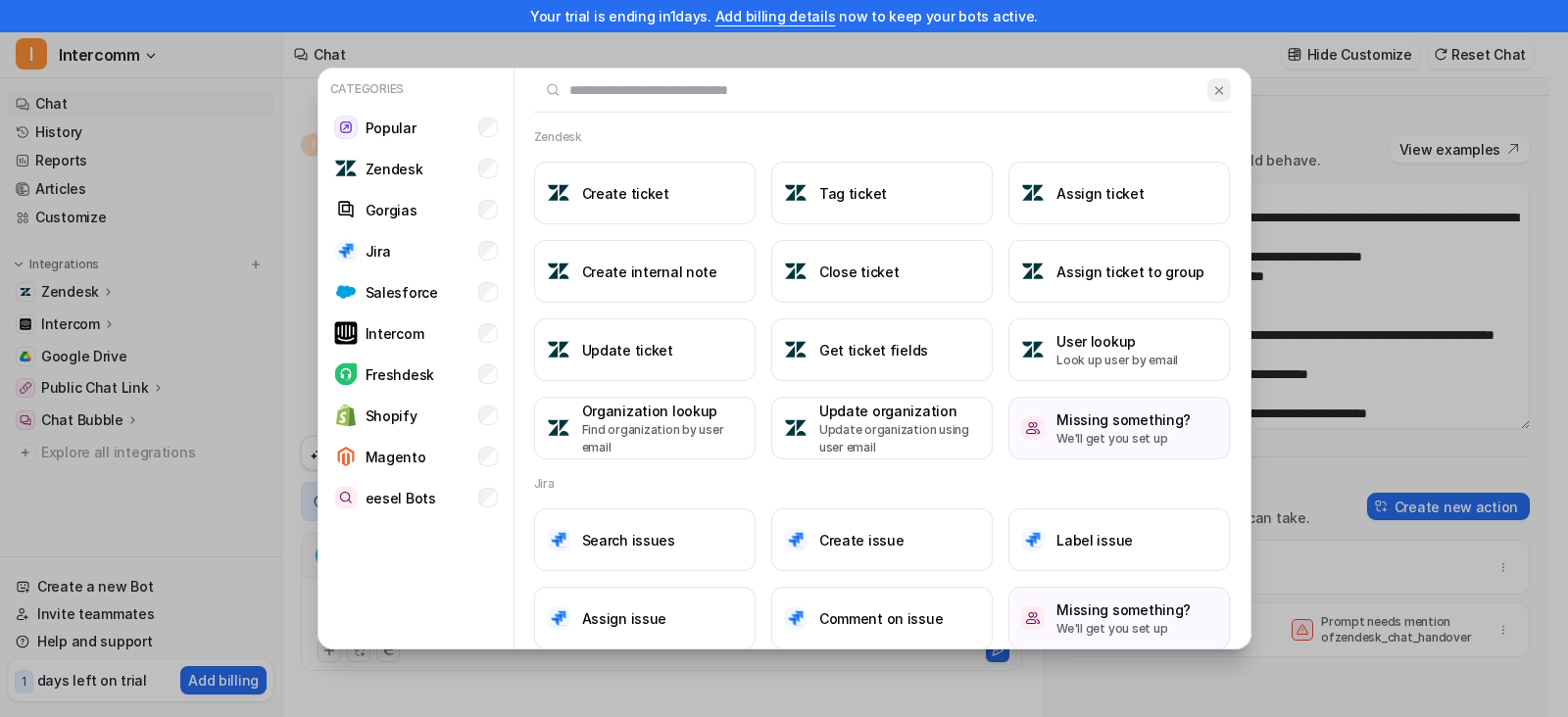 click at bounding box center [1219, 90] 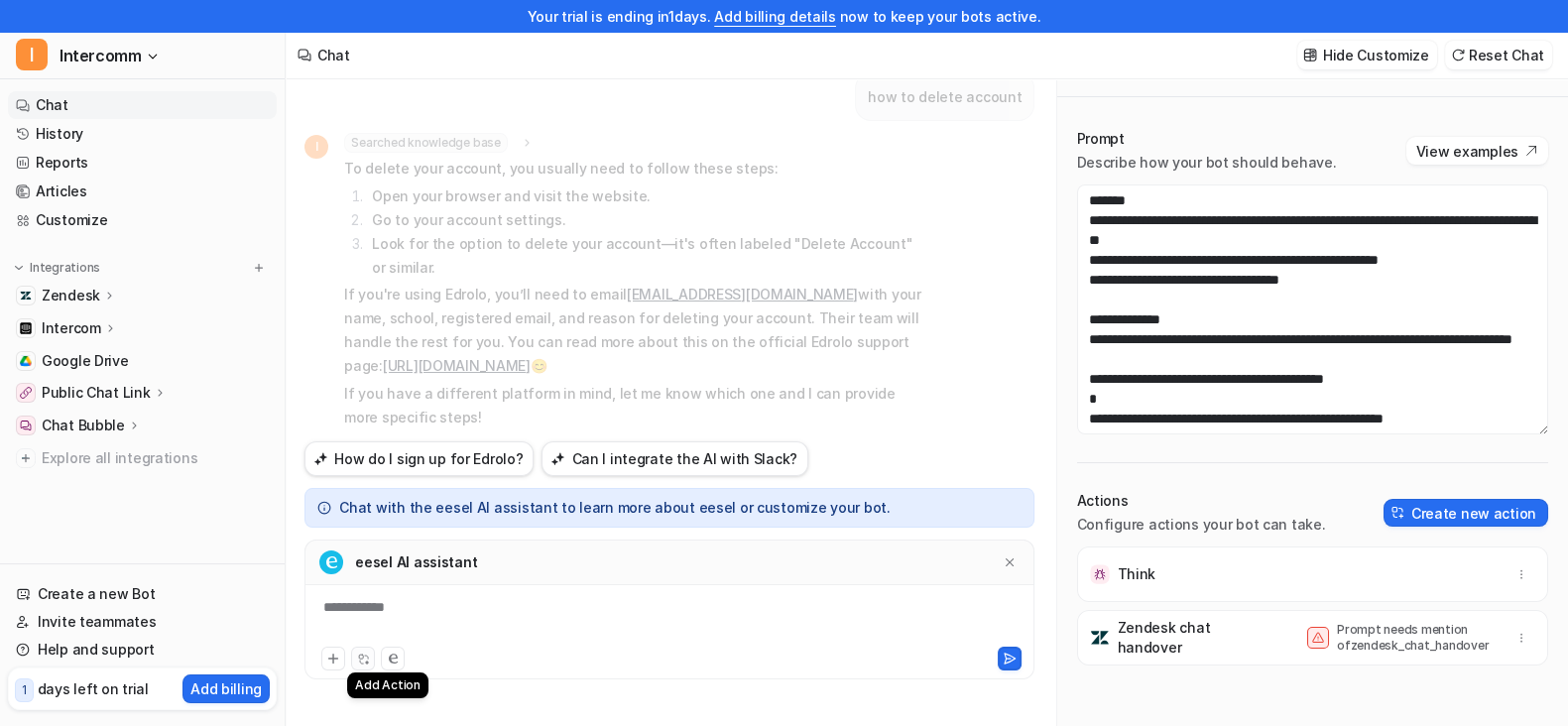 click 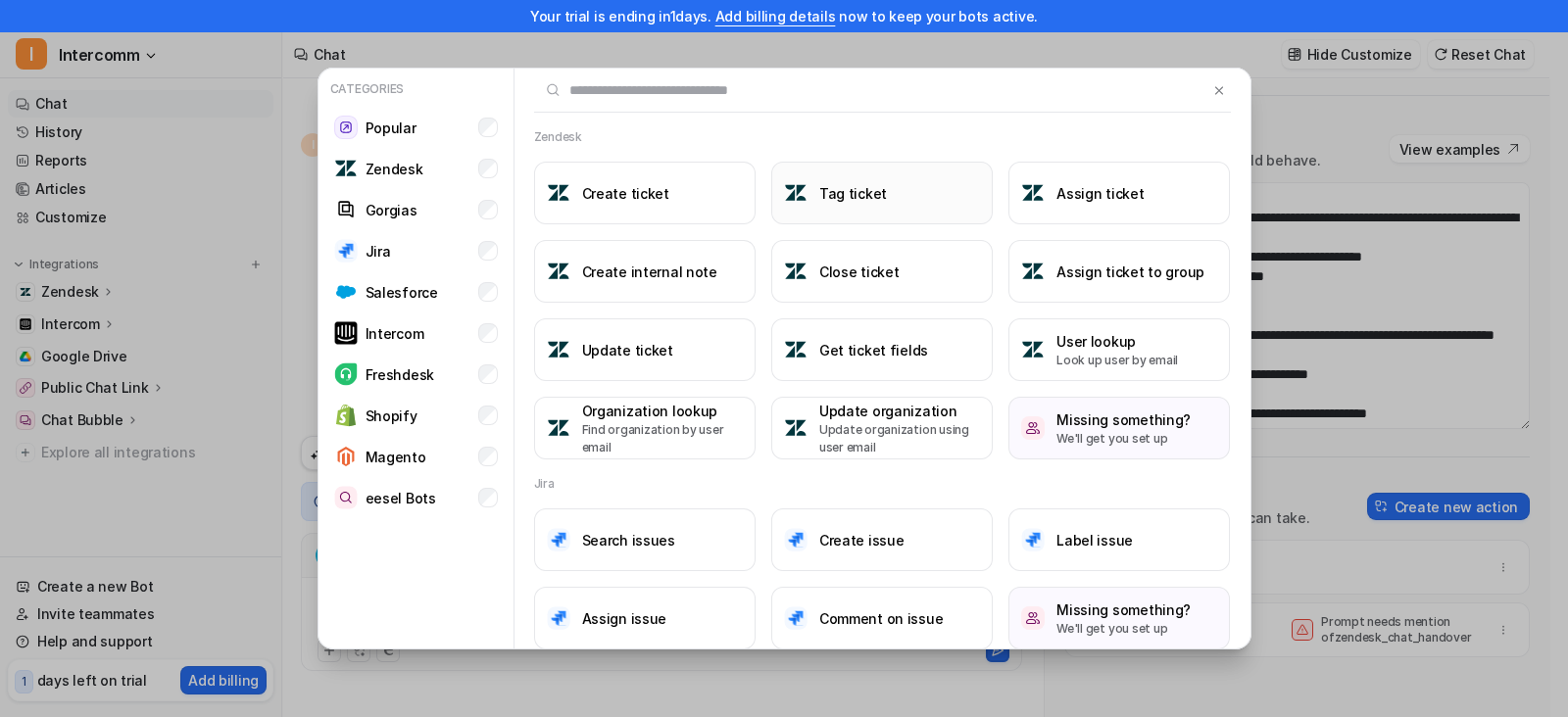 click on "Tag ticket" at bounding box center (882, 193) 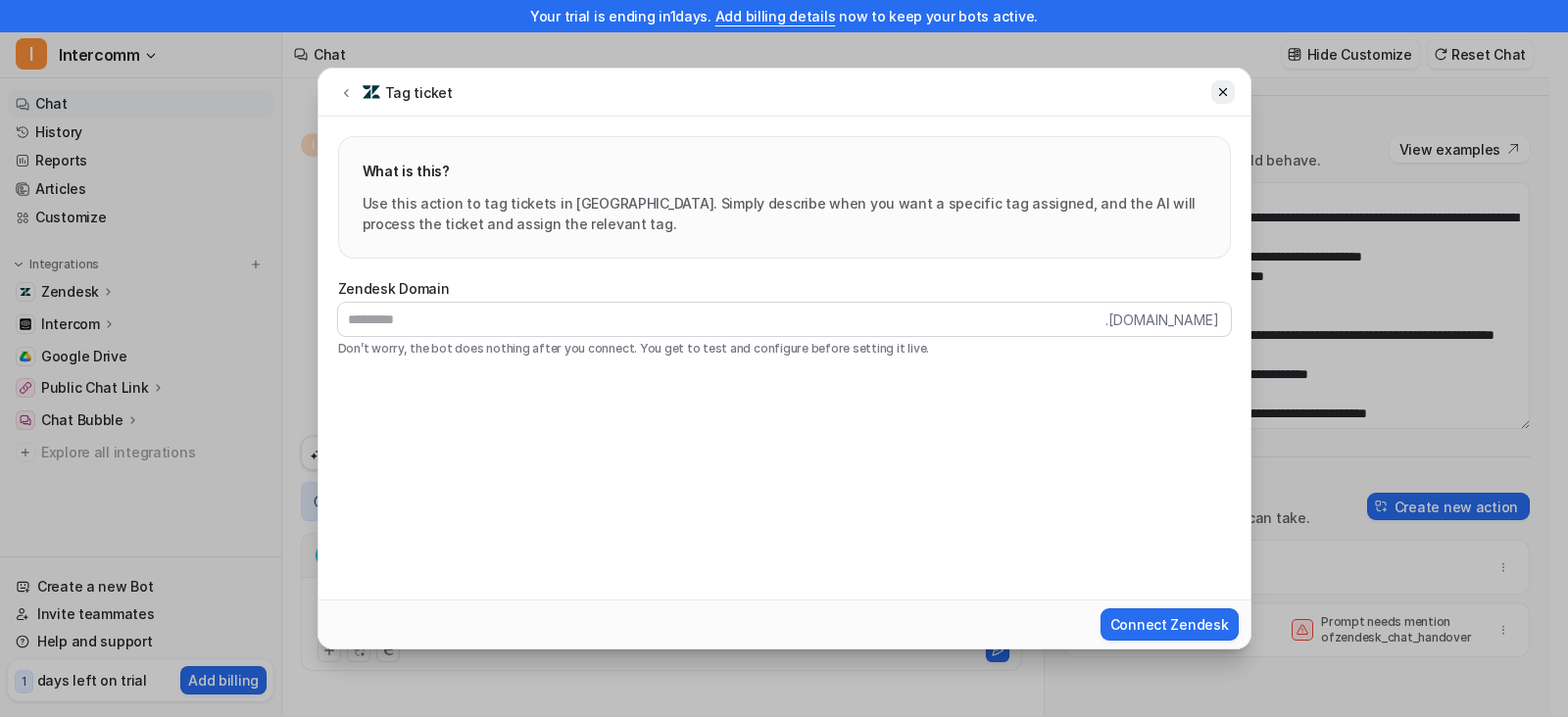 click 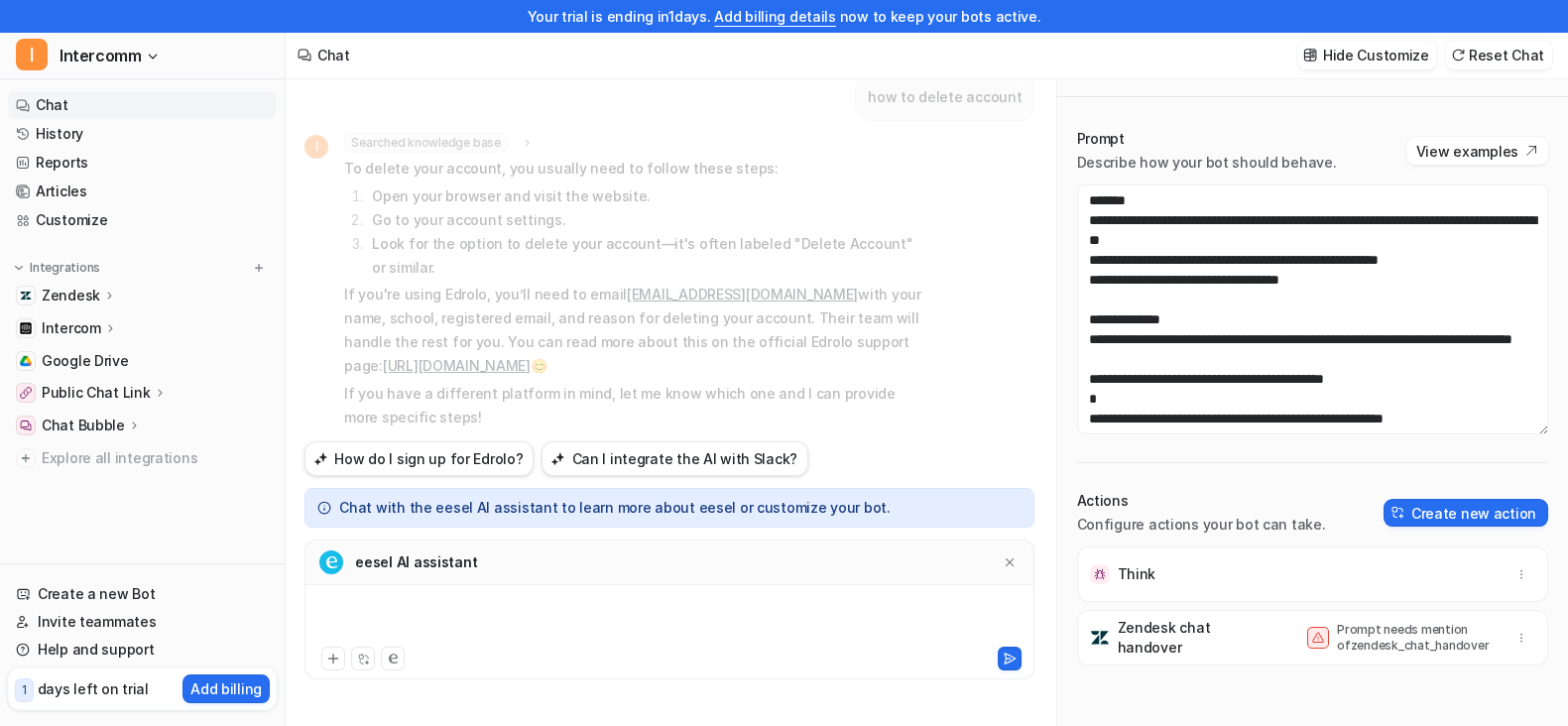 click on "Zendesk" at bounding box center [70, 296] 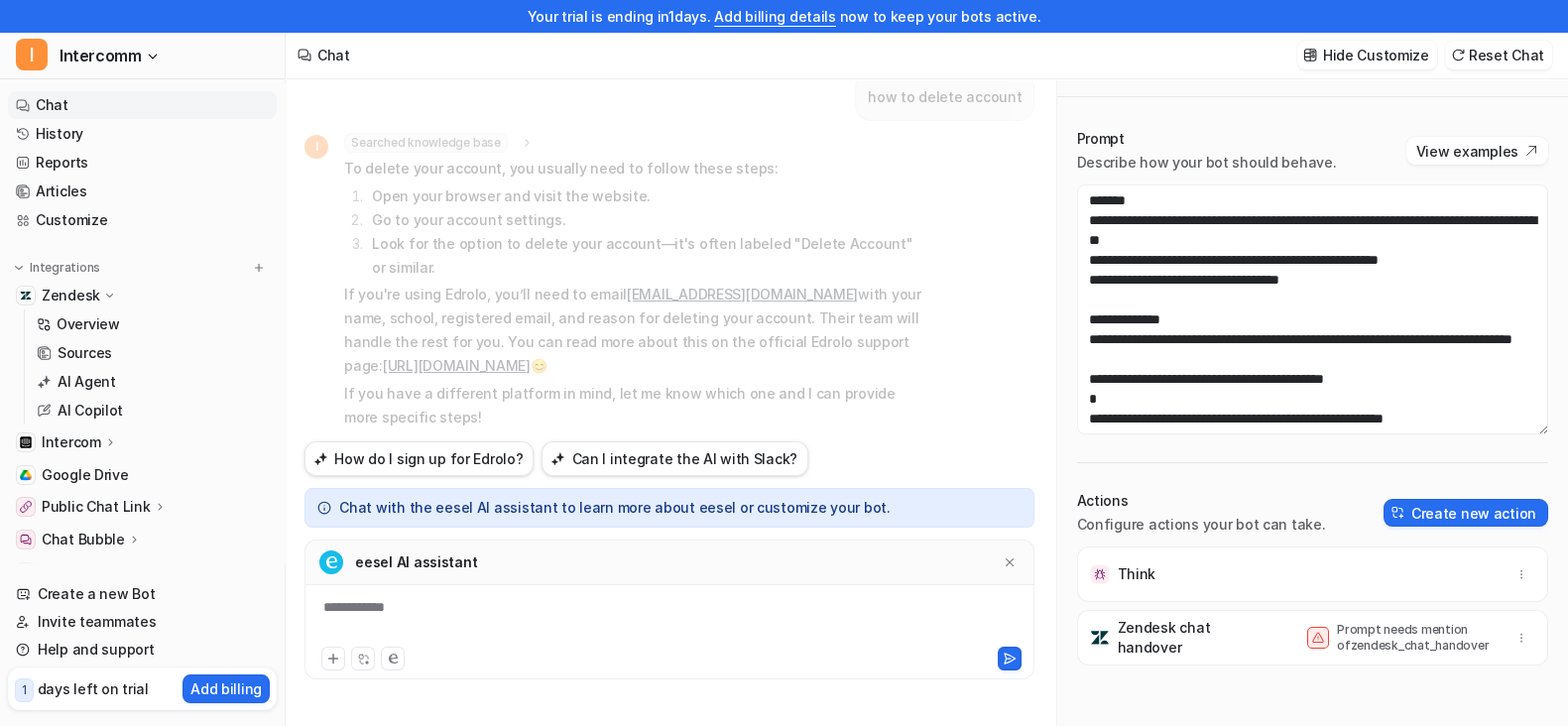 click on "Zendesk" at bounding box center (70, 296) 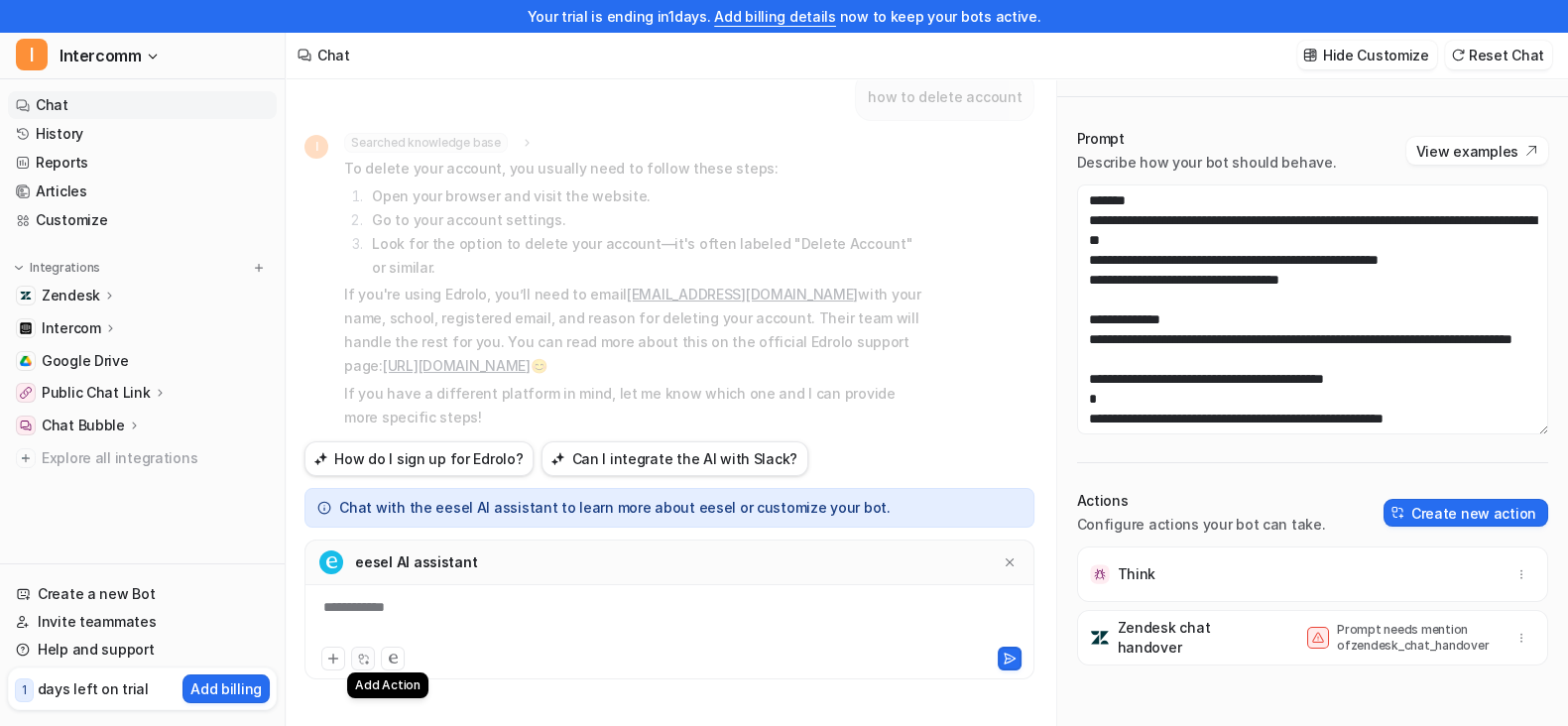 click at bounding box center (363, 659) 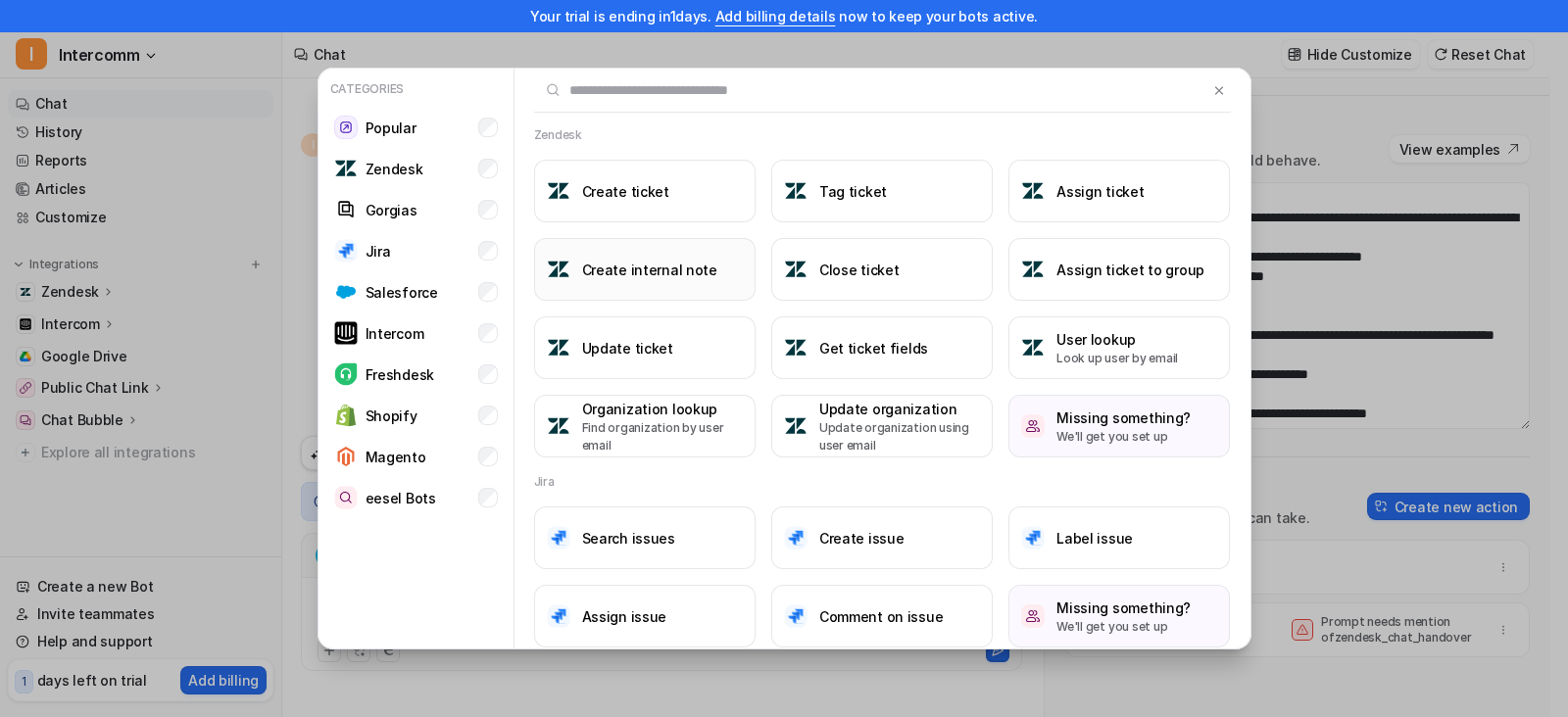 scroll, scrollTop: 0, scrollLeft: 0, axis: both 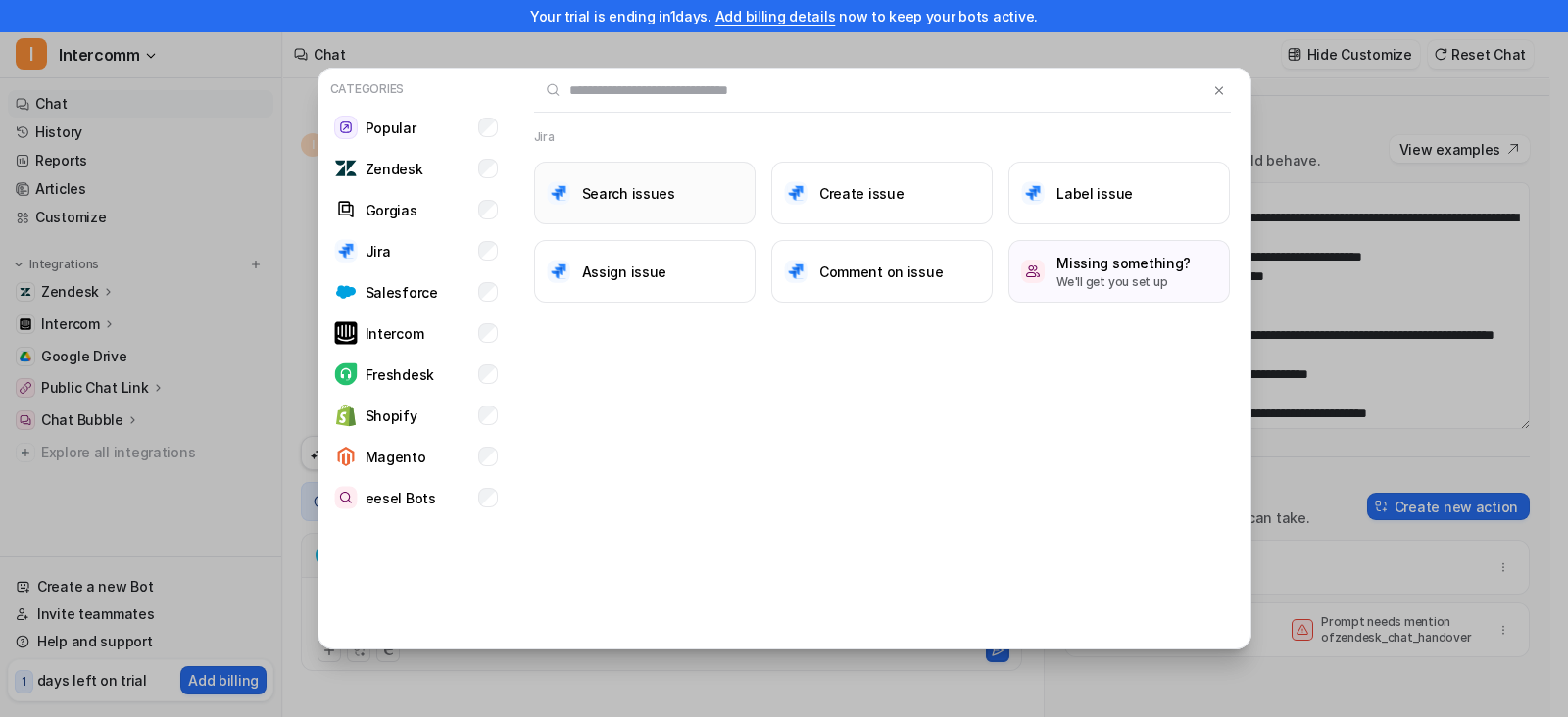 click on "Search issues" at bounding box center (645, 193) 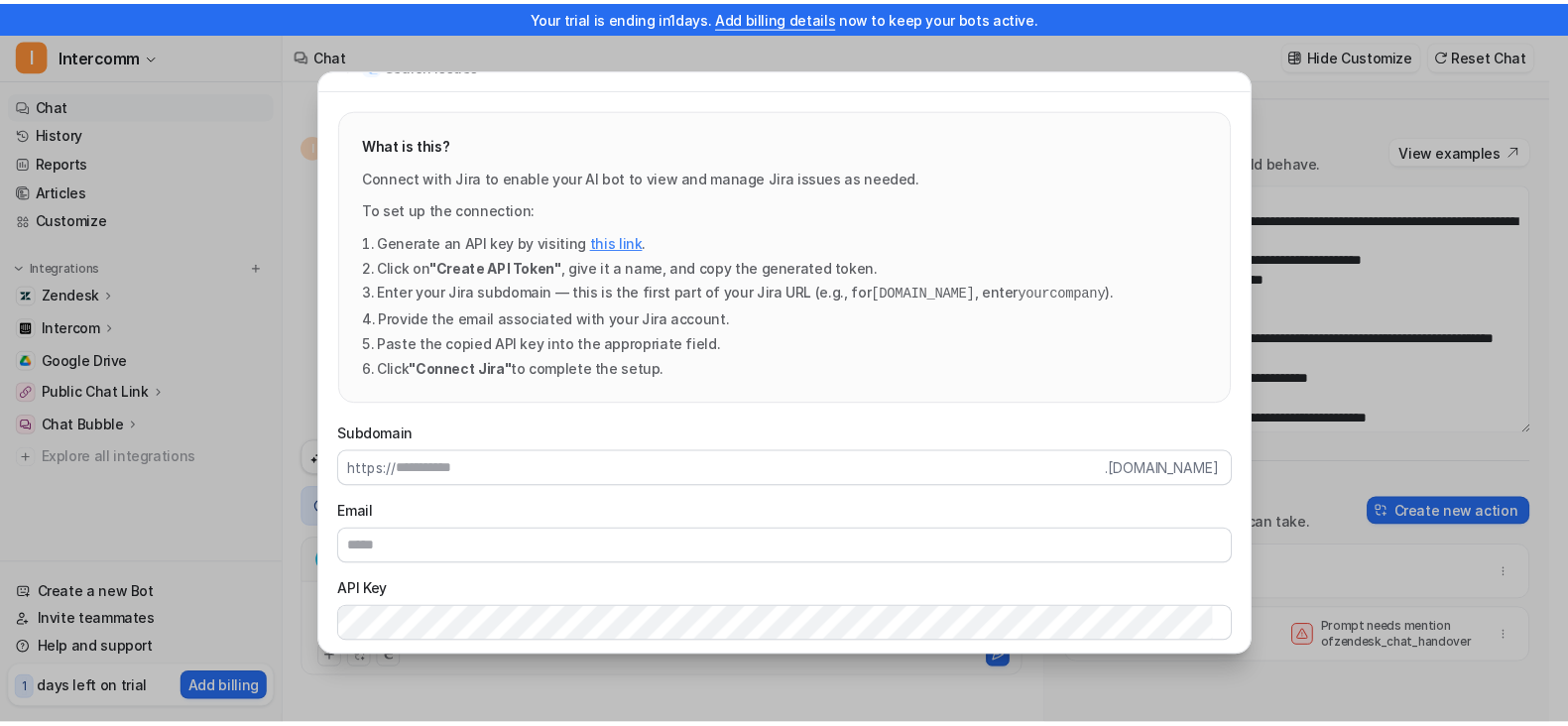 scroll, scrollTop: 0, scrollLeft: 0, axis: both 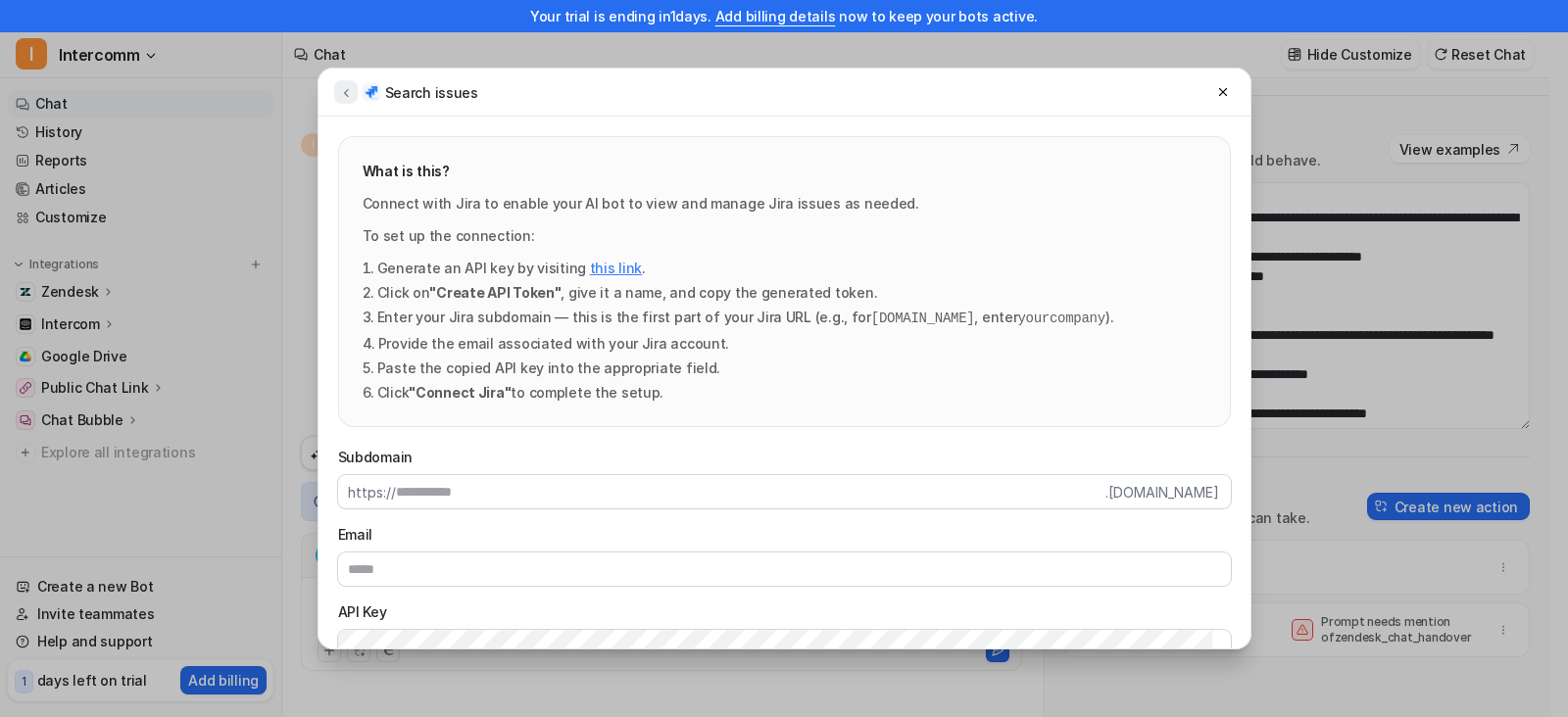 click 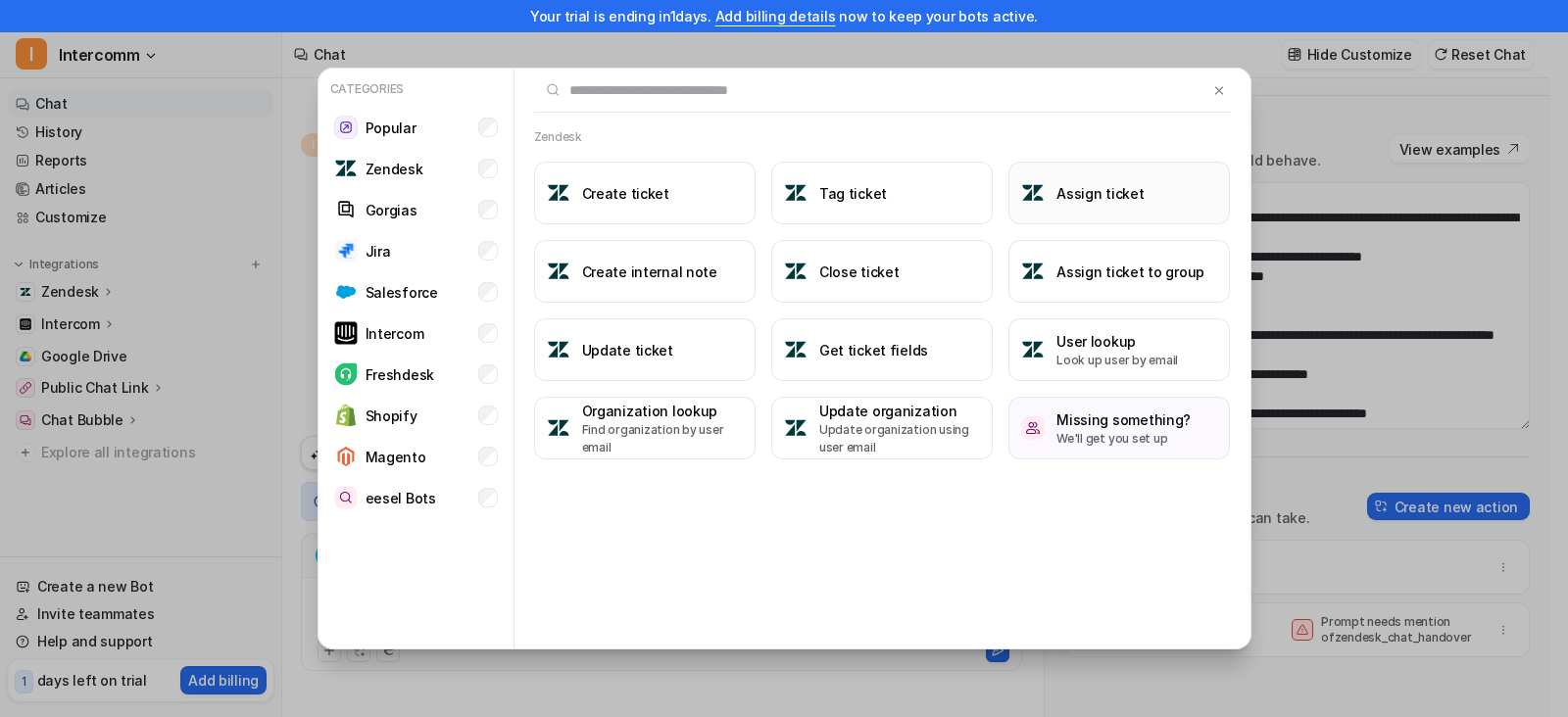click on "Assign ticket" at bounding box center [1119, 193] 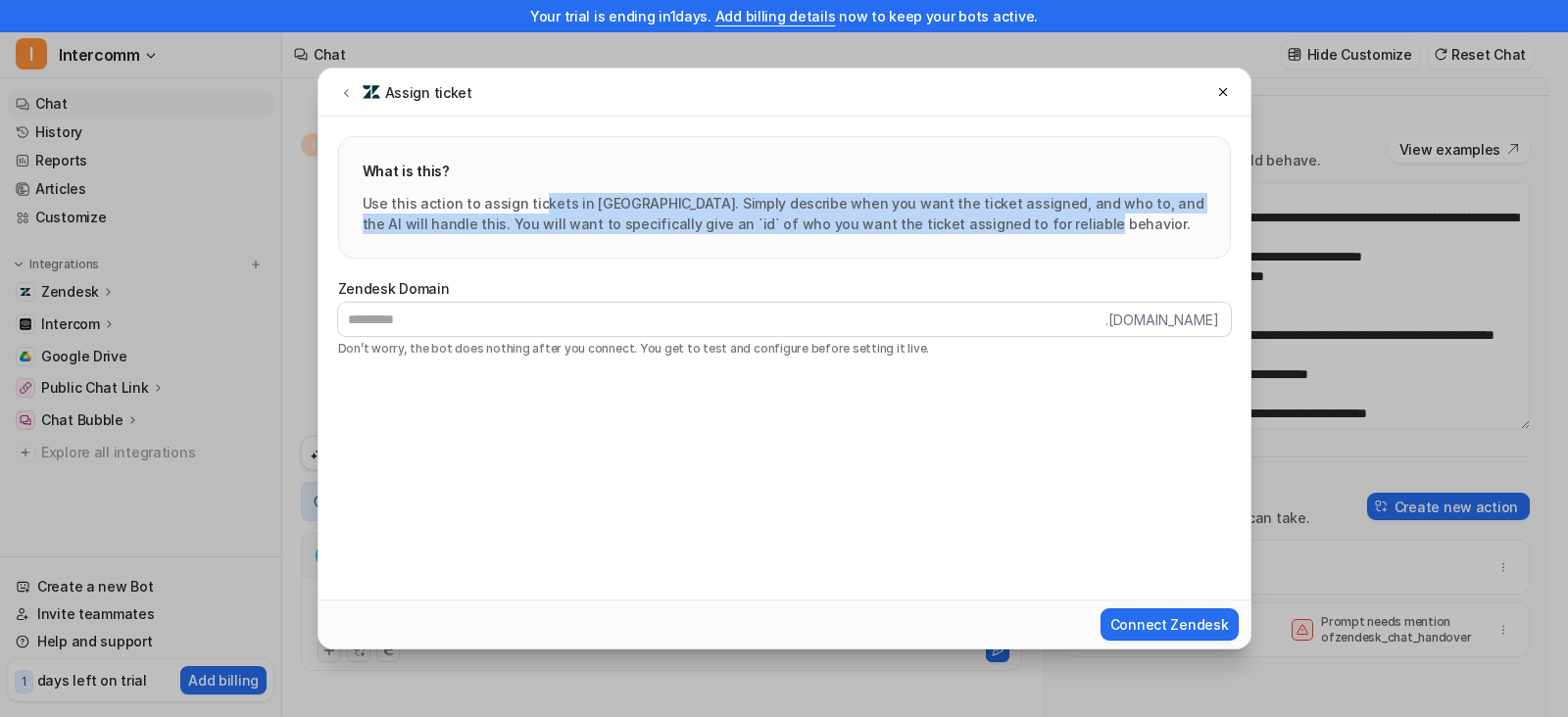 drag, startPoint x: 1039, startPoint y: 227, endPoint x: 530, endPoint y: 199, distance: 509.7696 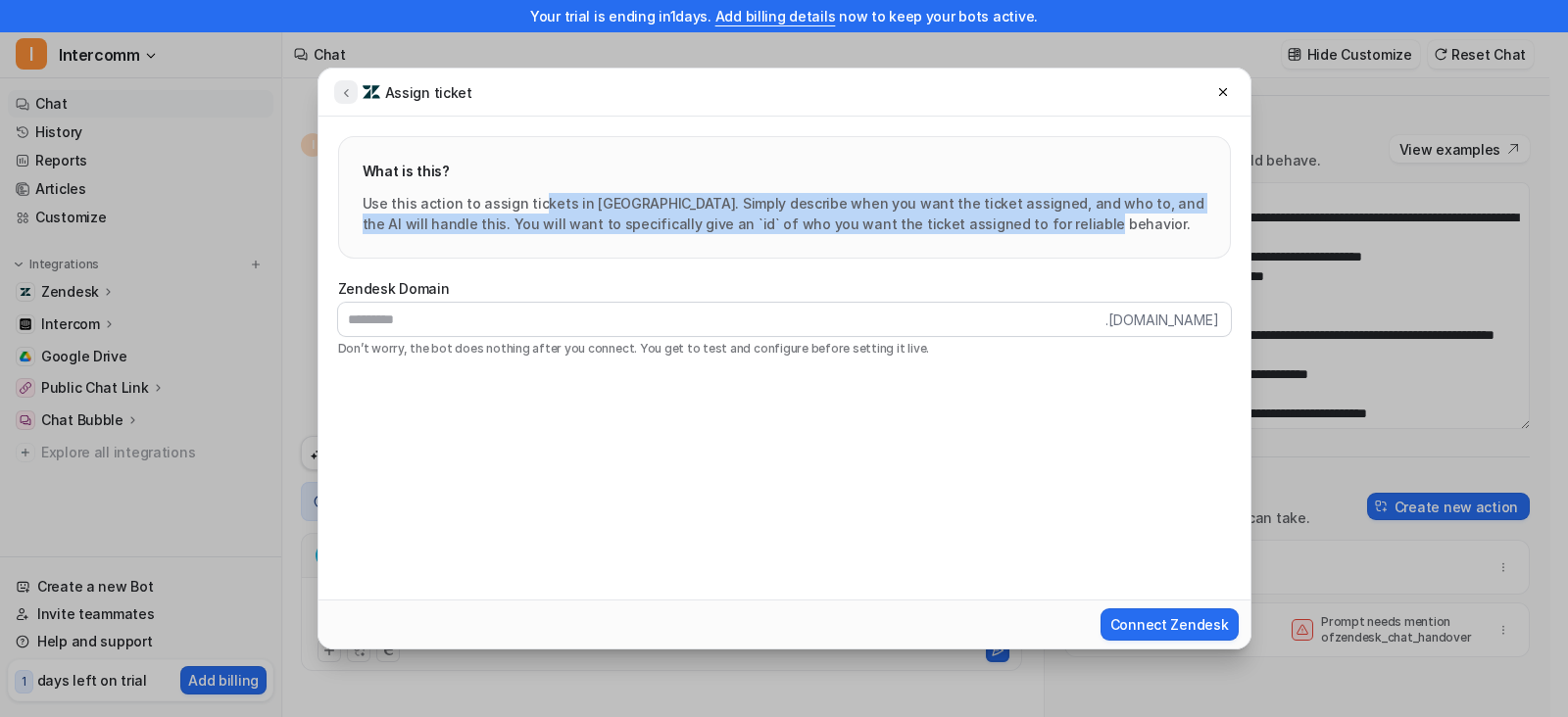 click at bounding box center [346, 92] 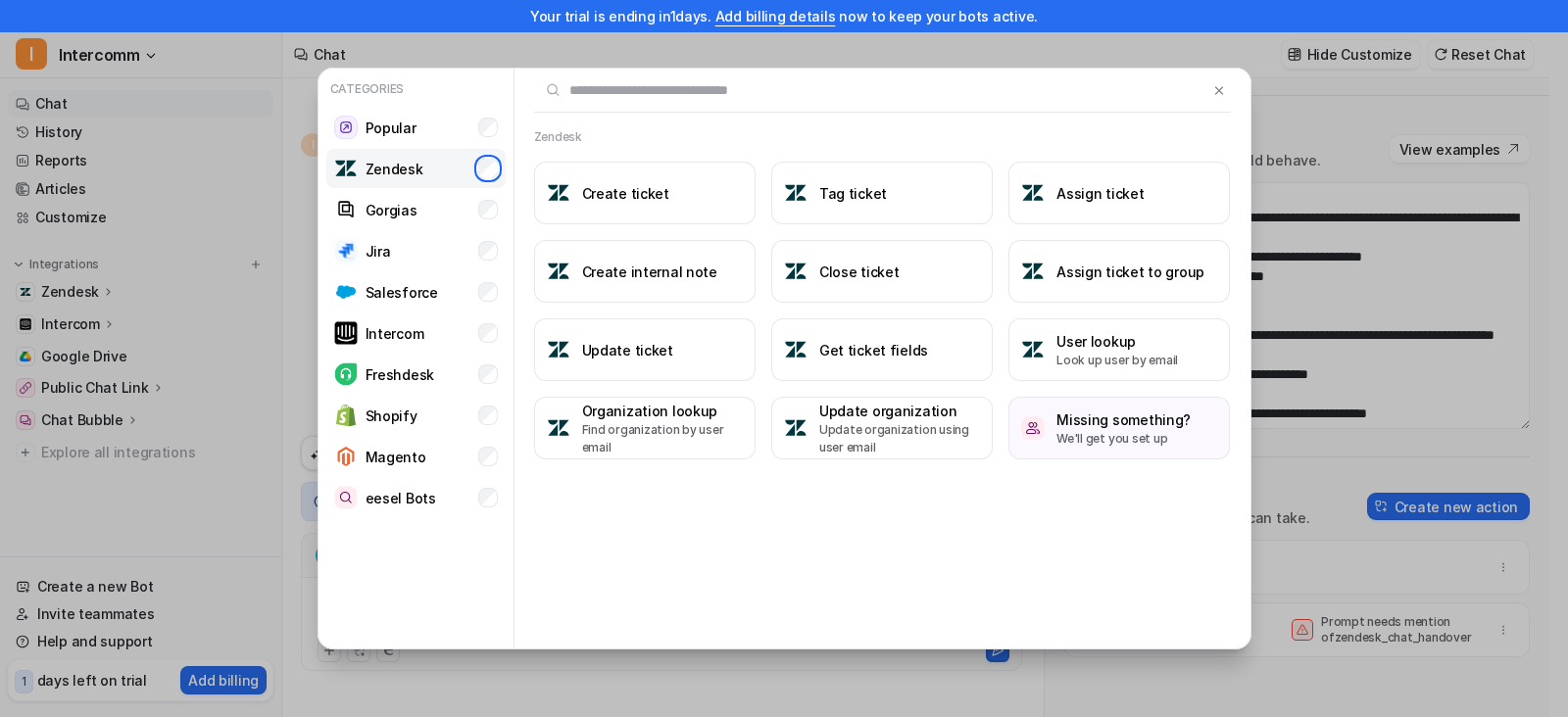click on "Zendesk" at bounding box center (416, 168) 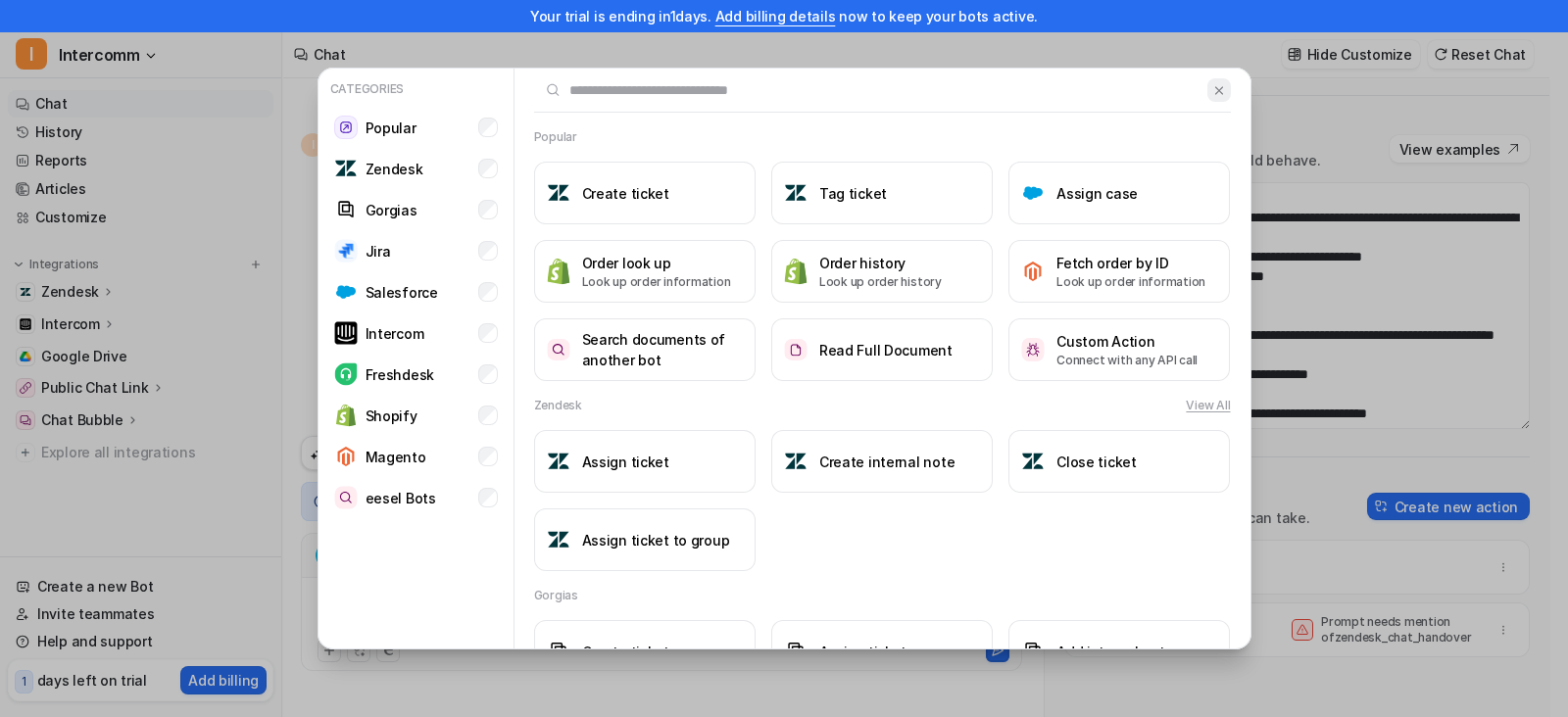 click at bounding box center (1219, 90) 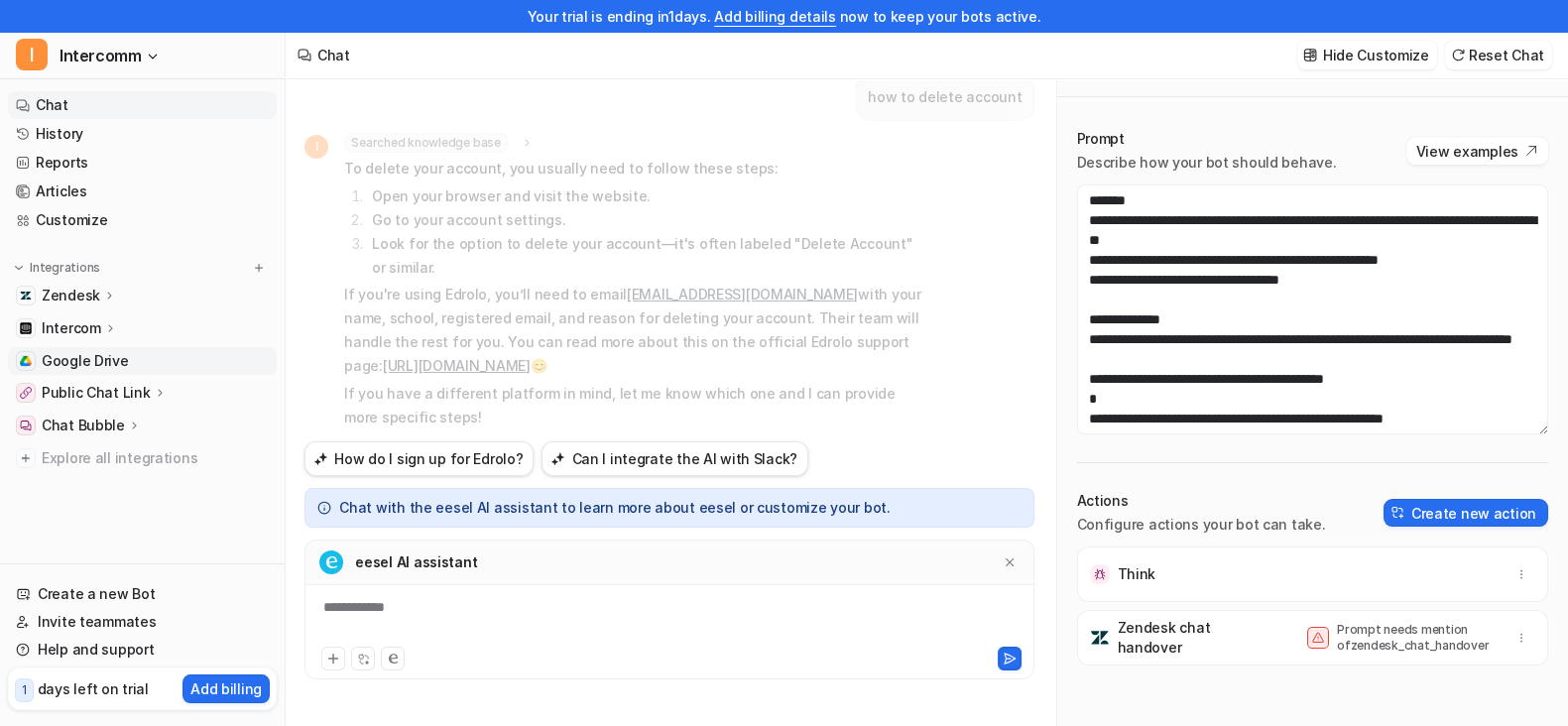 click on "Google Drive" at bounding box center [85, 361] 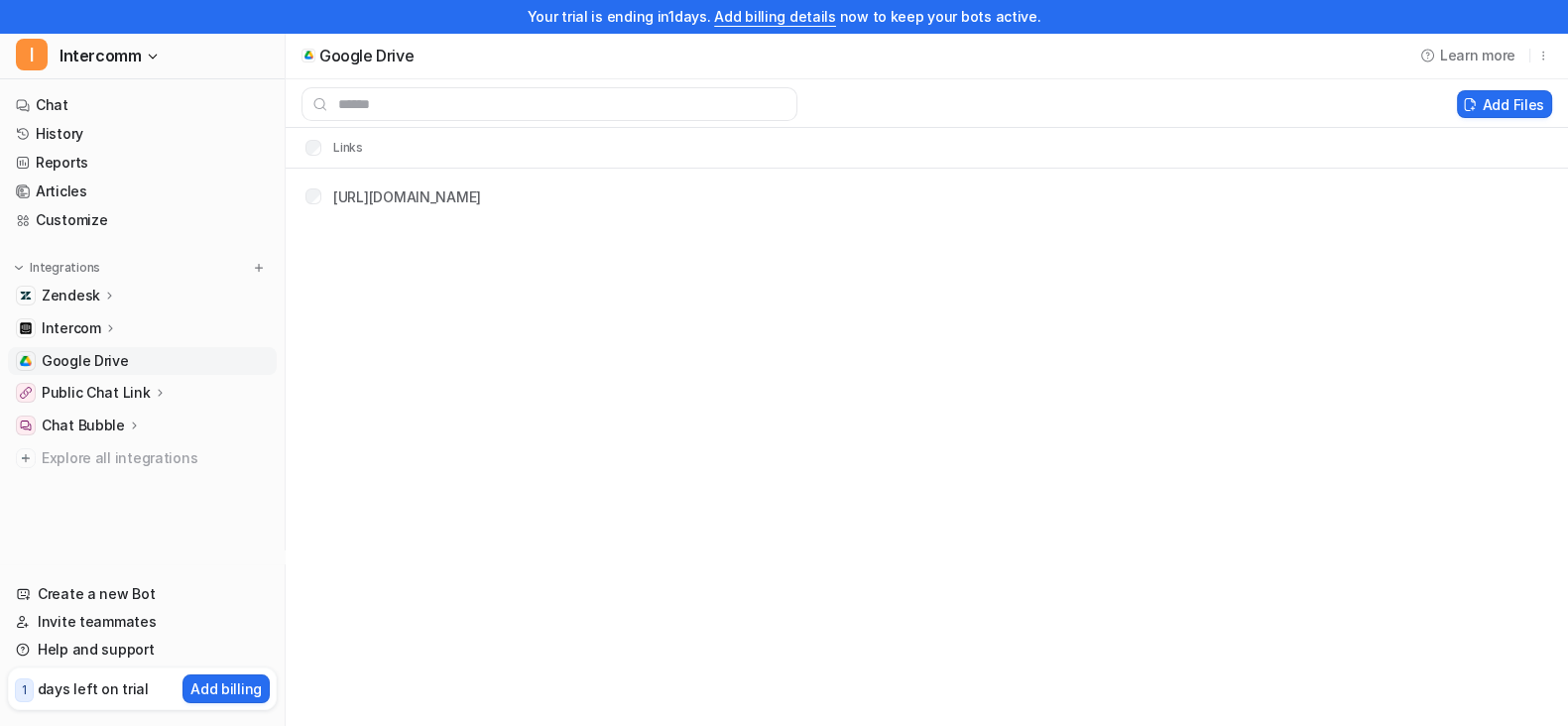 scroll, scrollTop: 0, scrollLeft: 0, axis: both 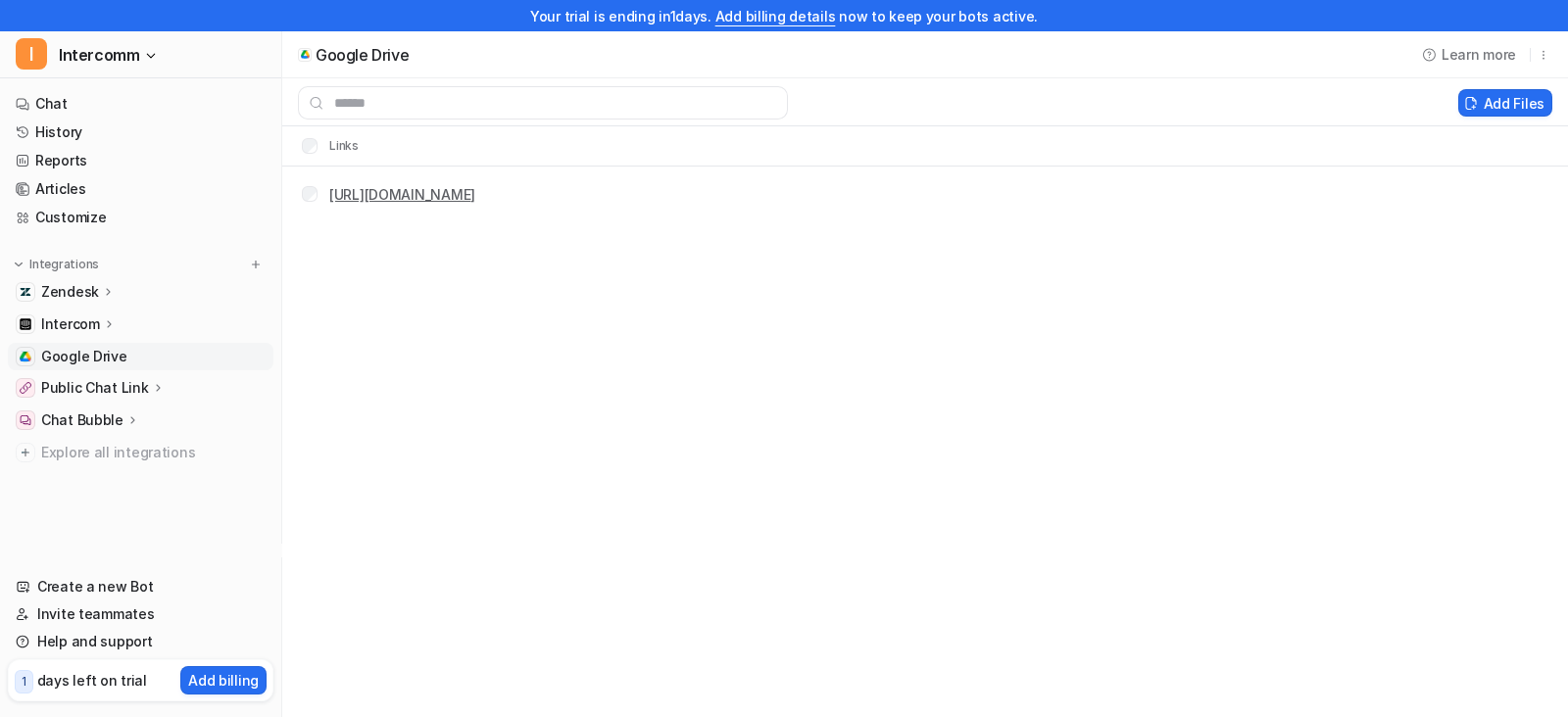 click on "[URL][DOMAIN_NAME]" at bounding box center (402, 194) 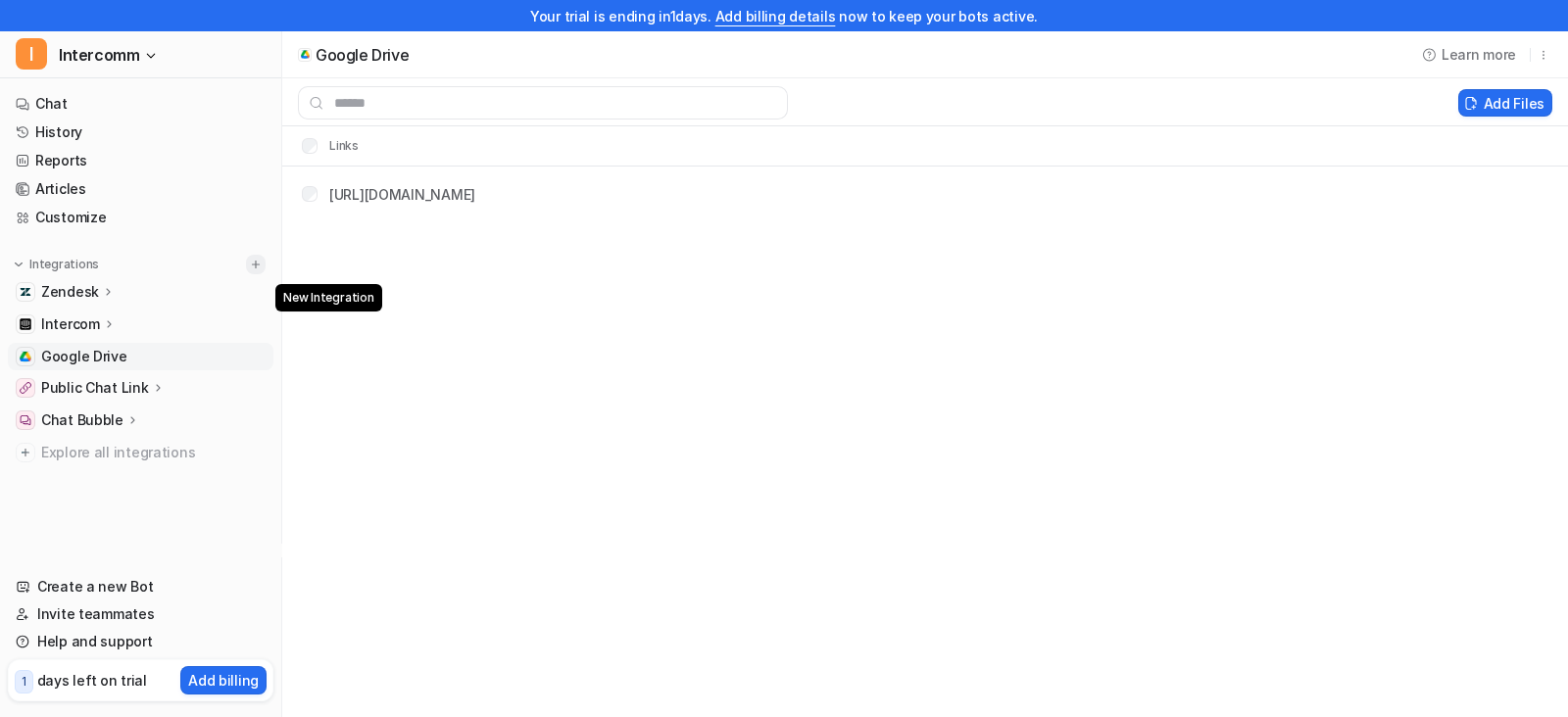 click at bounding box center (256, 264) 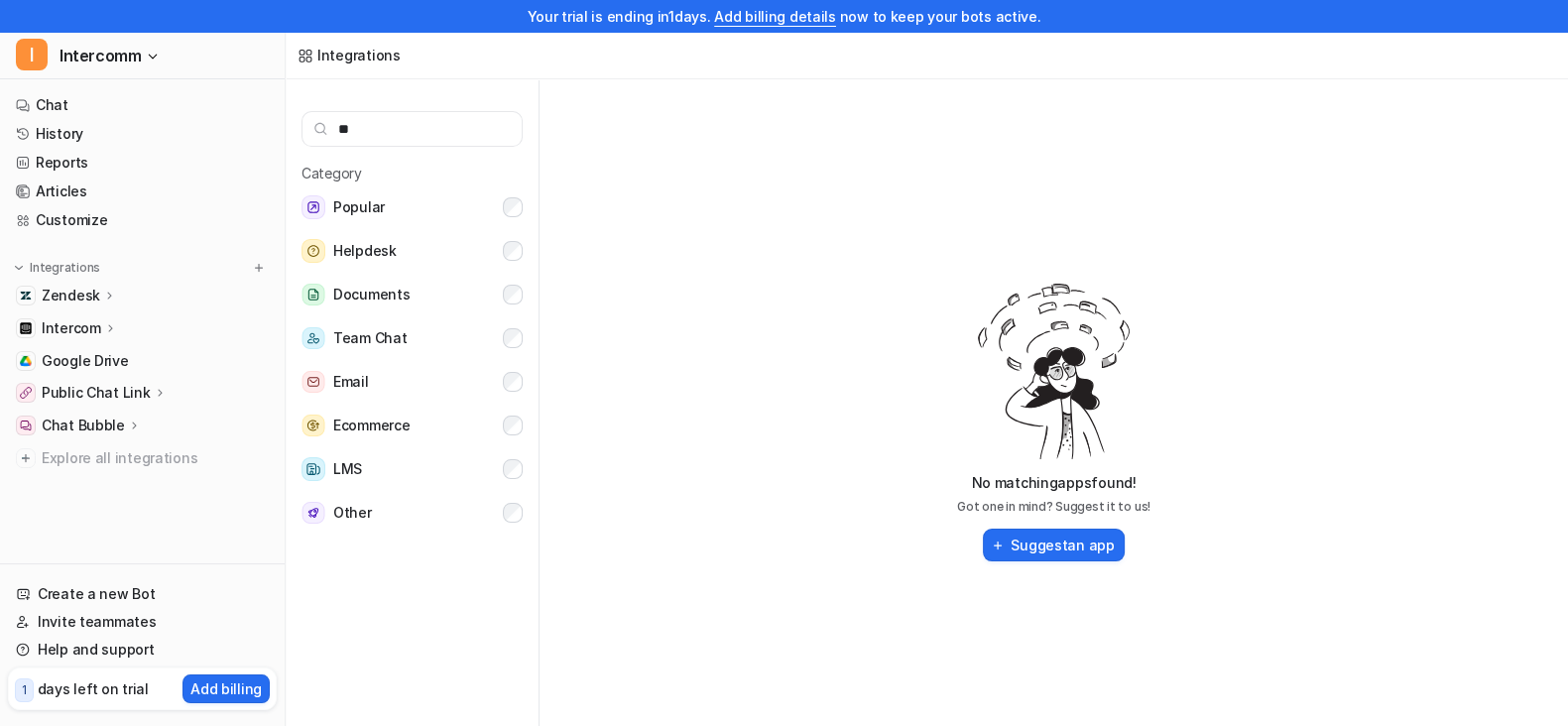 type on "*" 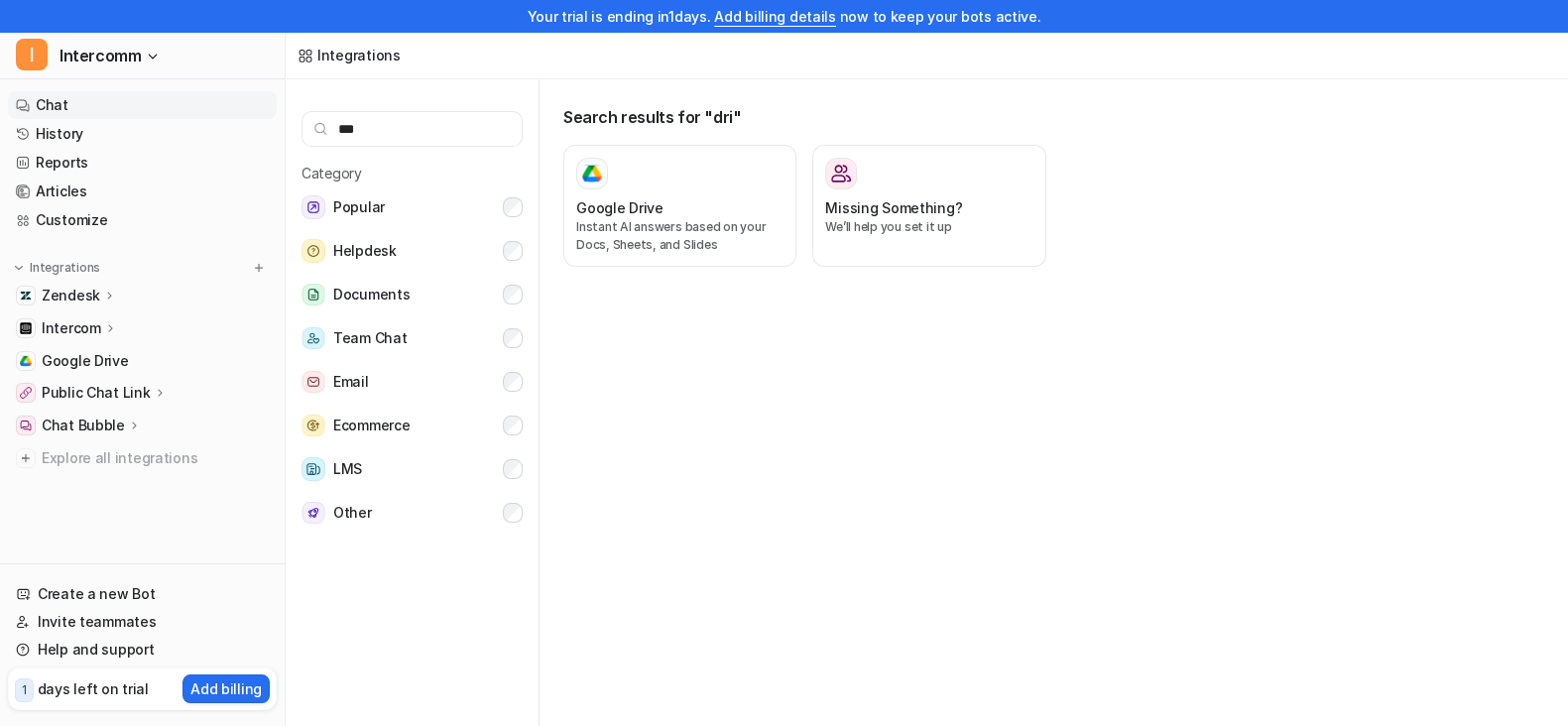 type on "***" 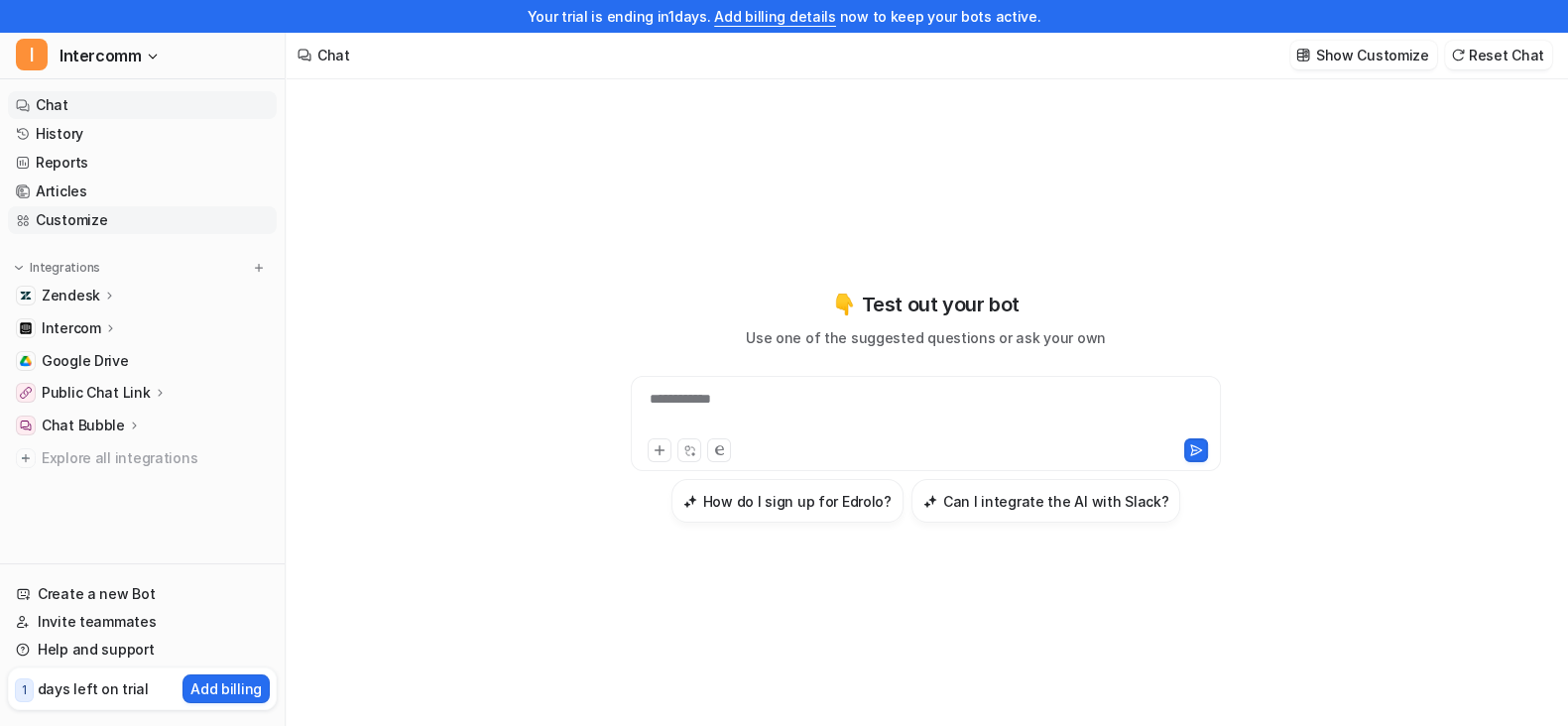 click on "Customize" at bounding box center (142, 220) 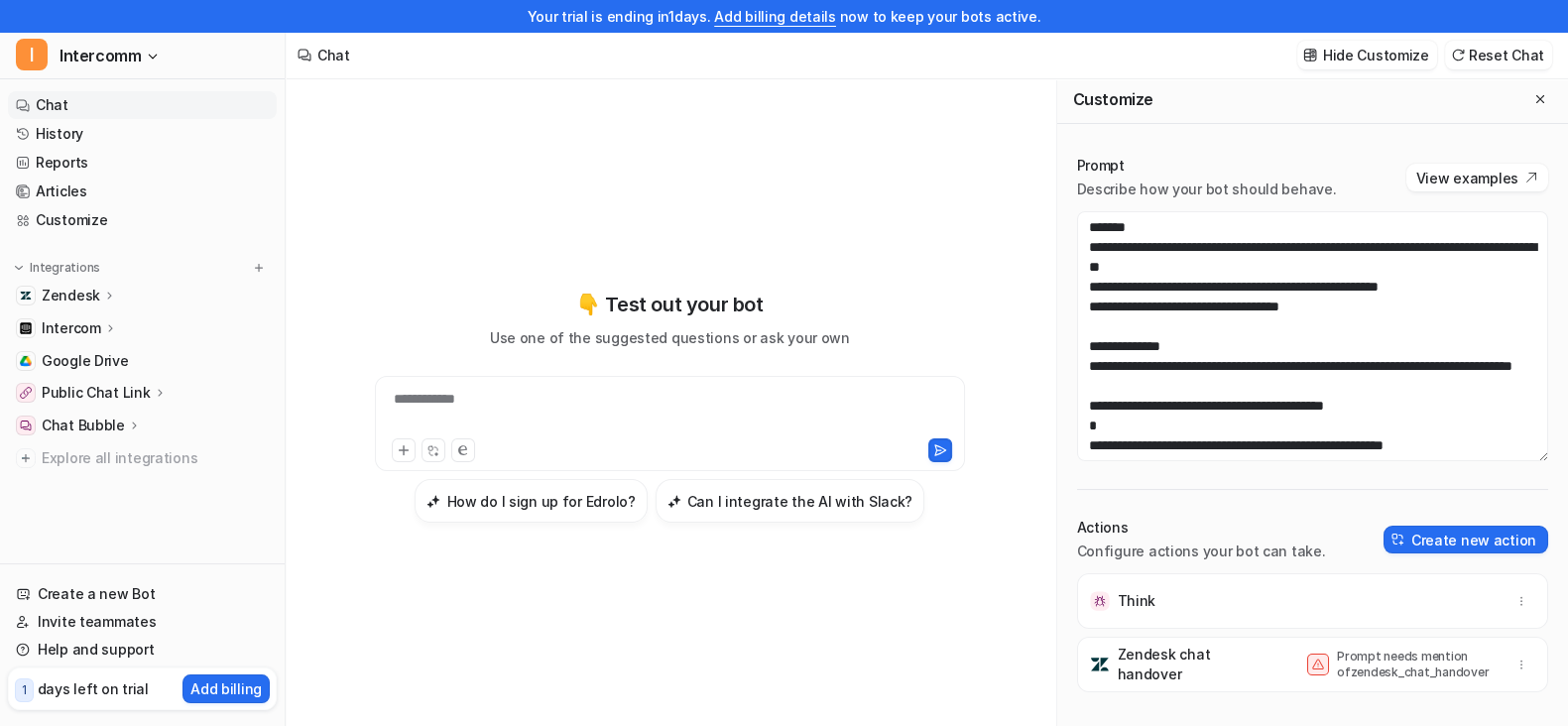 scroll, scrollTop: 0, scrollLeft: 0, axis: both 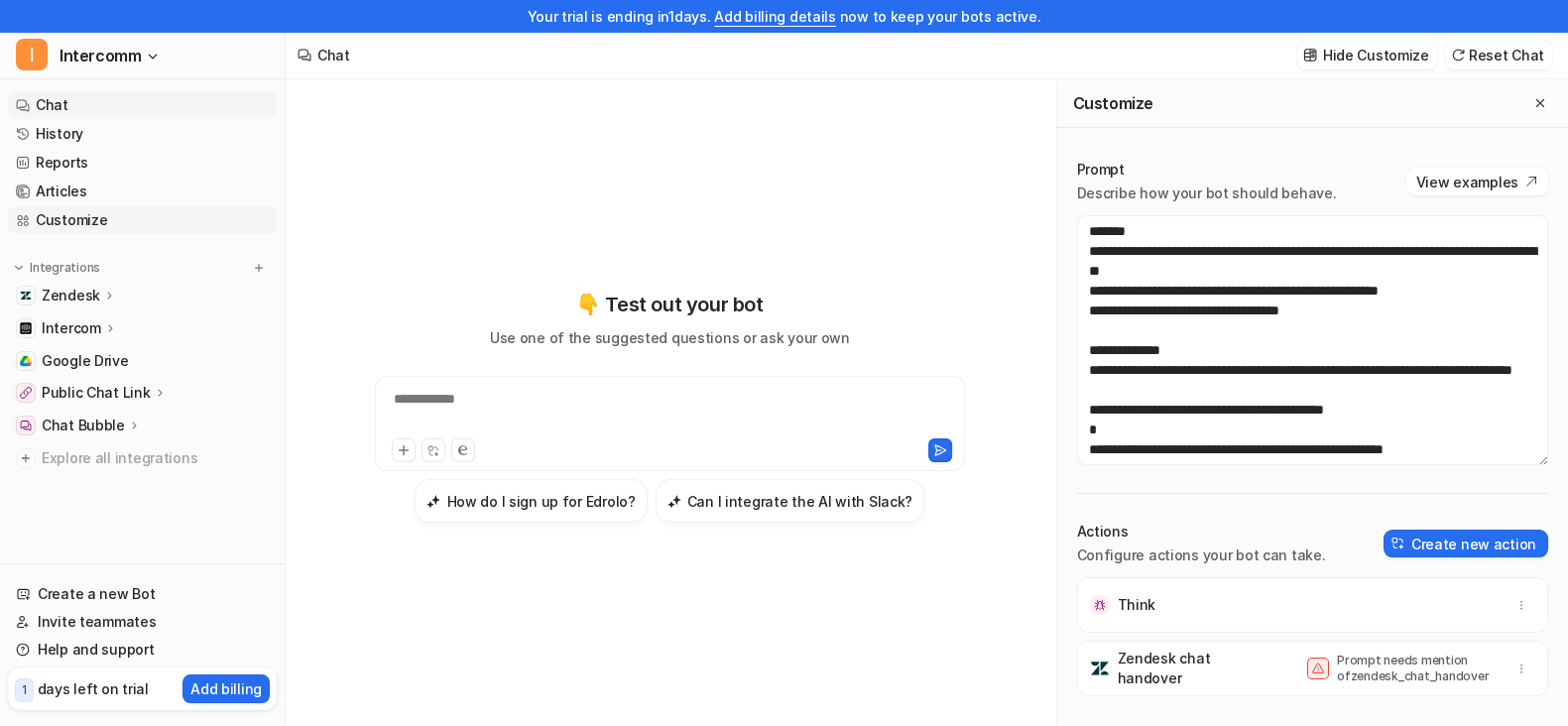 click on "Customize" at bounding box center (142, 220) 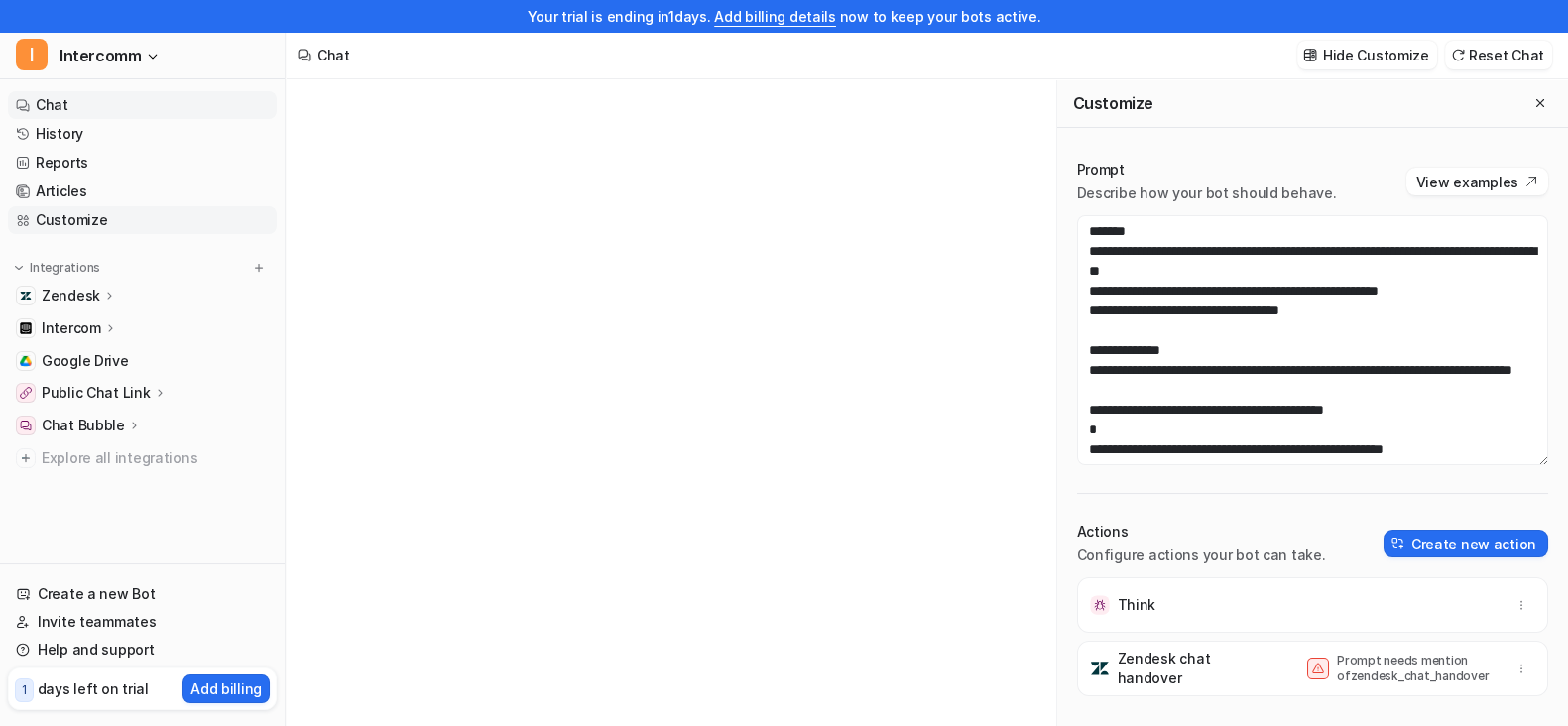 click on "Customize" at bounding box center (142, 220) 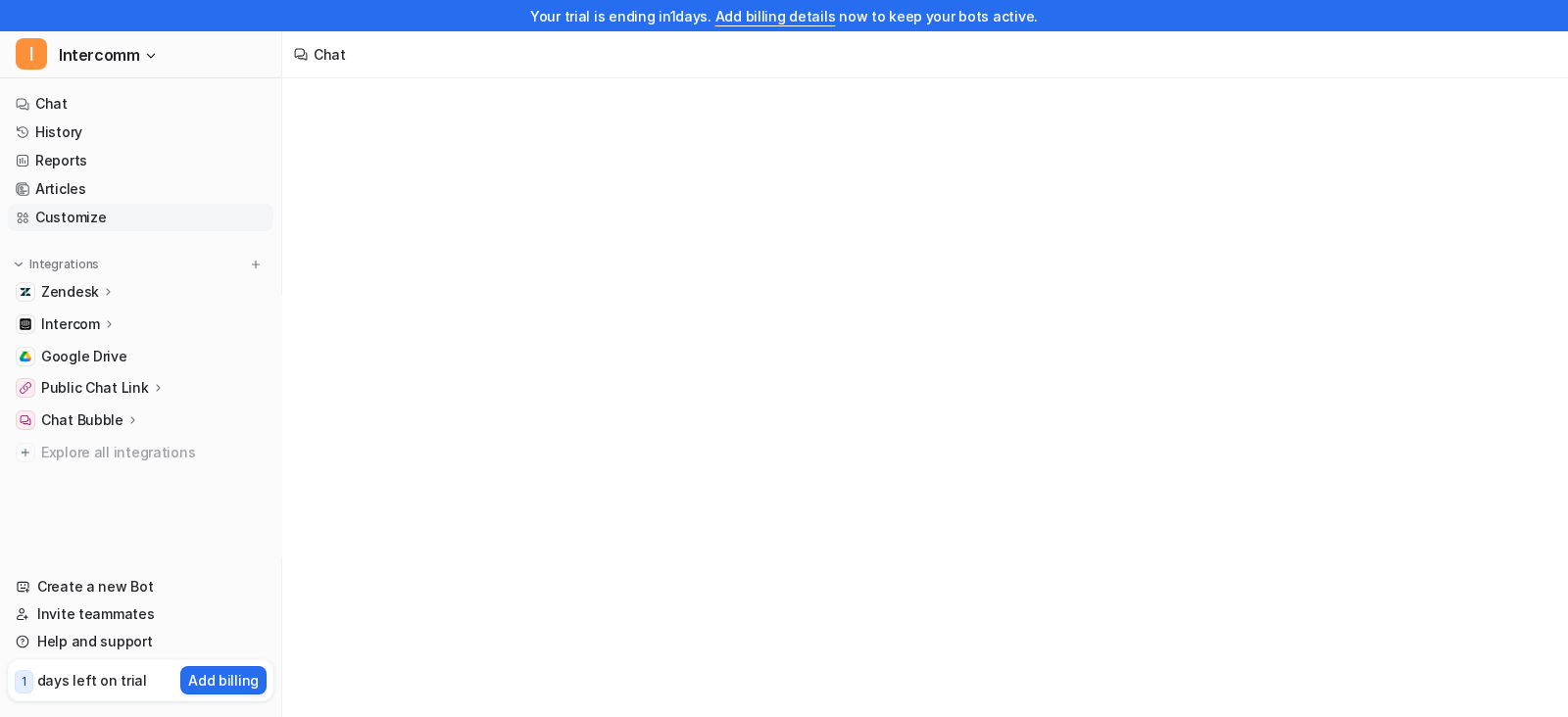 click on "Customize" at bounding box center (140, 217) 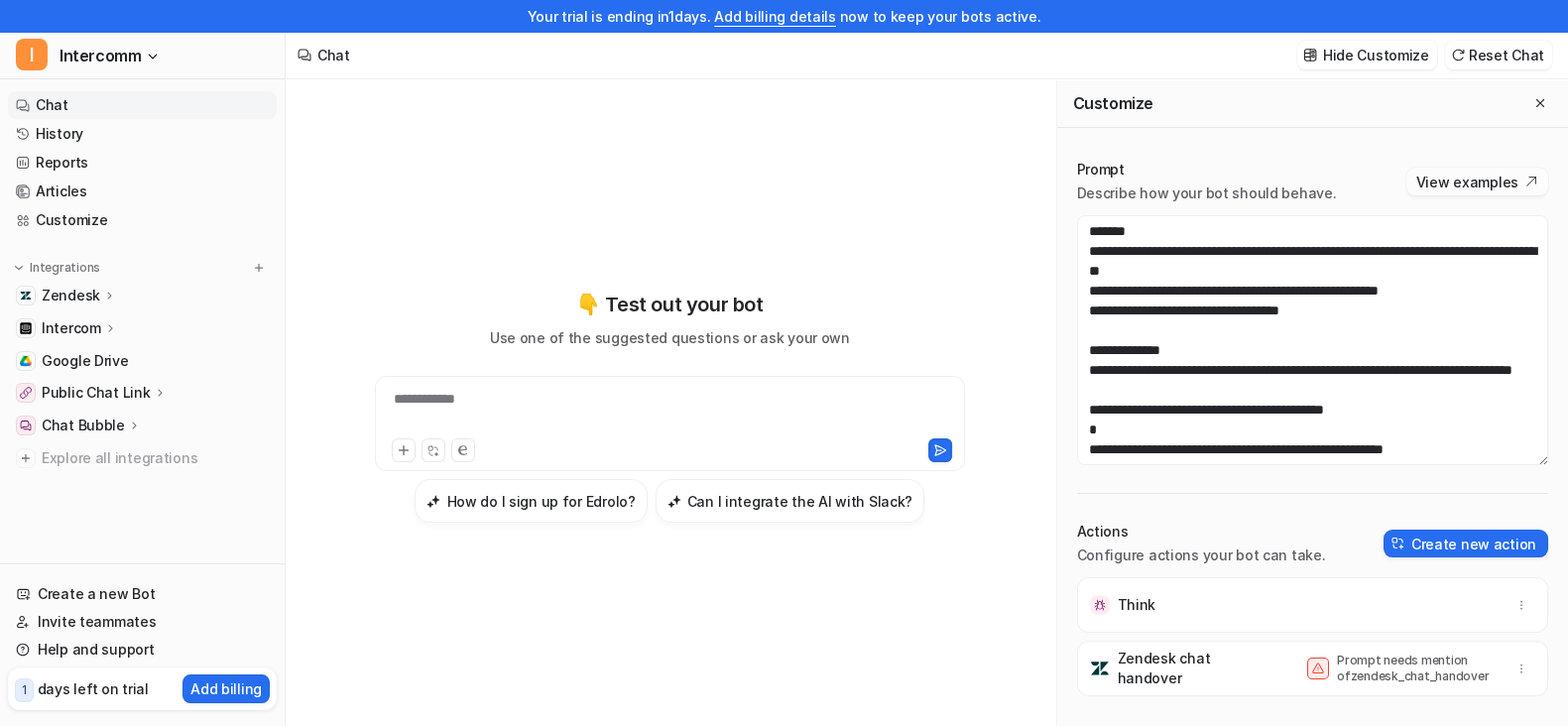 click on "View examples" at bounding box center [1477, 182] 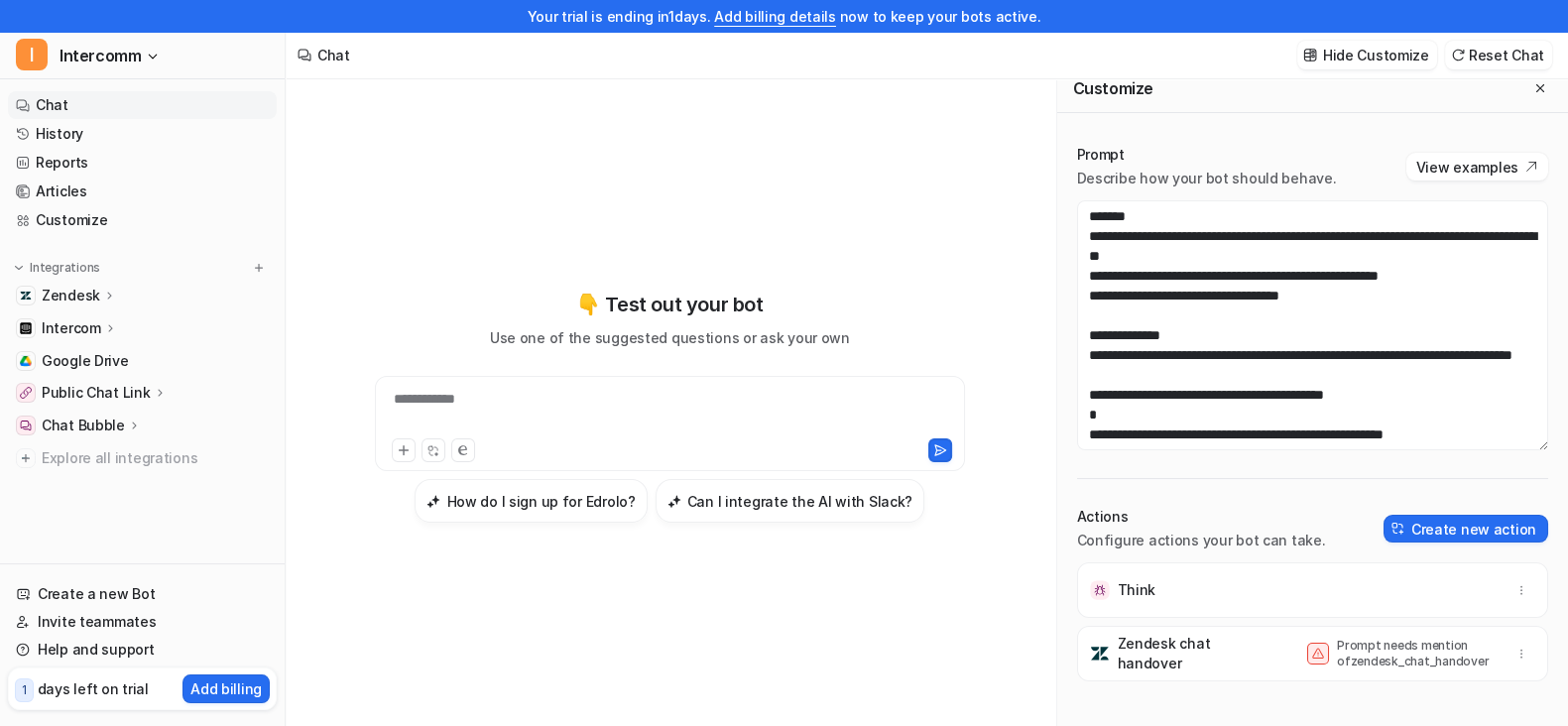 scroll, scrollTop: 20, scrollLeft: 0, axis: vertical 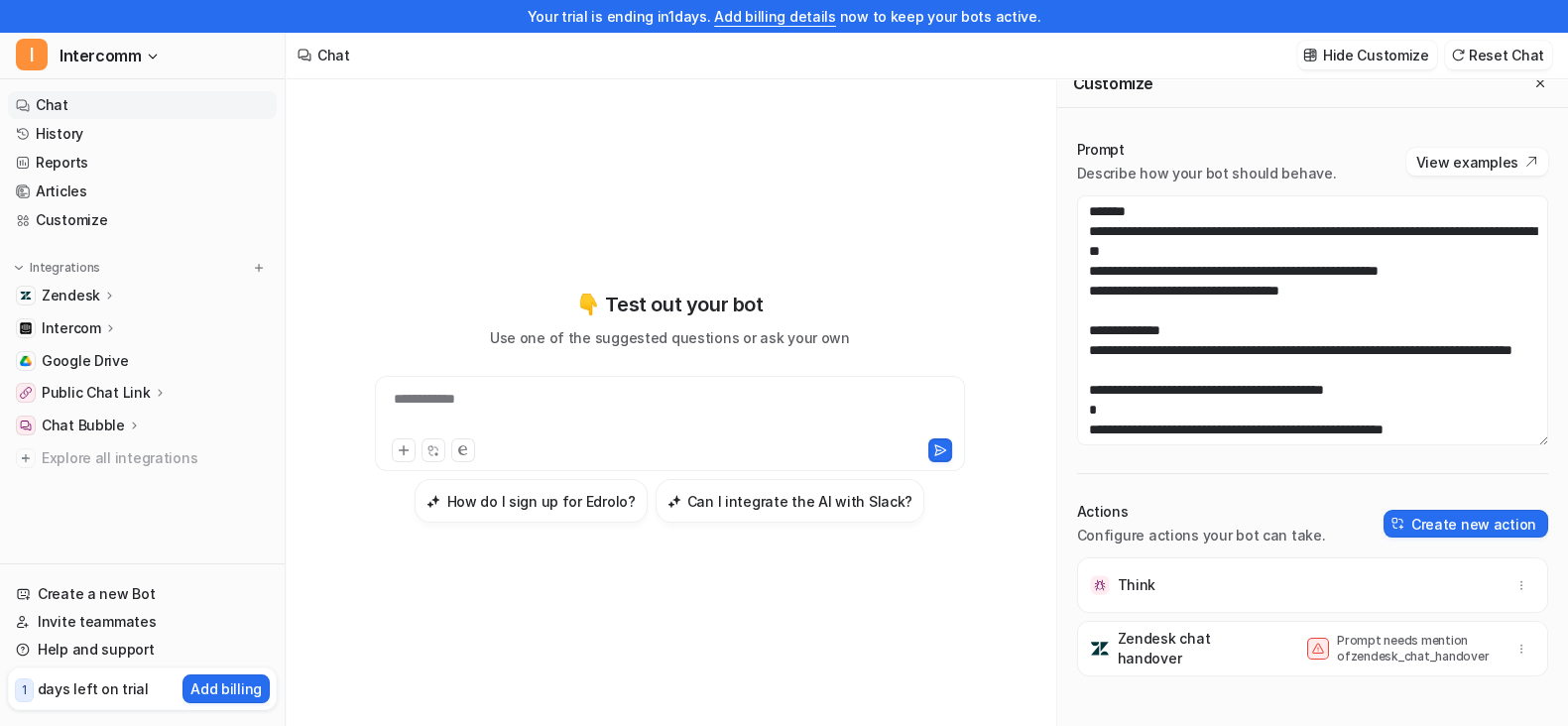 click on "Chat Bubble" at bounding box center (83, 425) 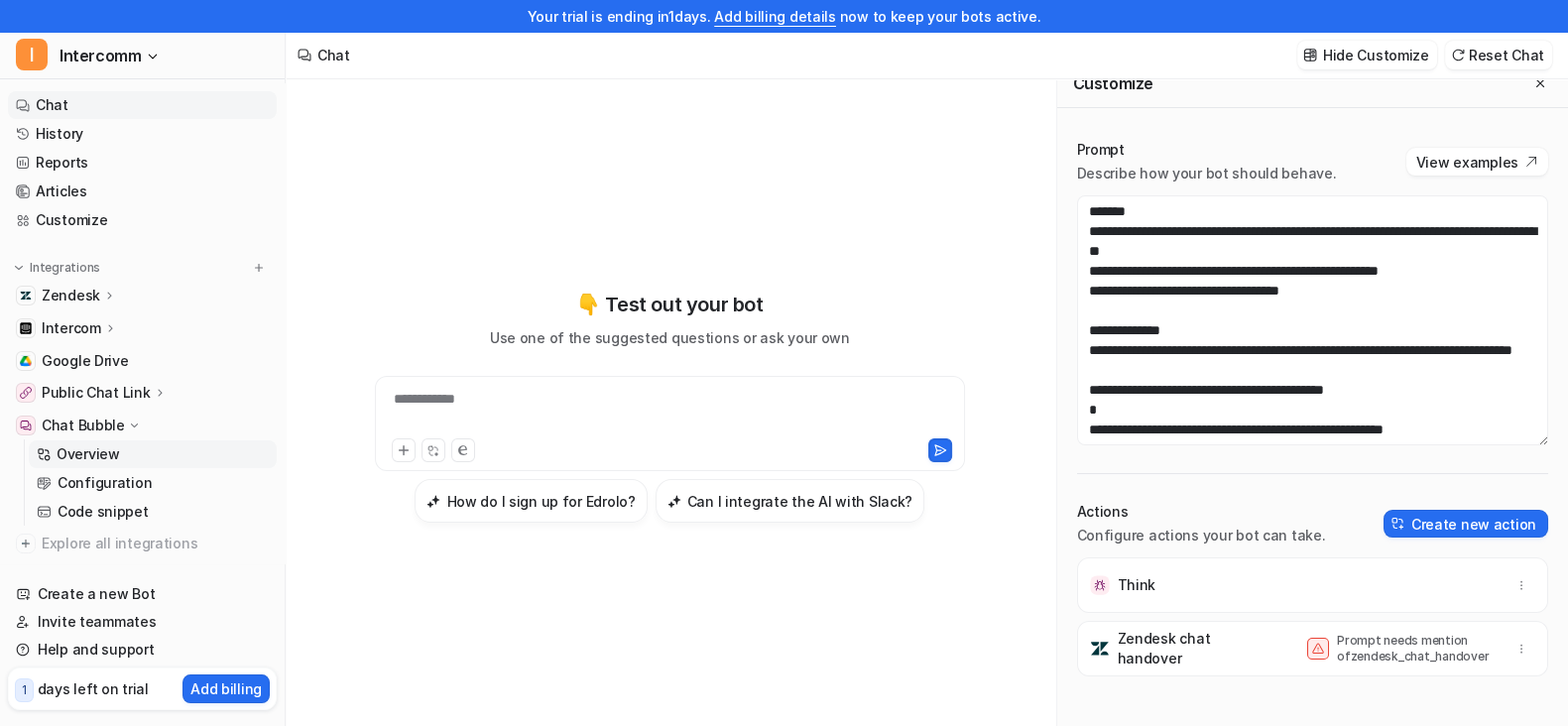 click on "Overview" at bounding box center (153, 454) 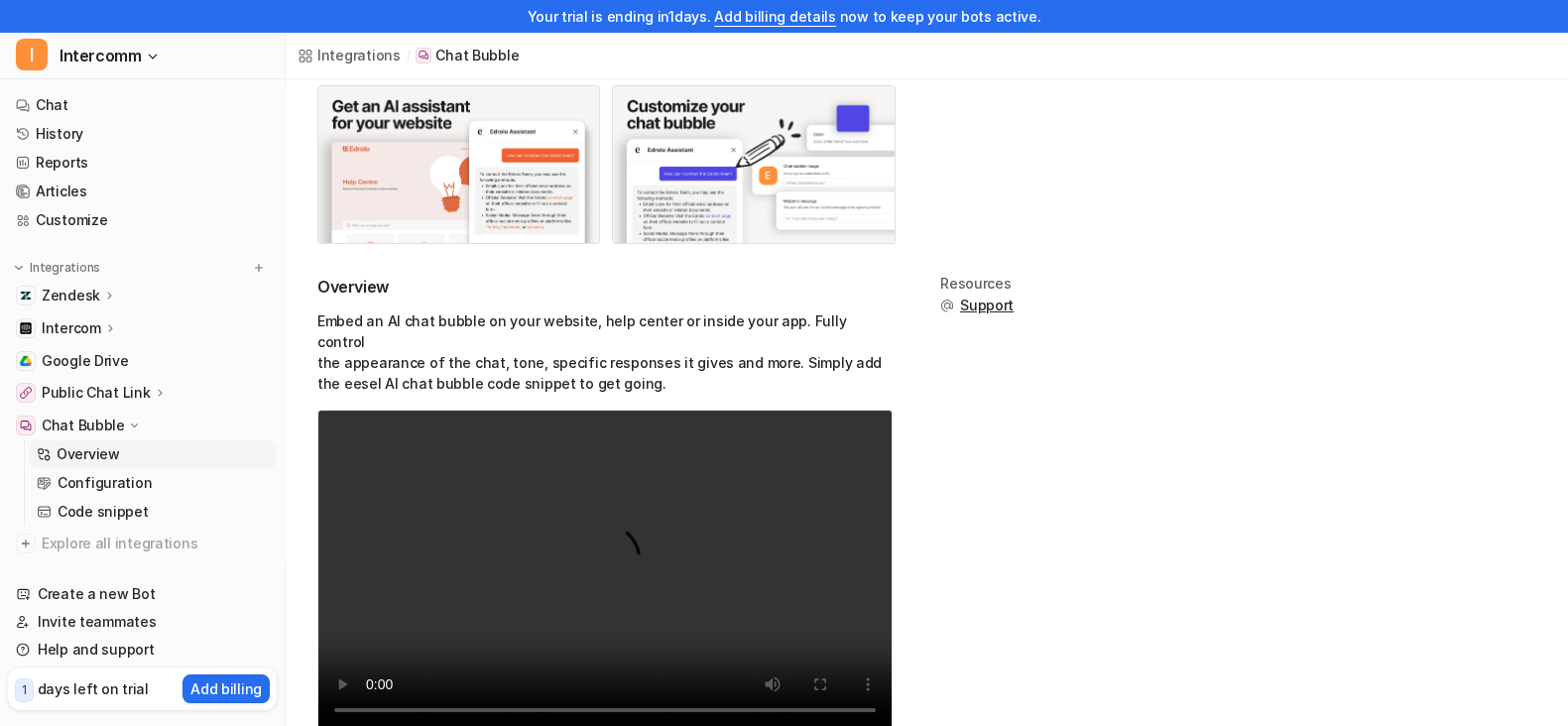 scroll, scrollTop: 168, scrollLeft: 0, axis: vertical 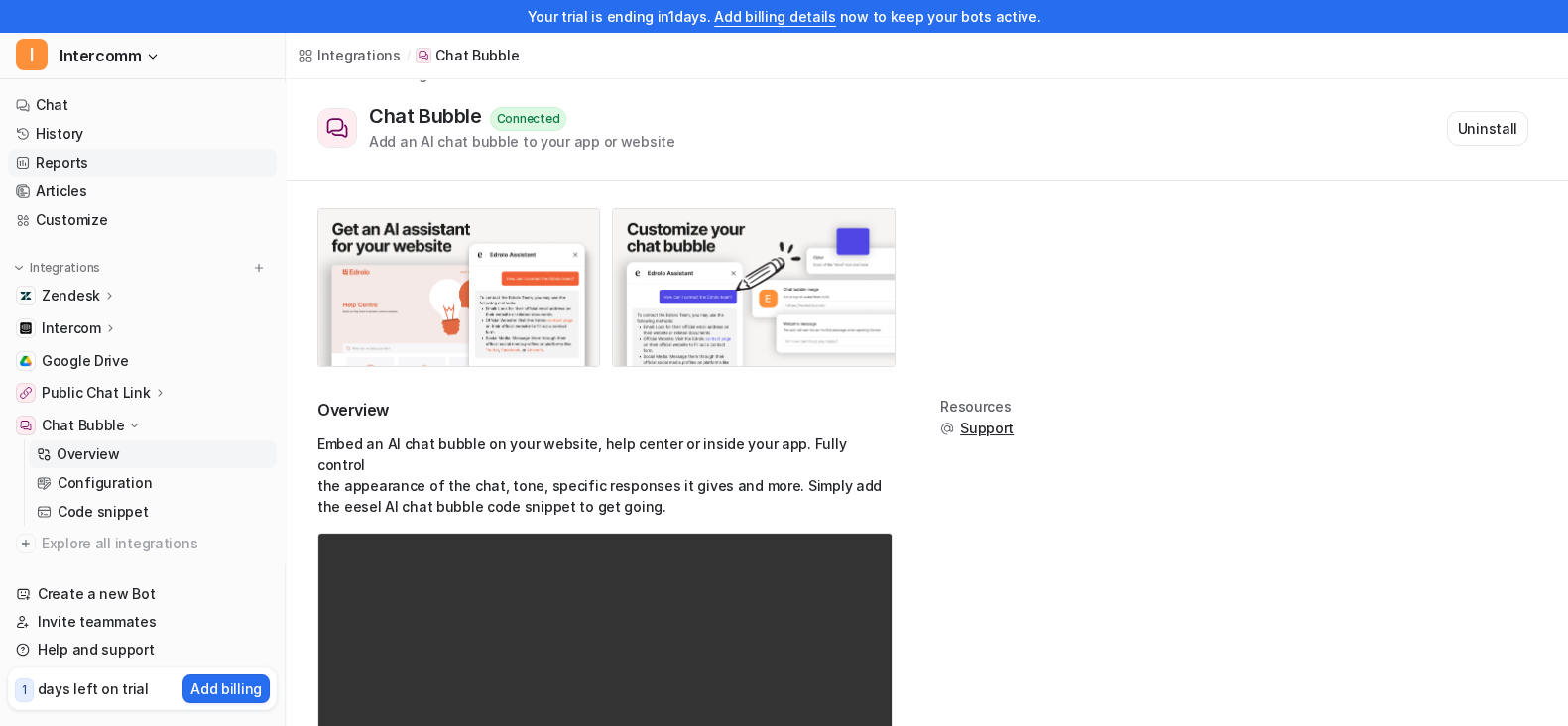 click on "Reports" at bounding box center [142, 163] 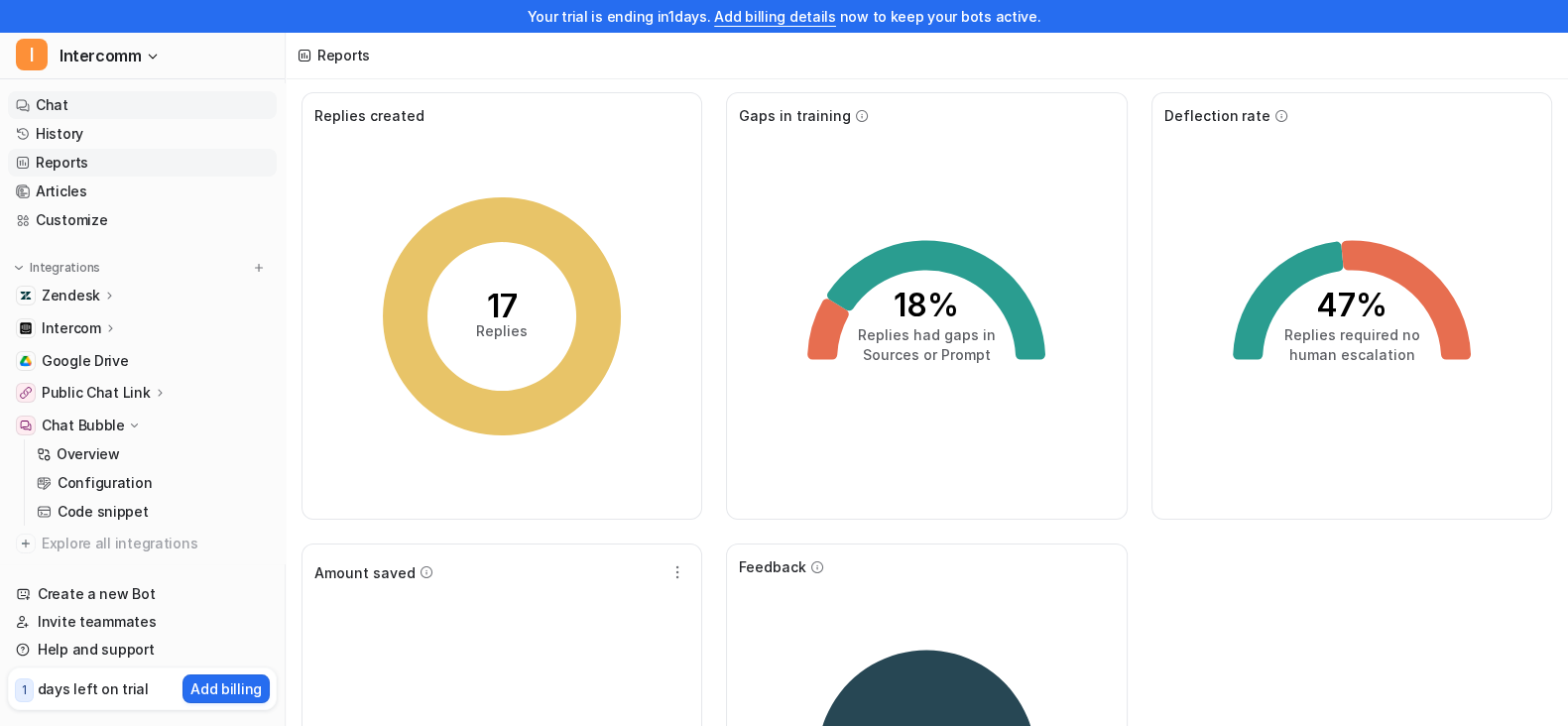 click on "Chat" at bounding box center (142, 105) 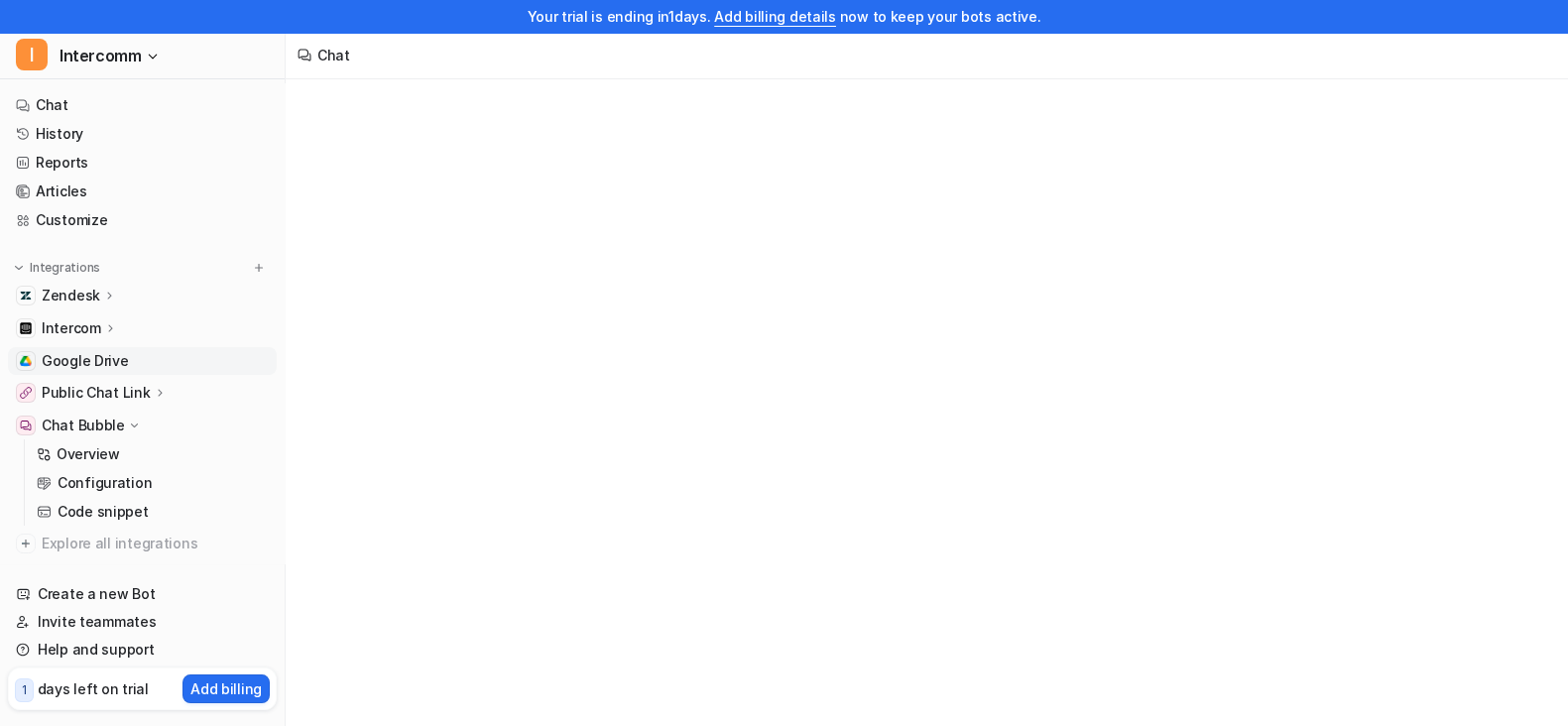scroll, scrollTop: 0, scrollLeft: 0, axis: both 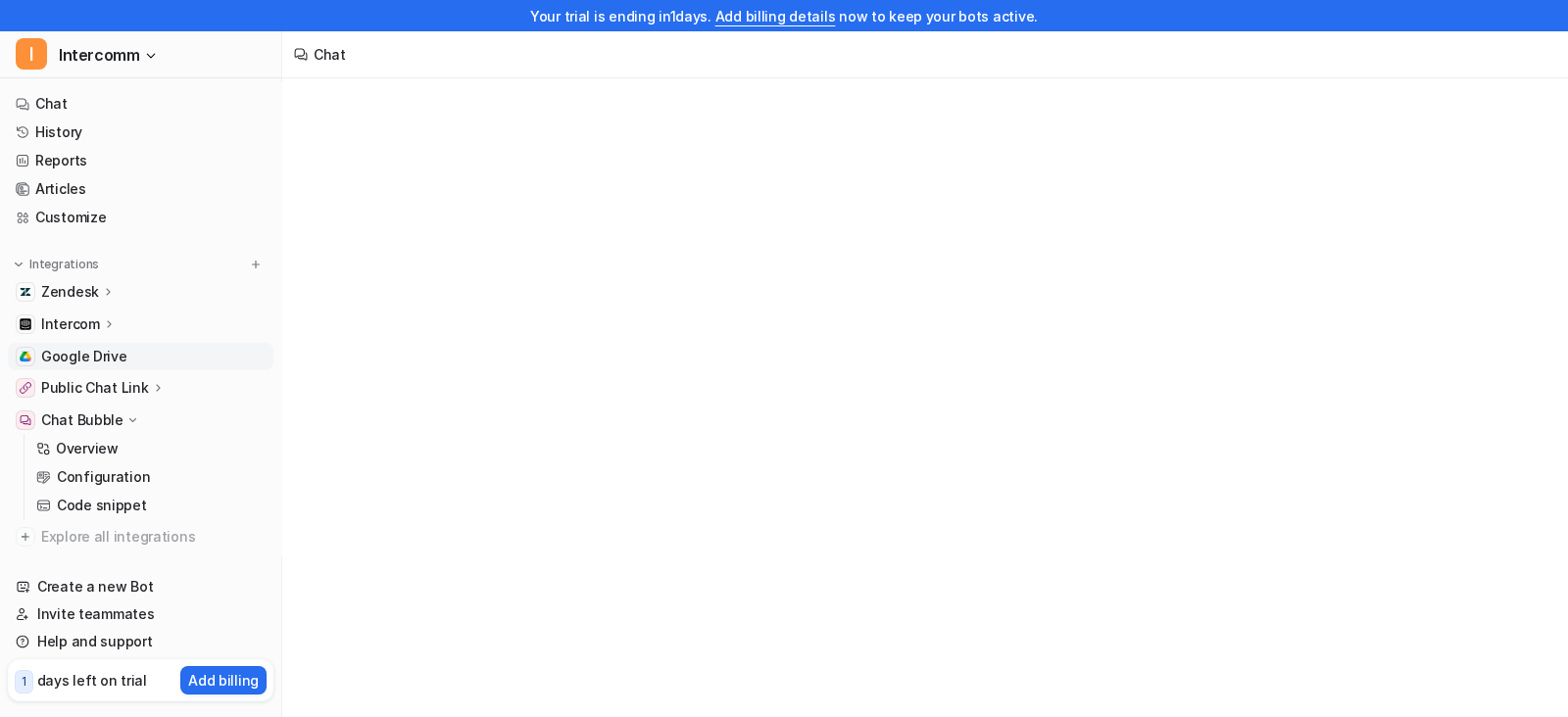 click on "Google Drive" at bounding box center (84, 357) 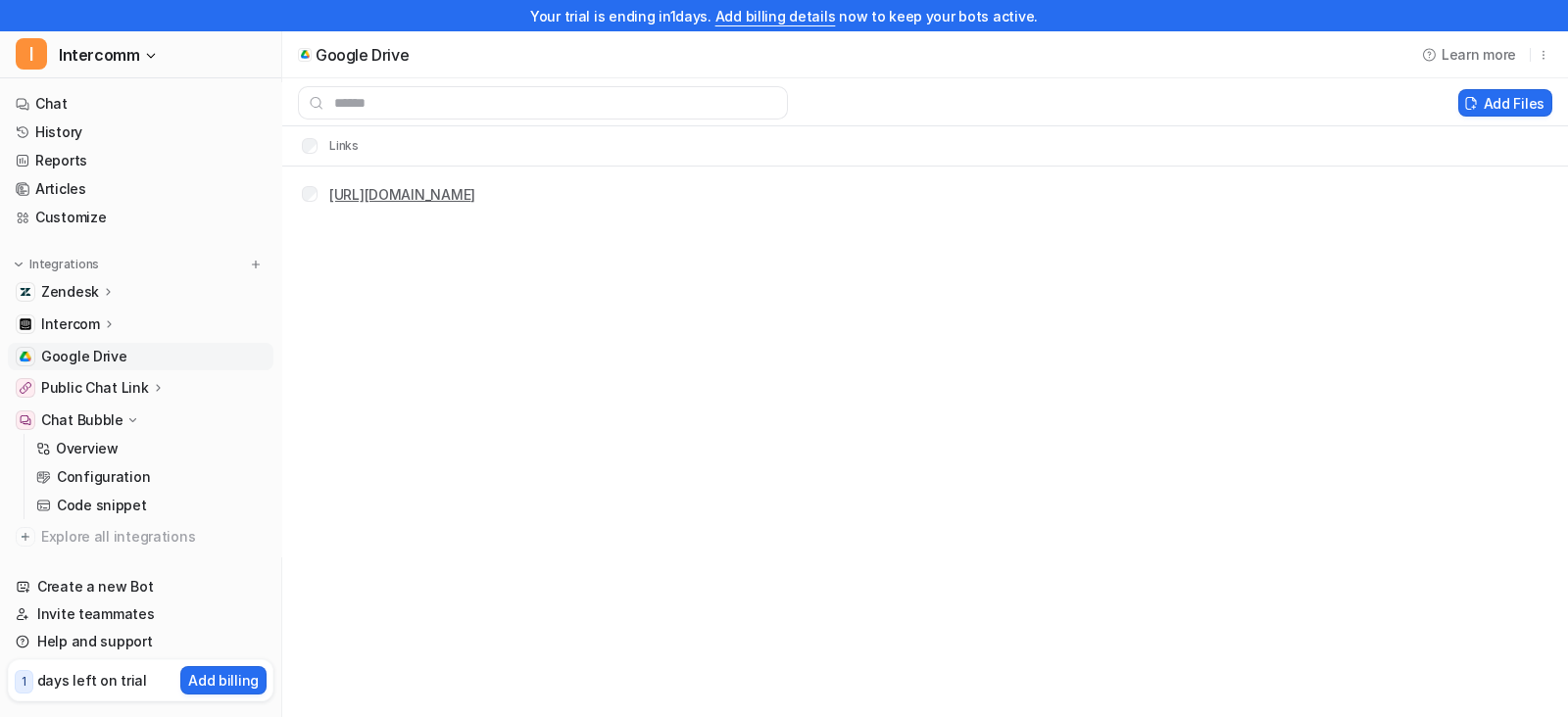 click on "[URL][DOMAIN_NAME]" at bounding box center [402, 194] 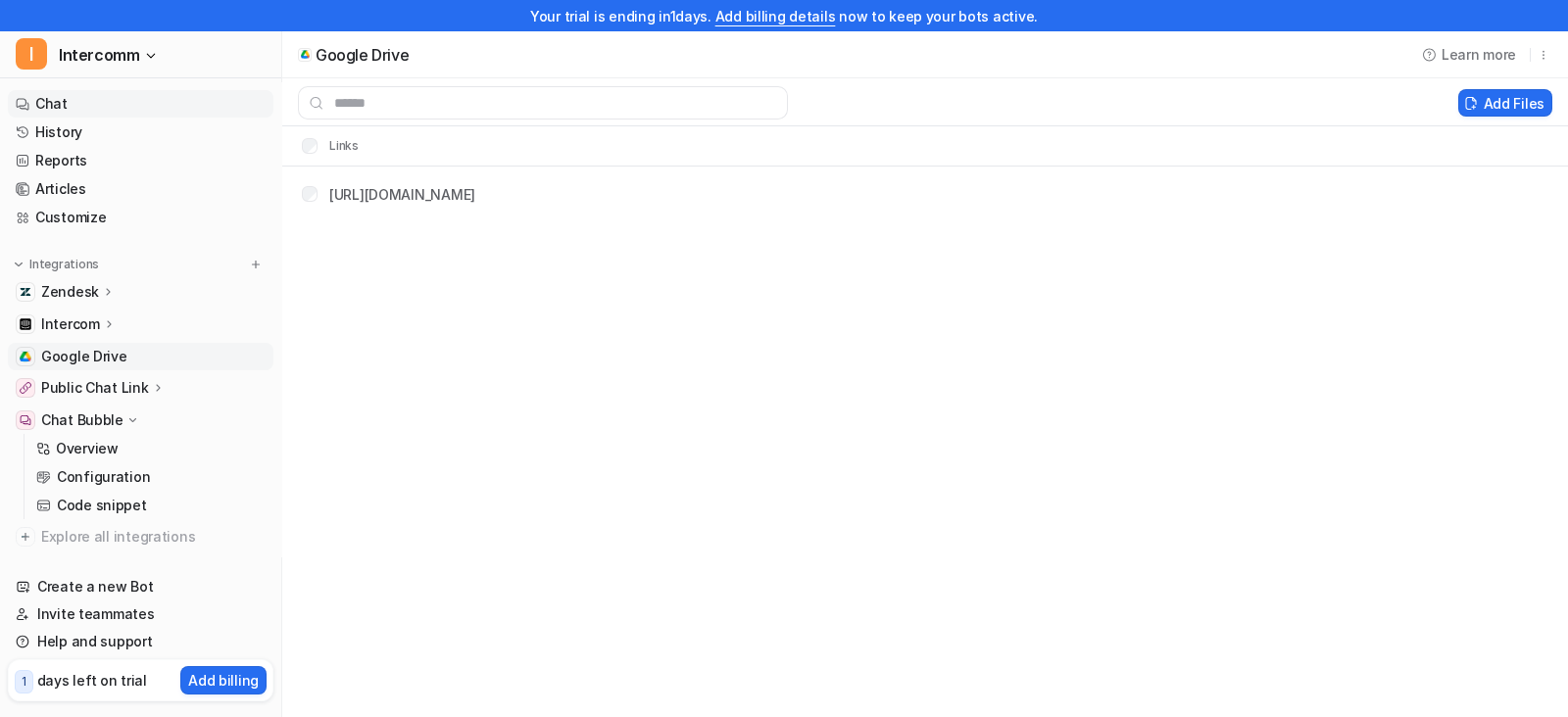 click on "Chat" at bounding box center (140, 104) 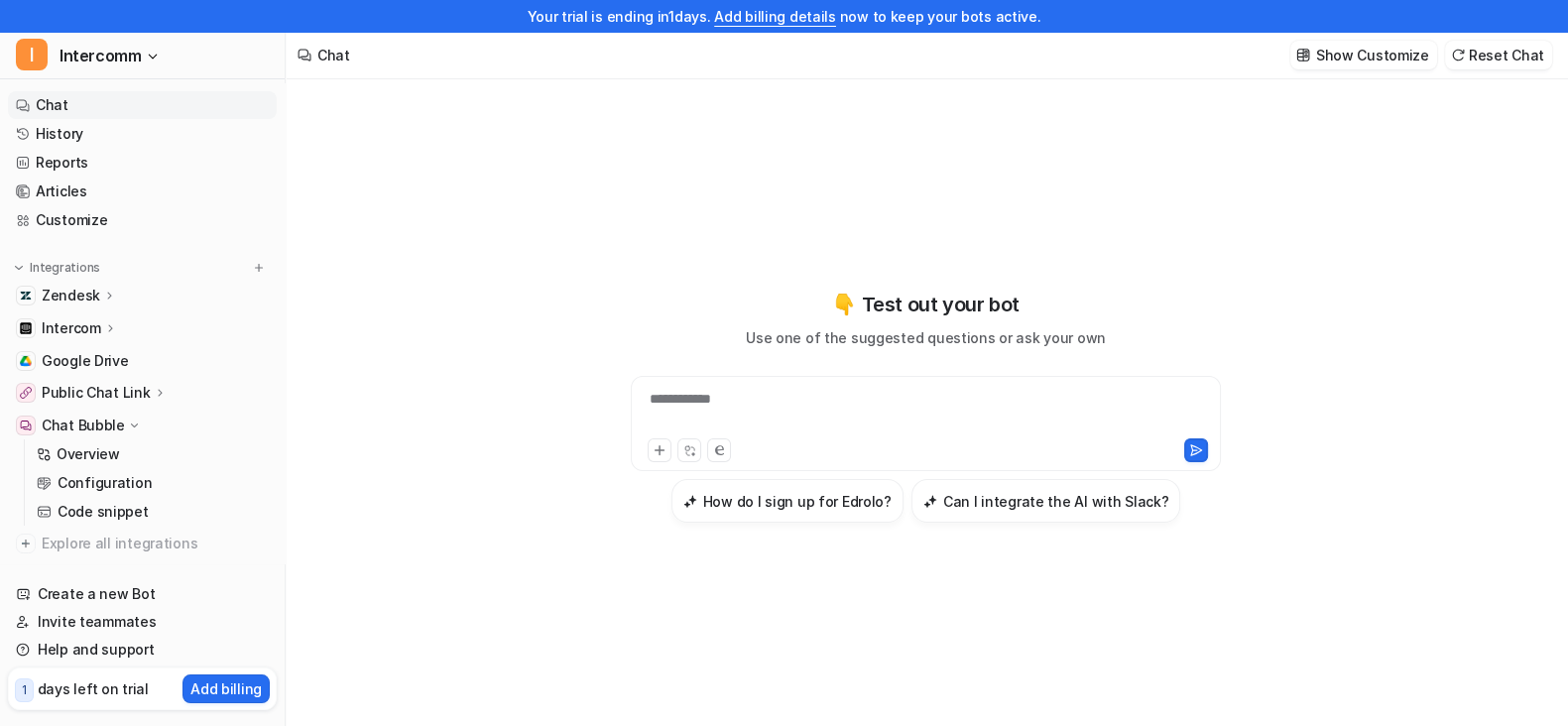 click on "**********" at bounding box center [925, 412] 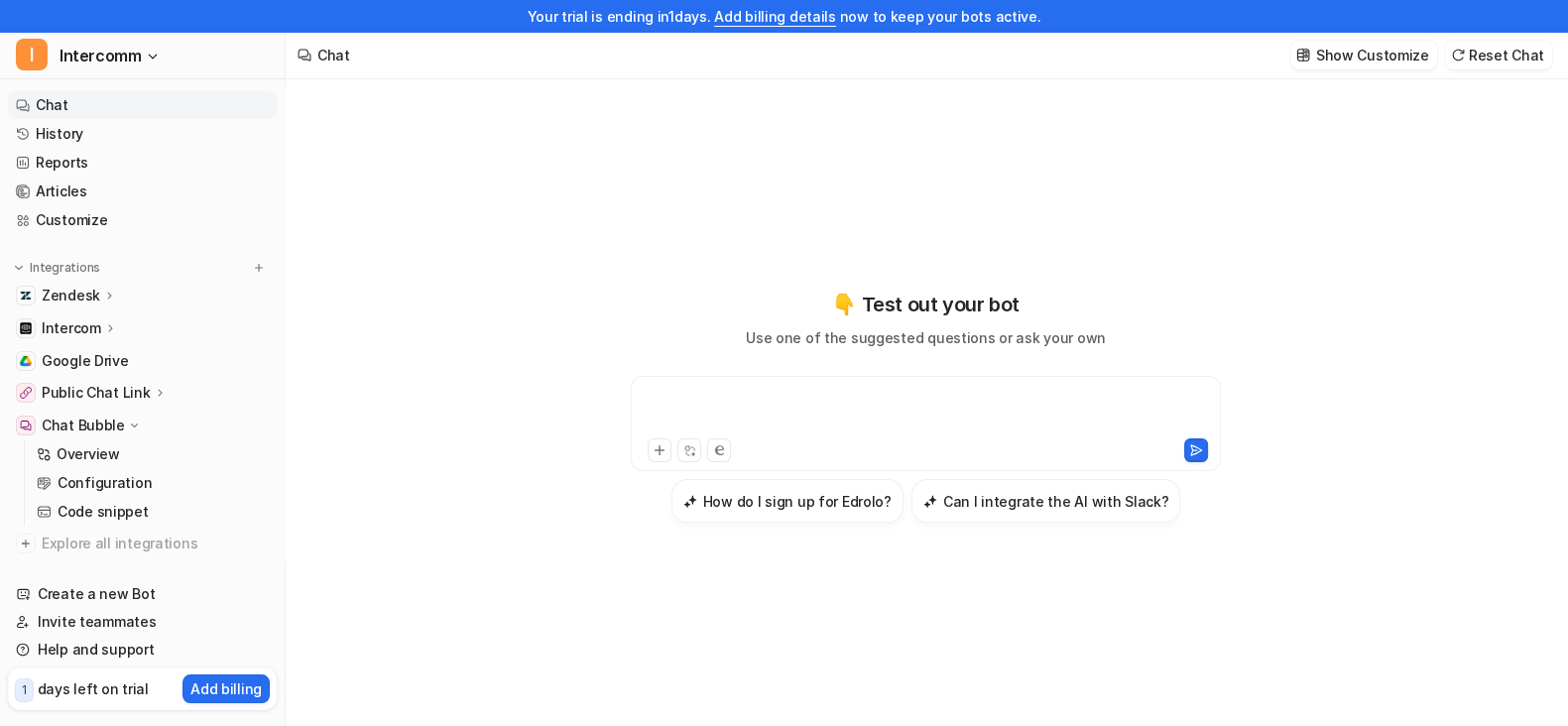 type 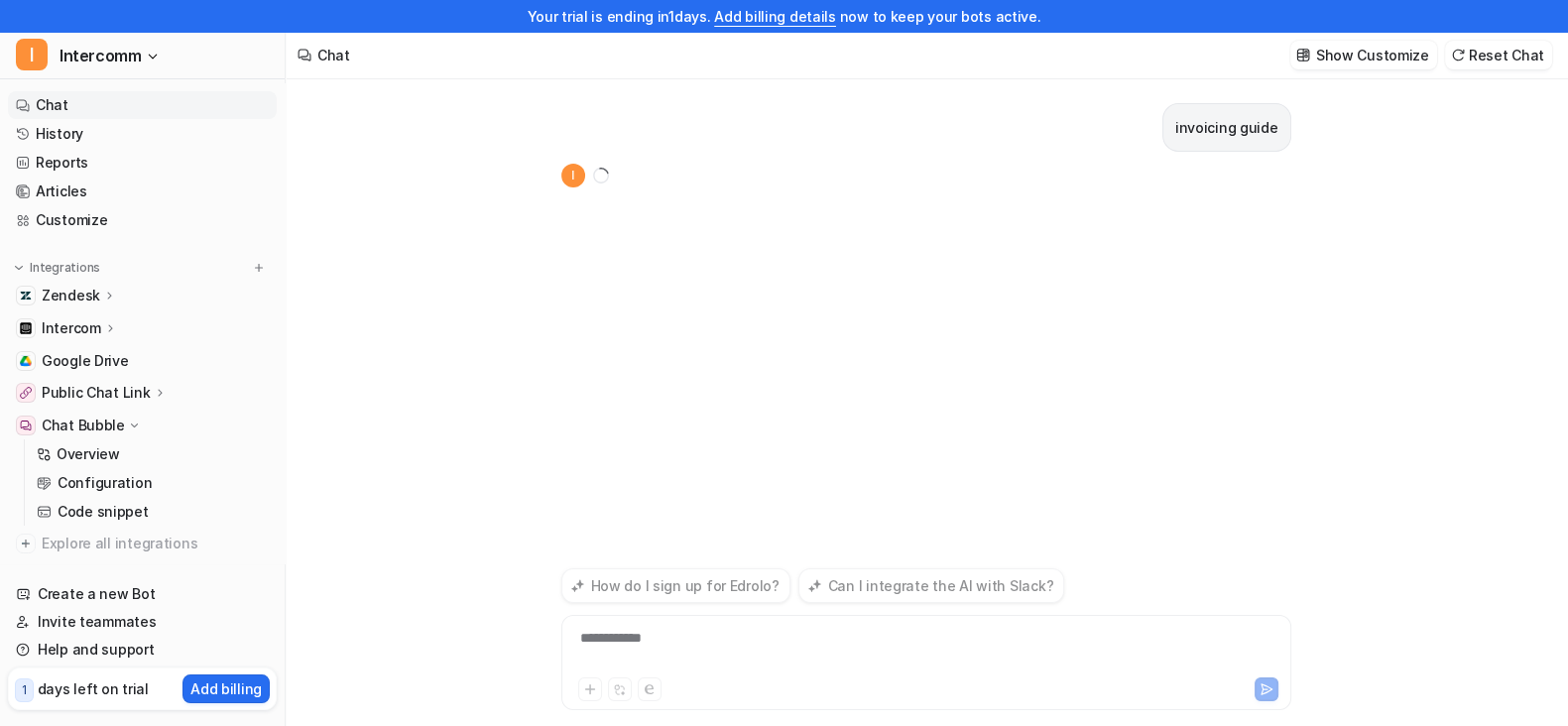 scroll, scrollTop: 31, scrollLeft: 0, axis: vertical 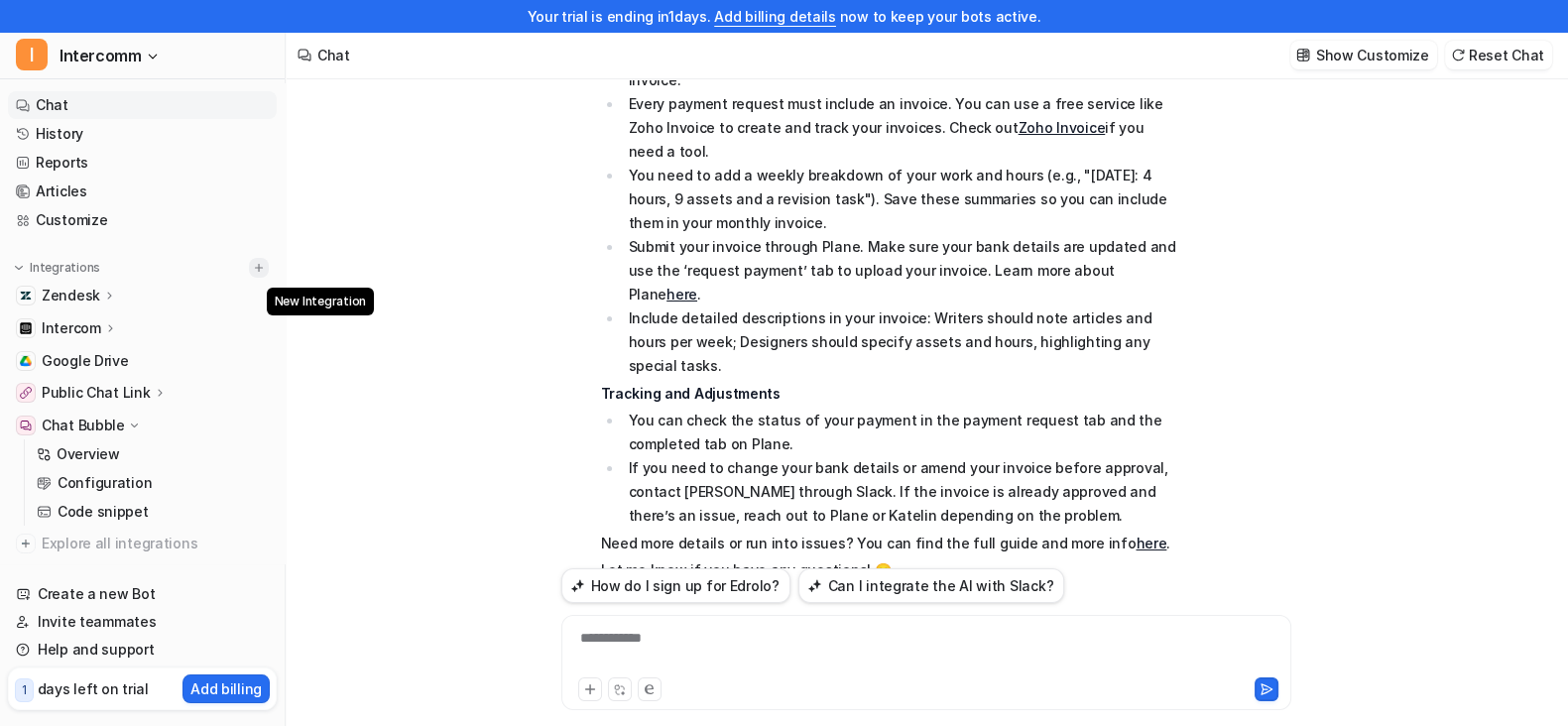 click at bounding box center [259, 268] 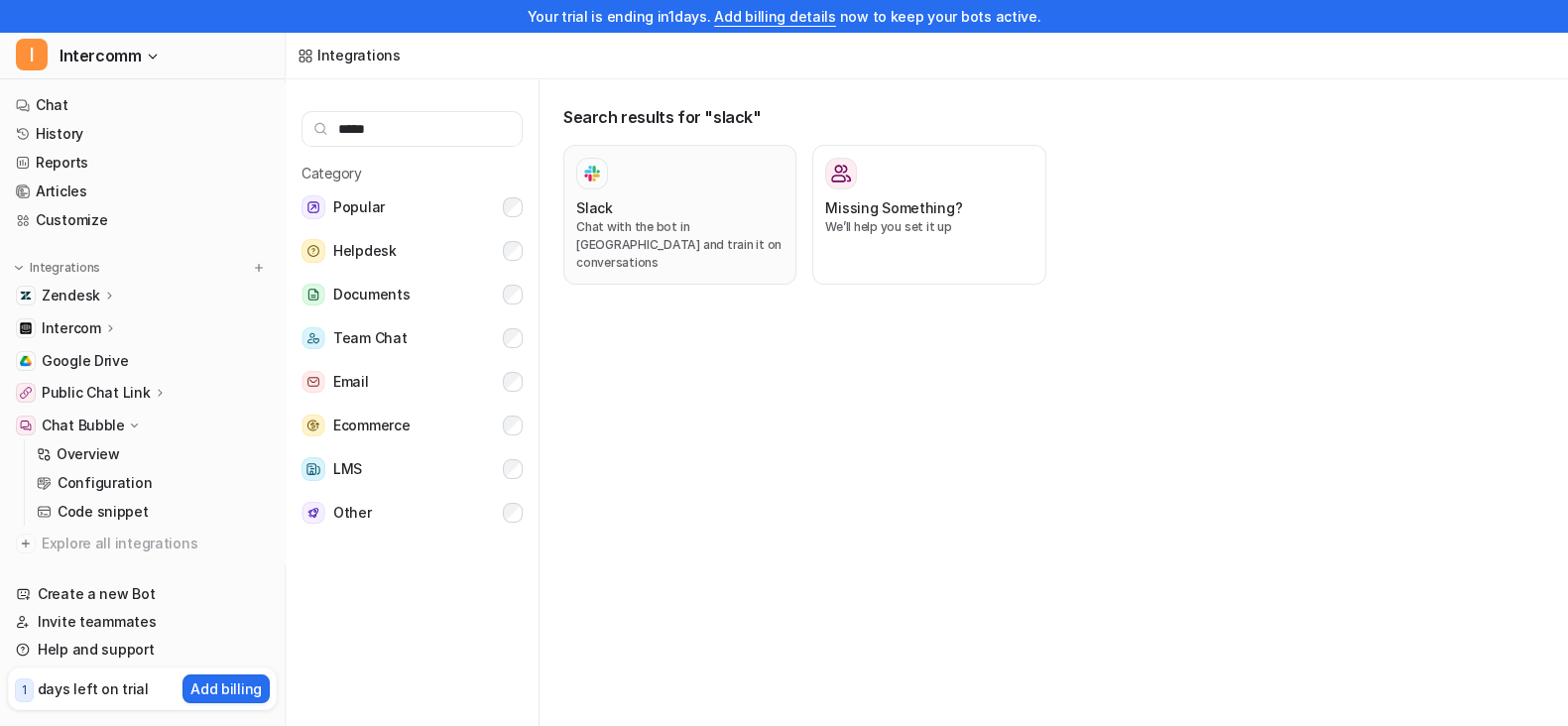 type on "*****" 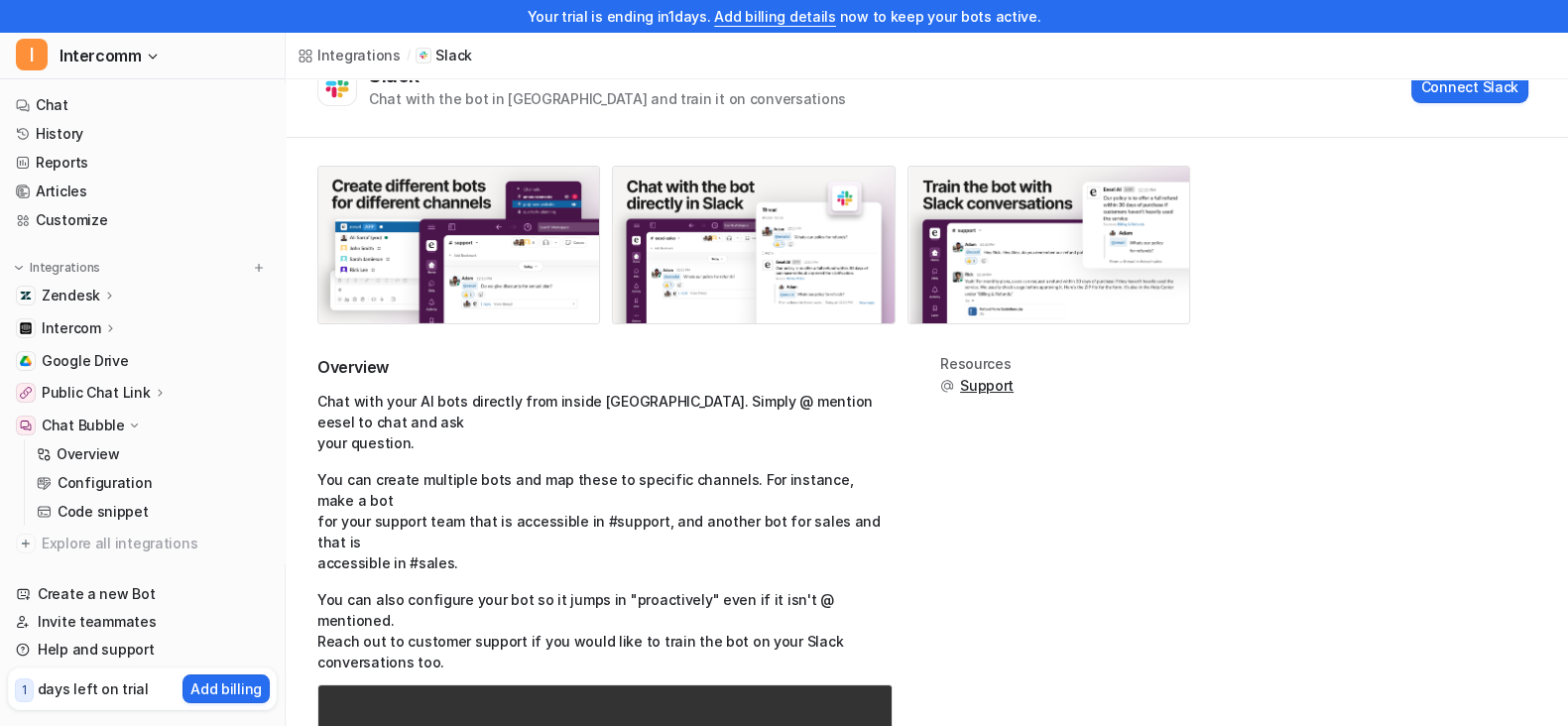 scroll, scrollTop: 123, scrollLeft: 0, axis: vertical 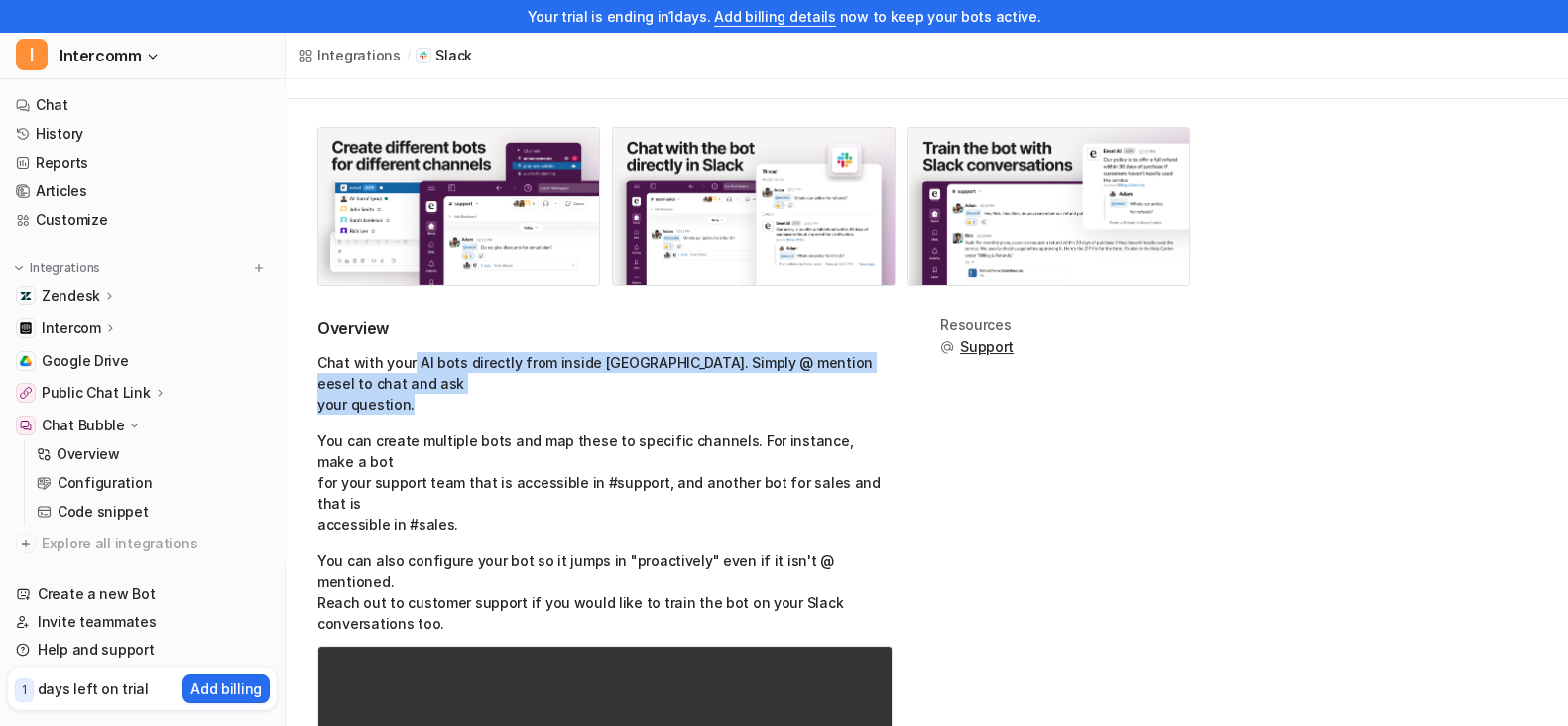 drag, startPoint x: 412, startPoint y: 360, endPoint x: 429, endPoint y: 375, distance: 22.67157 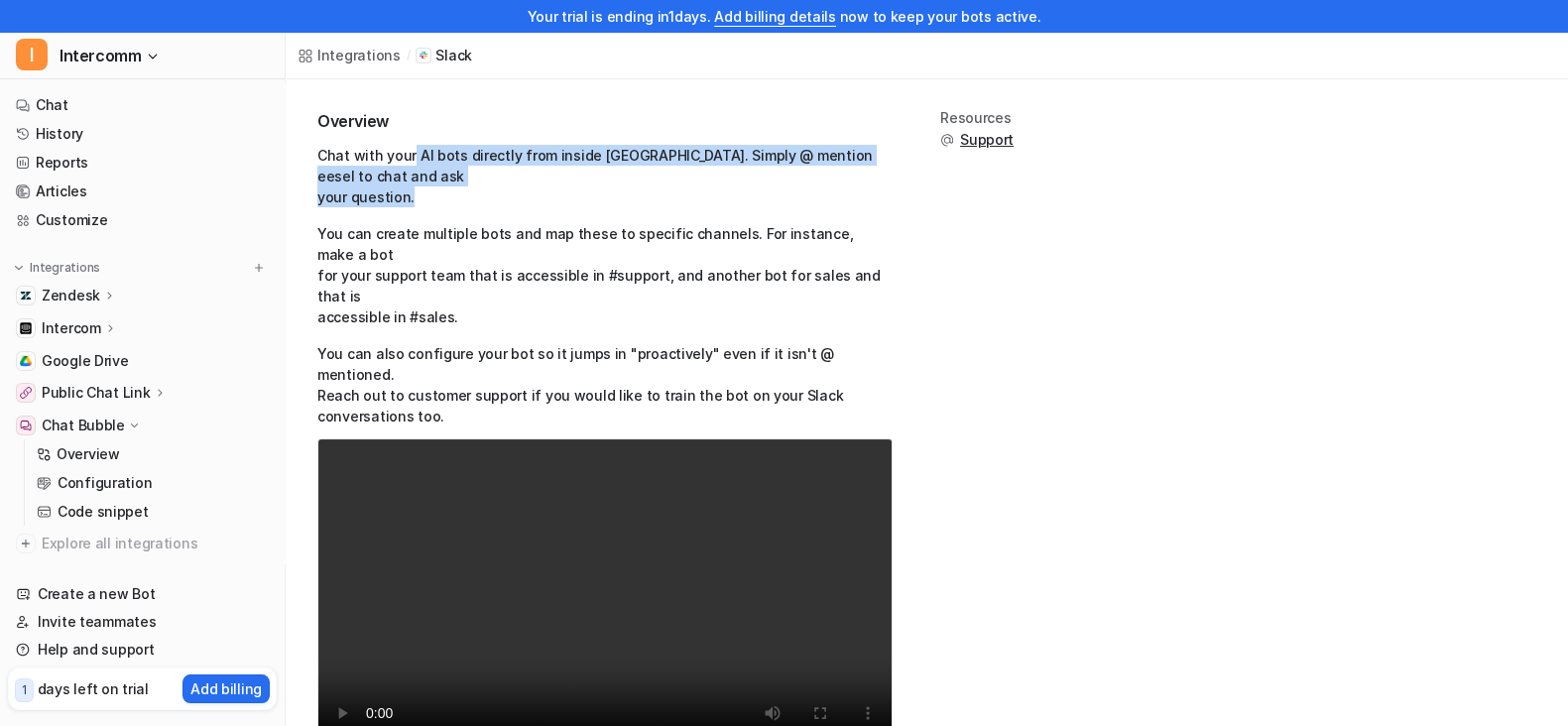 scroll, scrollTop: 333, scrollLeft: 0, axis: vertical 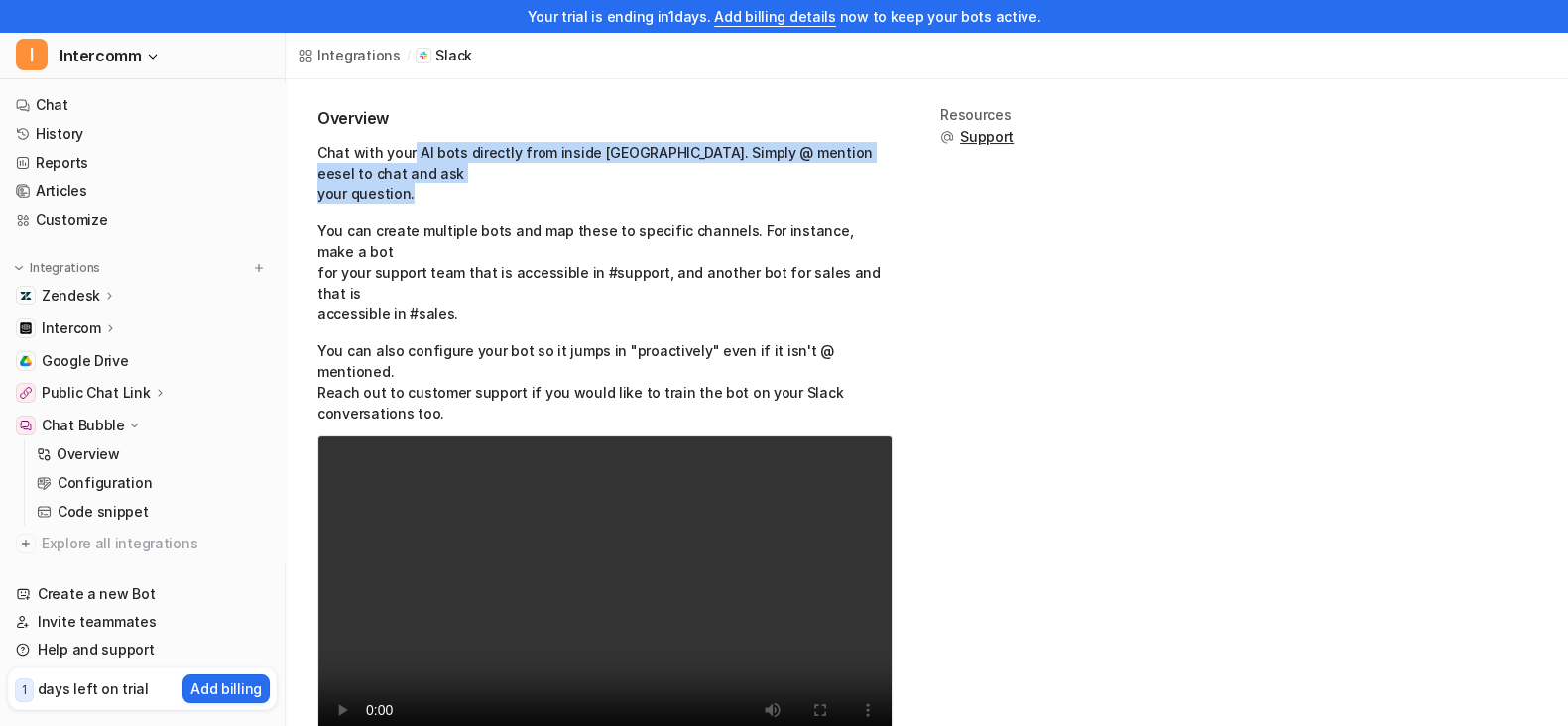 type 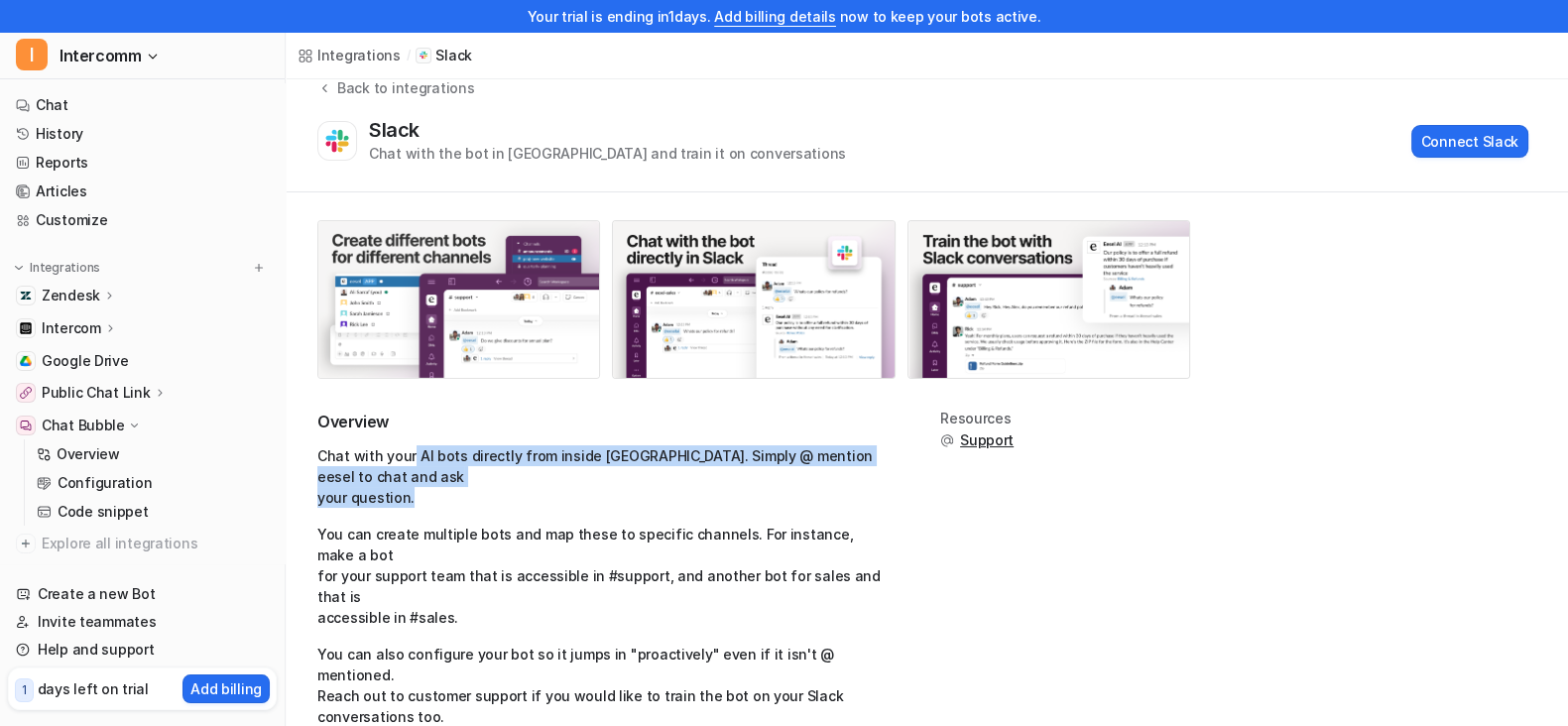 scroll, scrollTop: 0, scrollLeft: 0, axis: both 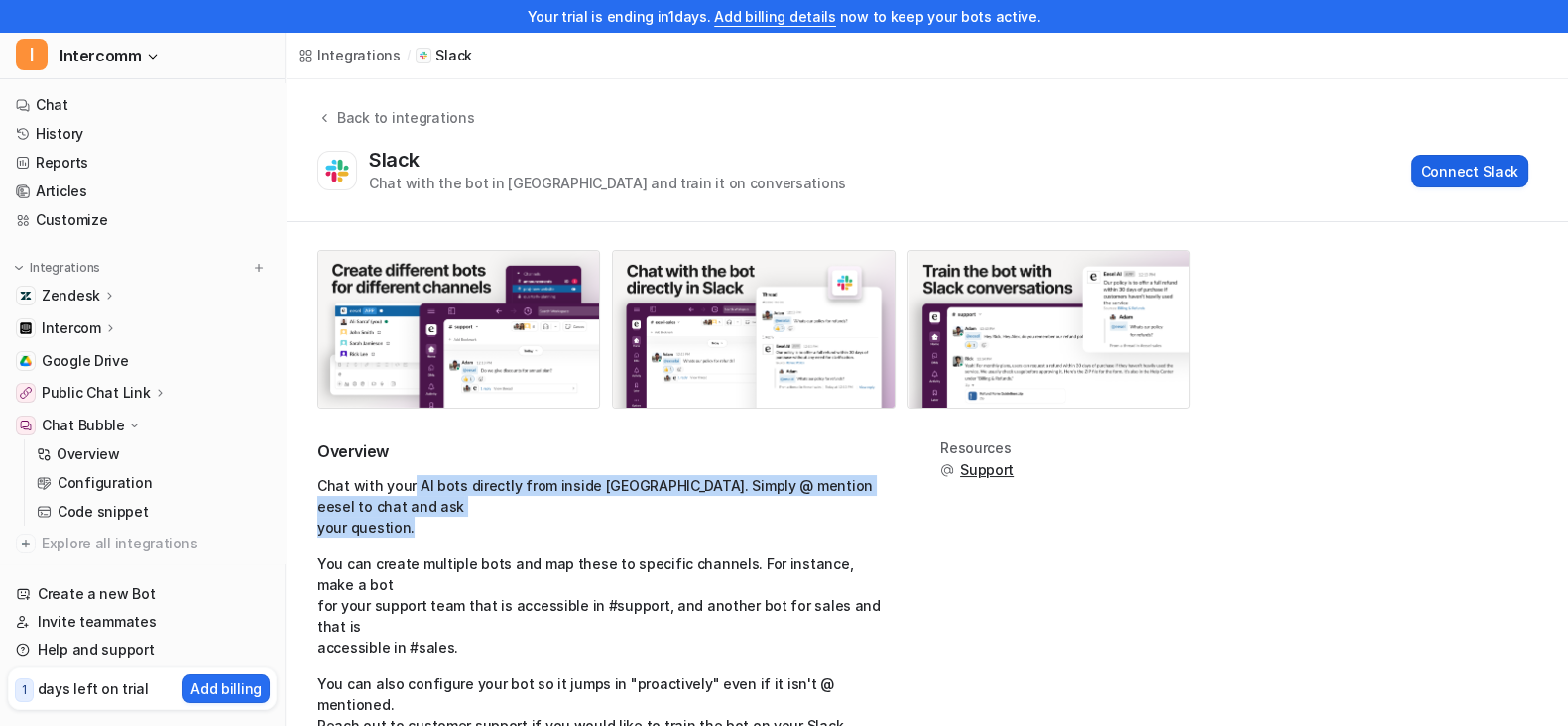 click on "Connect Slack" at bounding box center [1470, 171] 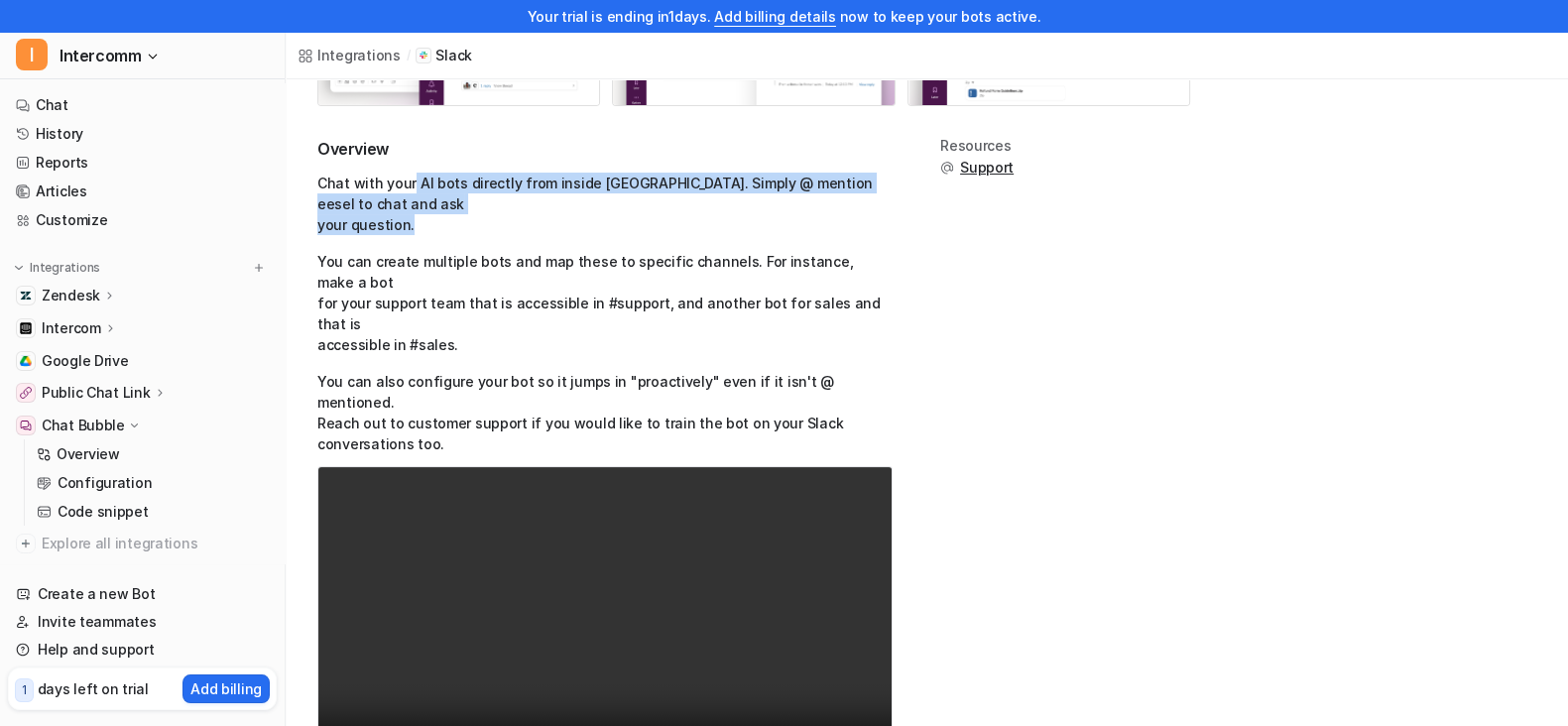 scroll, scrollTop: 333, scrollLeft: 0, axis: vertical 